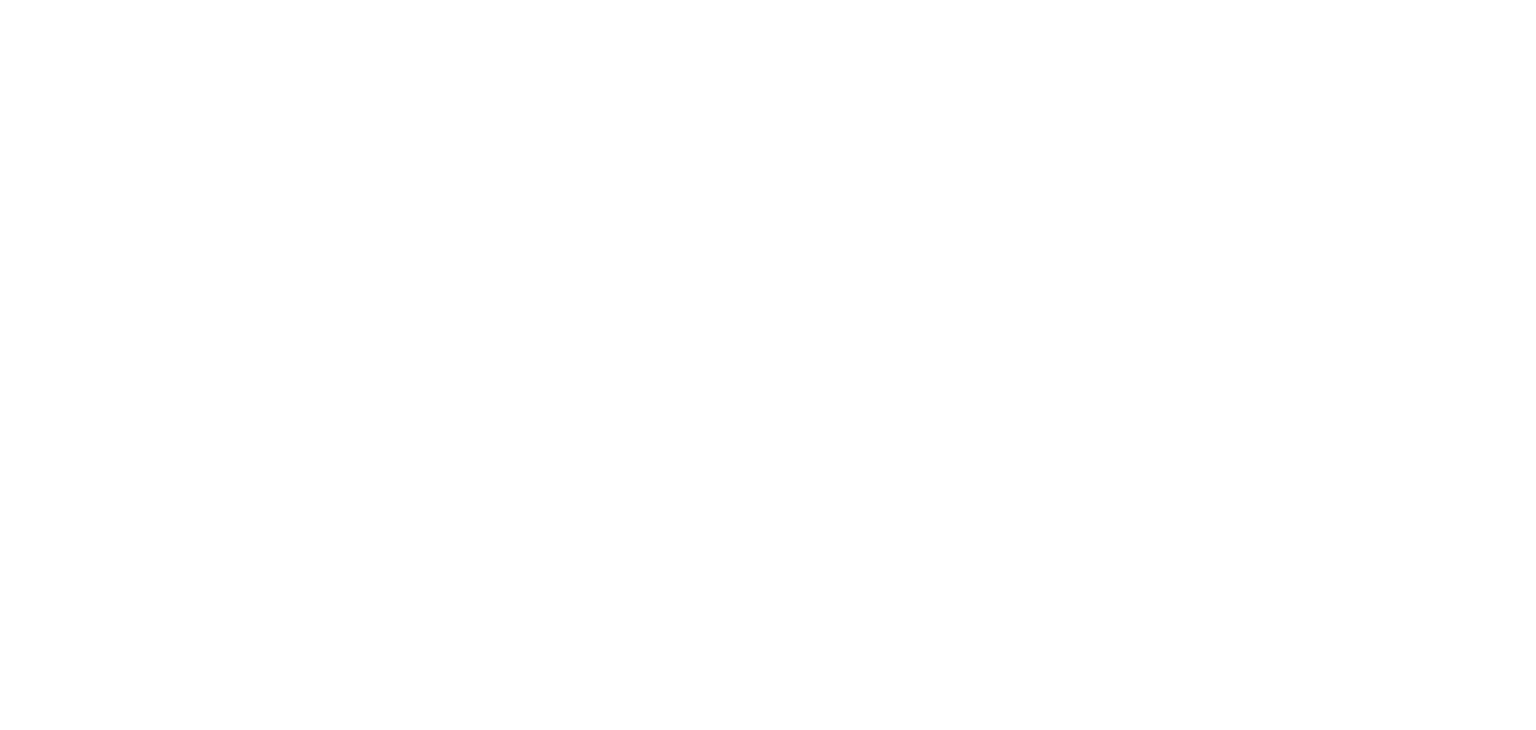 scroll, scrollTop: 0, scrollLeft: 0, axis: both 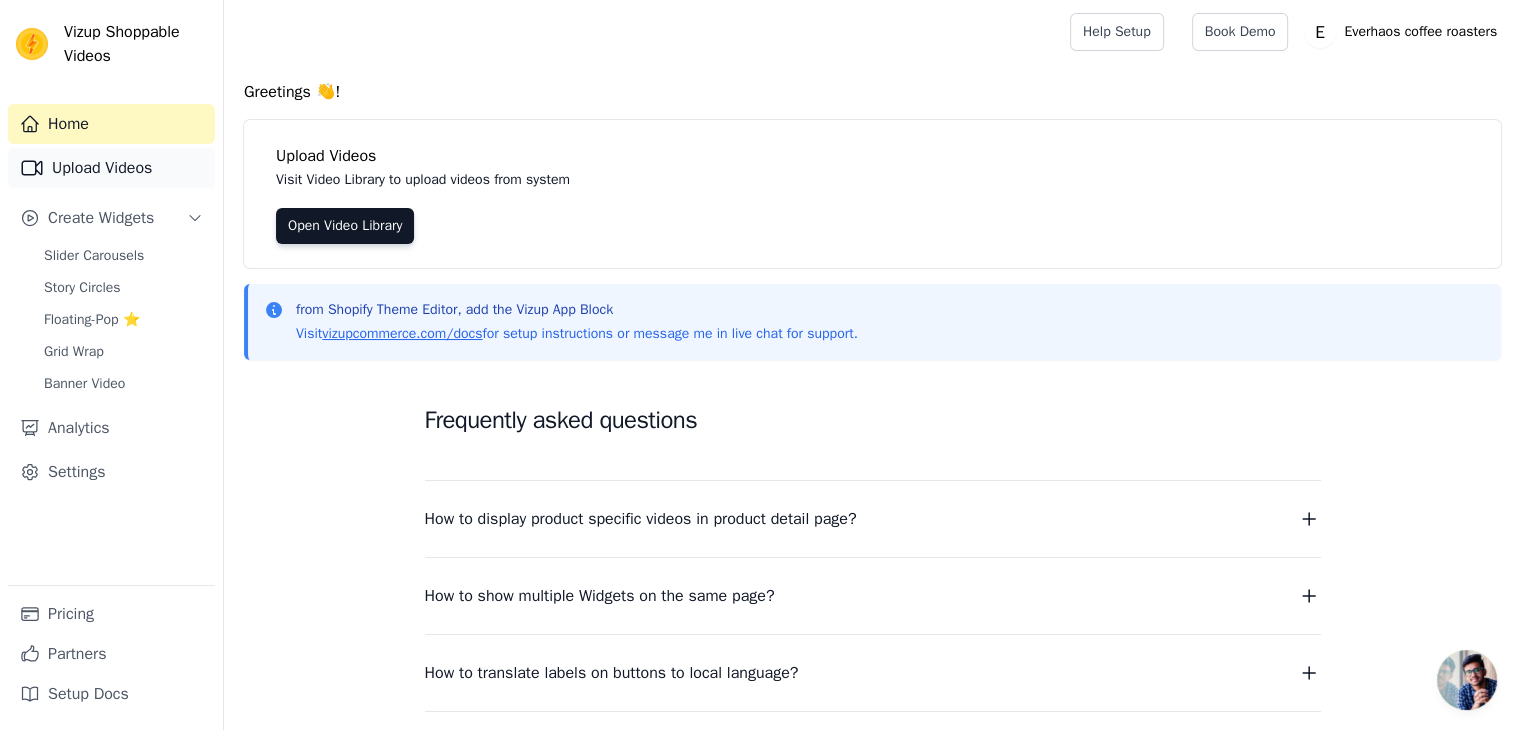 click on "Upload Videos" at bounding box center (111, 168) 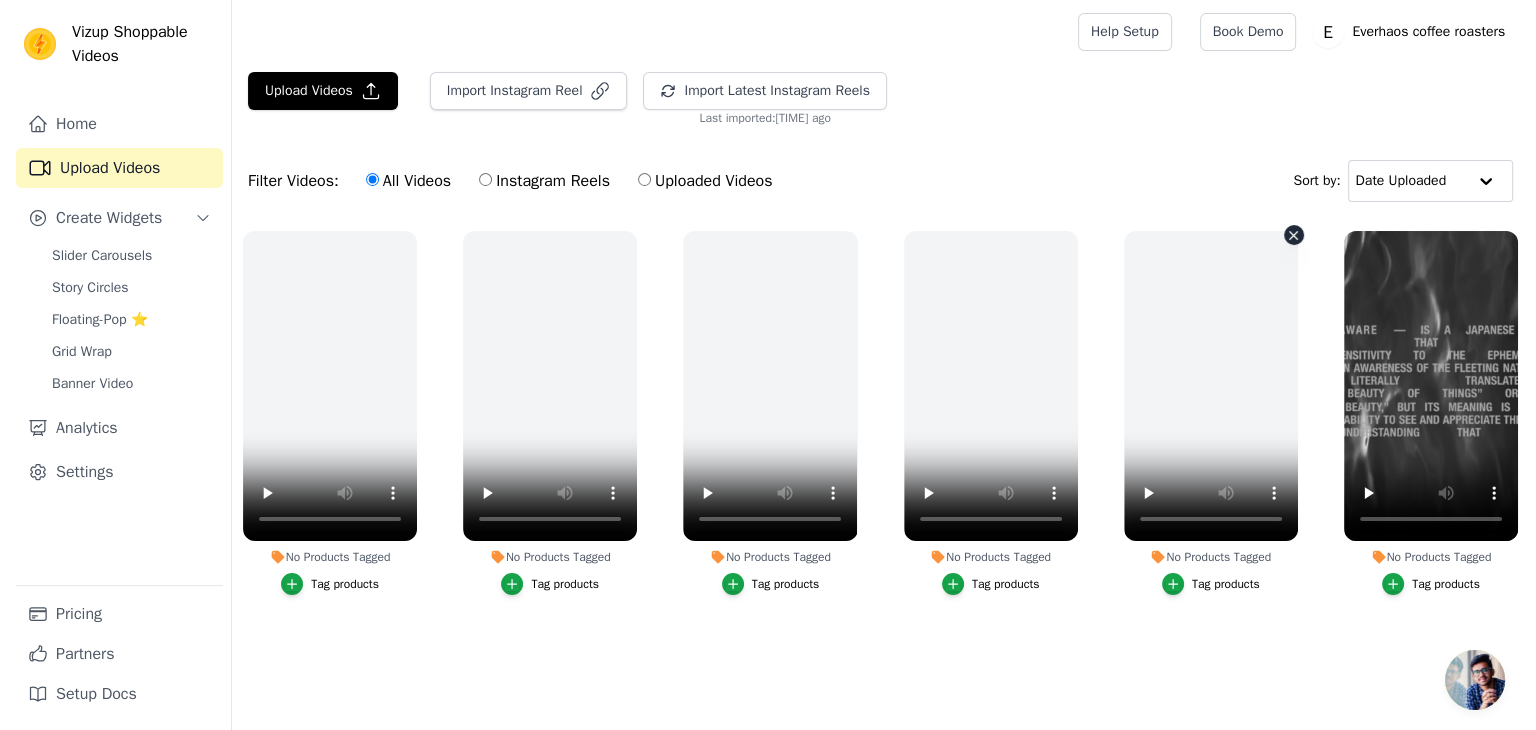 scroll, scrollTop: 0, scrollLeft: 0, axis: both 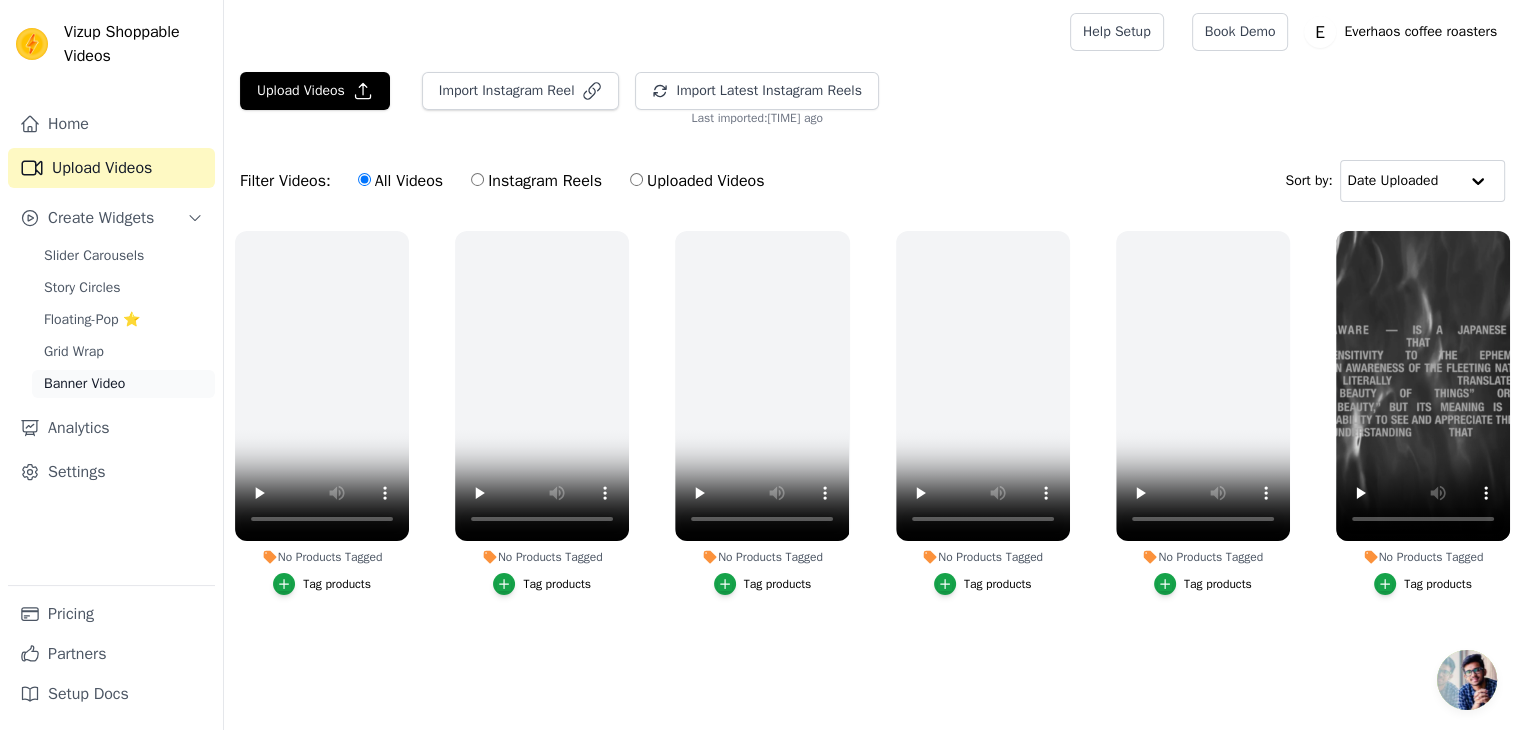click on "Banner Video" at bounding box center (84, 384) 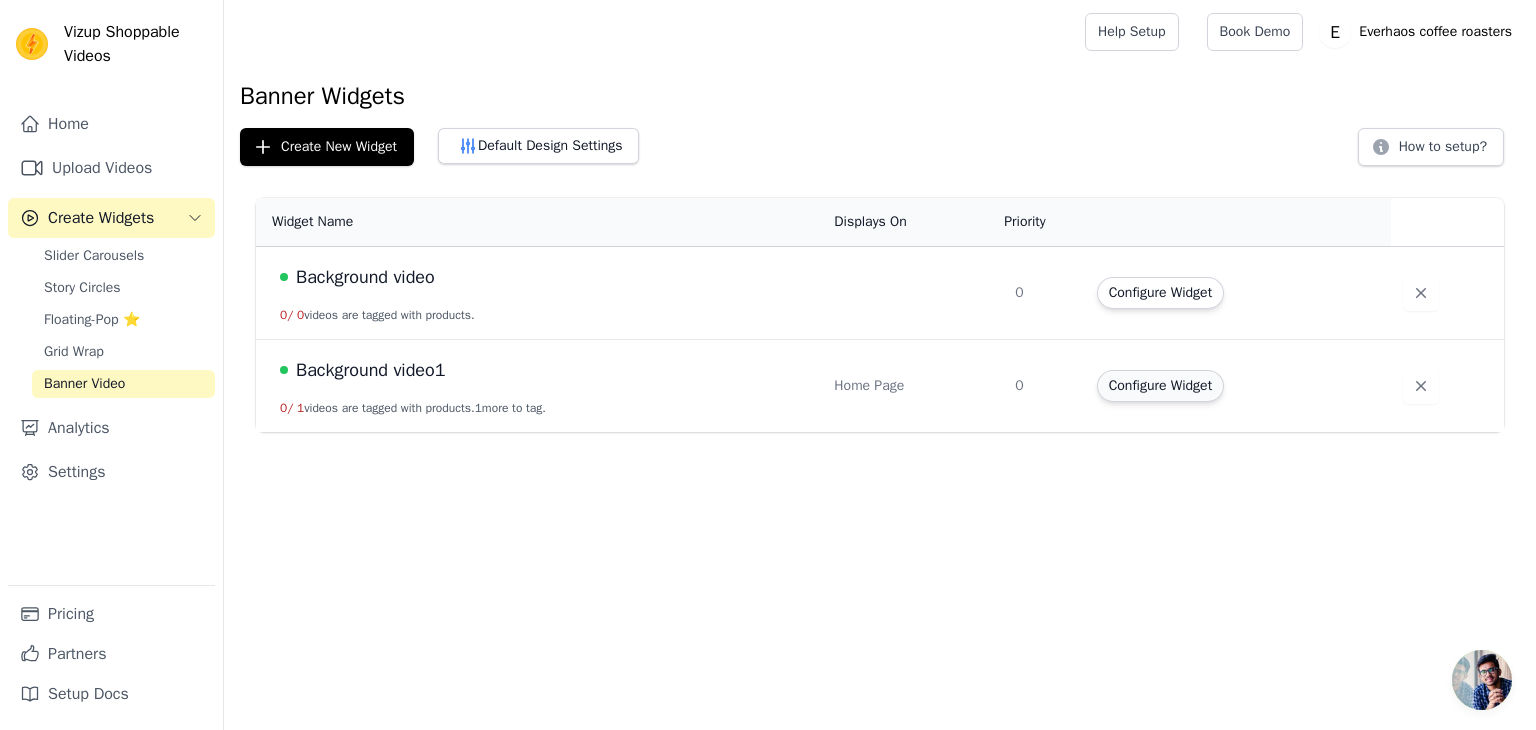 click on "Configure Widget" at bounding box center (1160, 386) 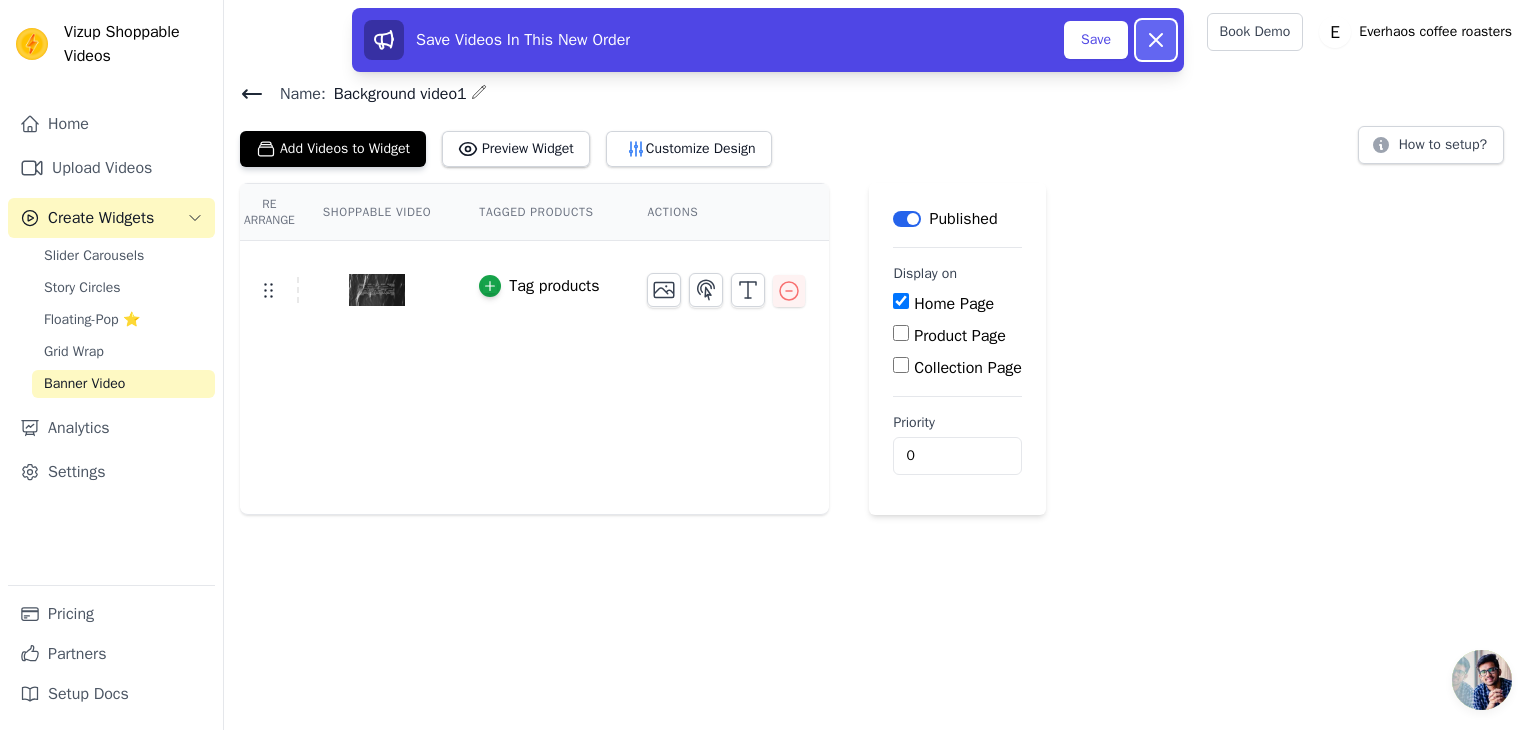 click on "Dismiss" at bounding box center (1156, 40) 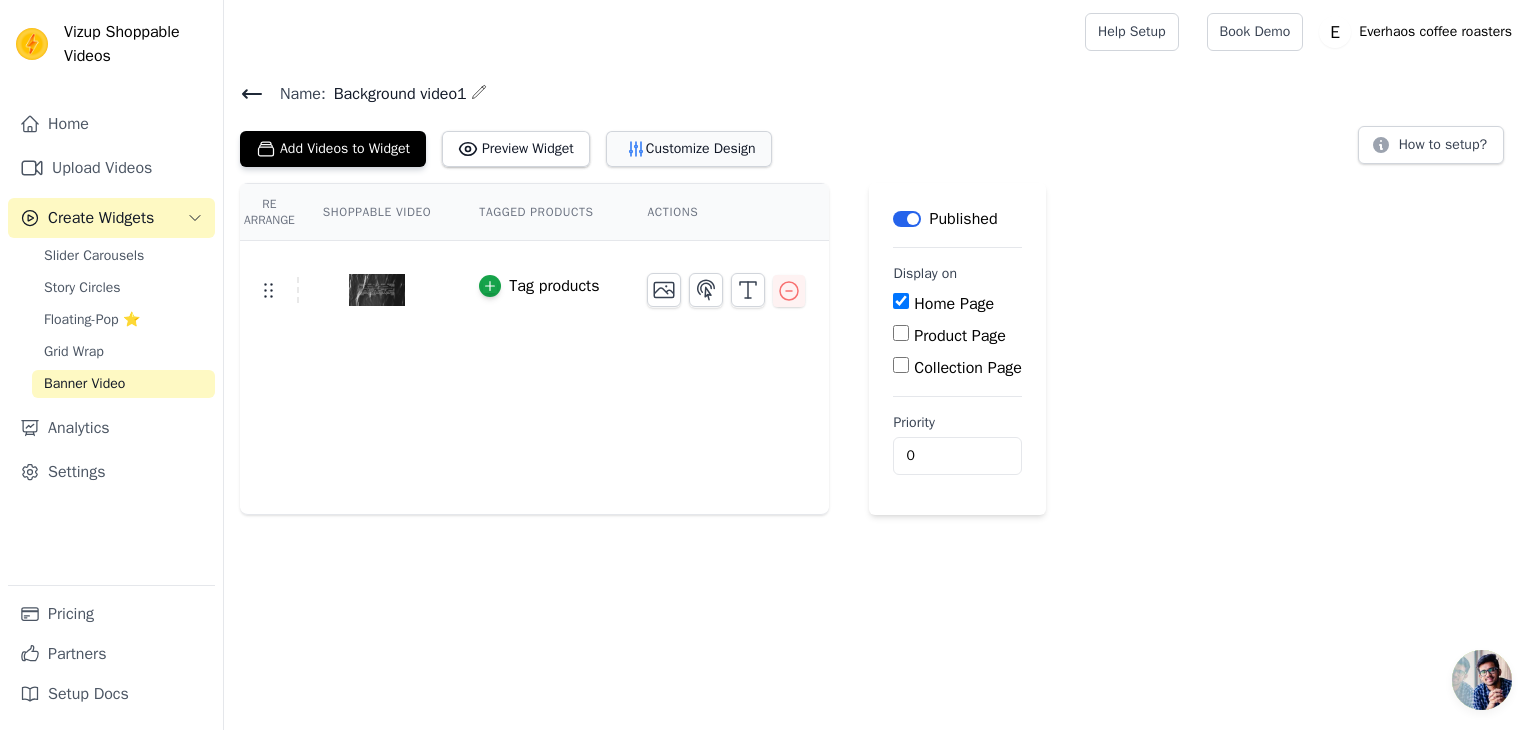 click on "Customize Design" at bounding box center (689, 149) 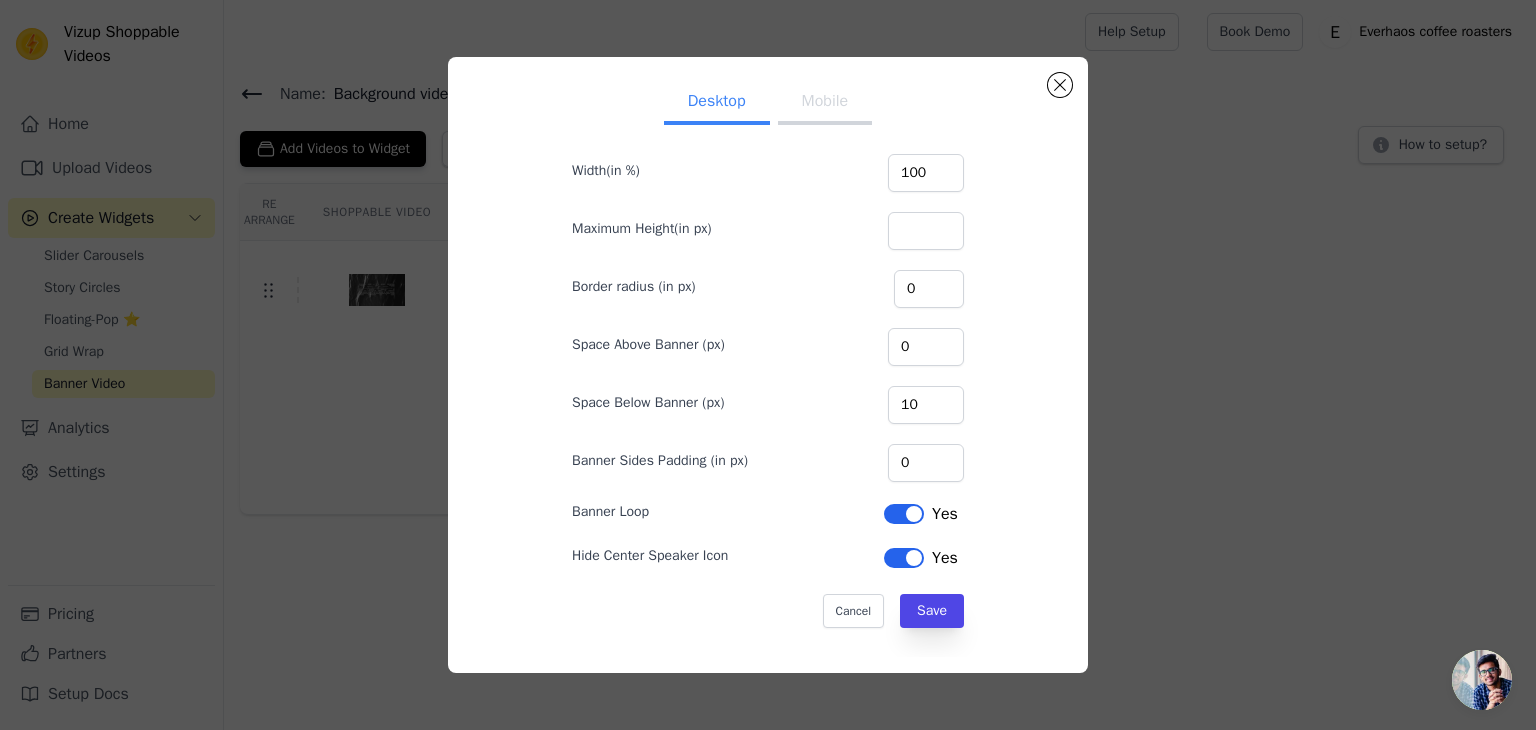 scroll, scrollTop: 0, scrollLeft: 0, axis: both 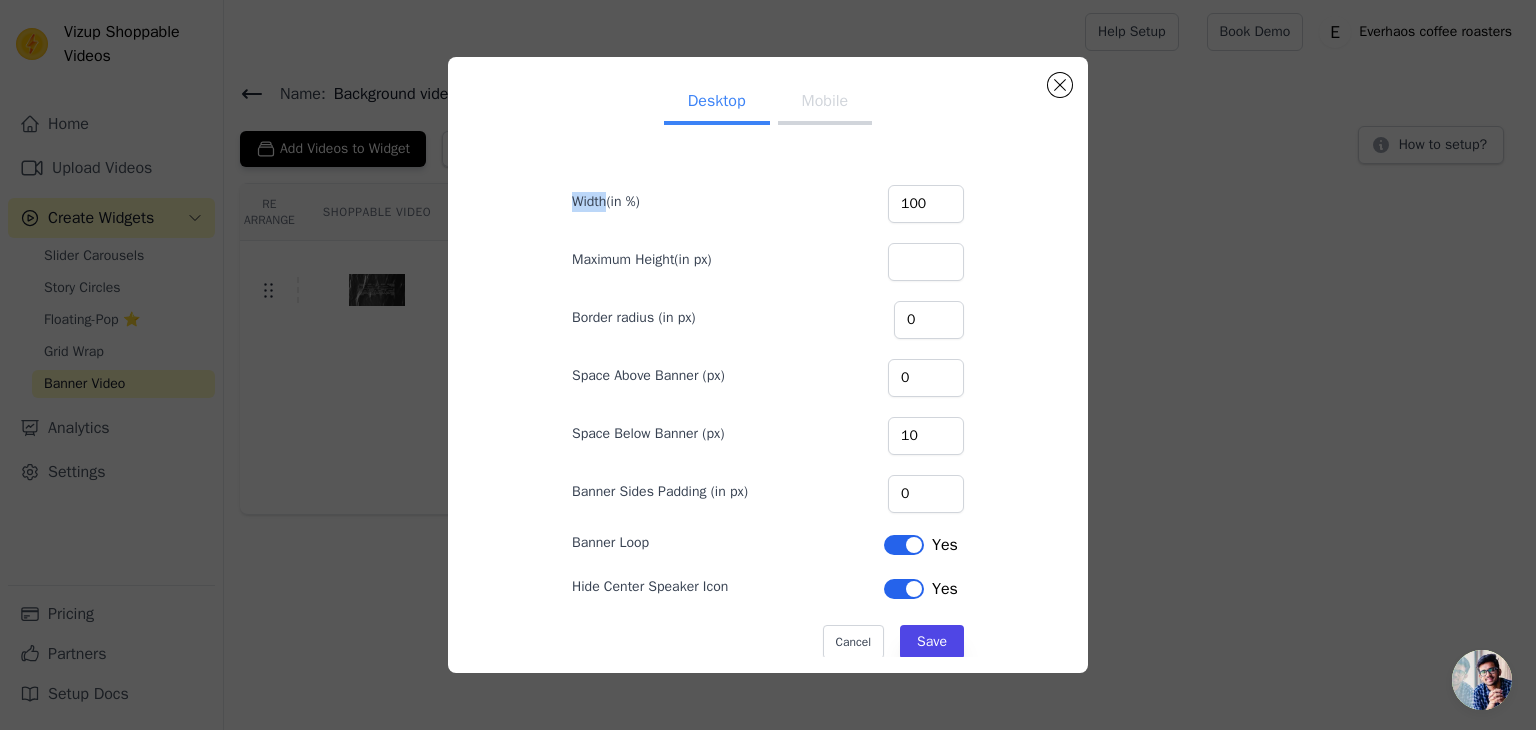 drag, startPoint x: 569, startPoint y: 200, endPoint x: 608, endPoint y: 209, distance: 40.024994 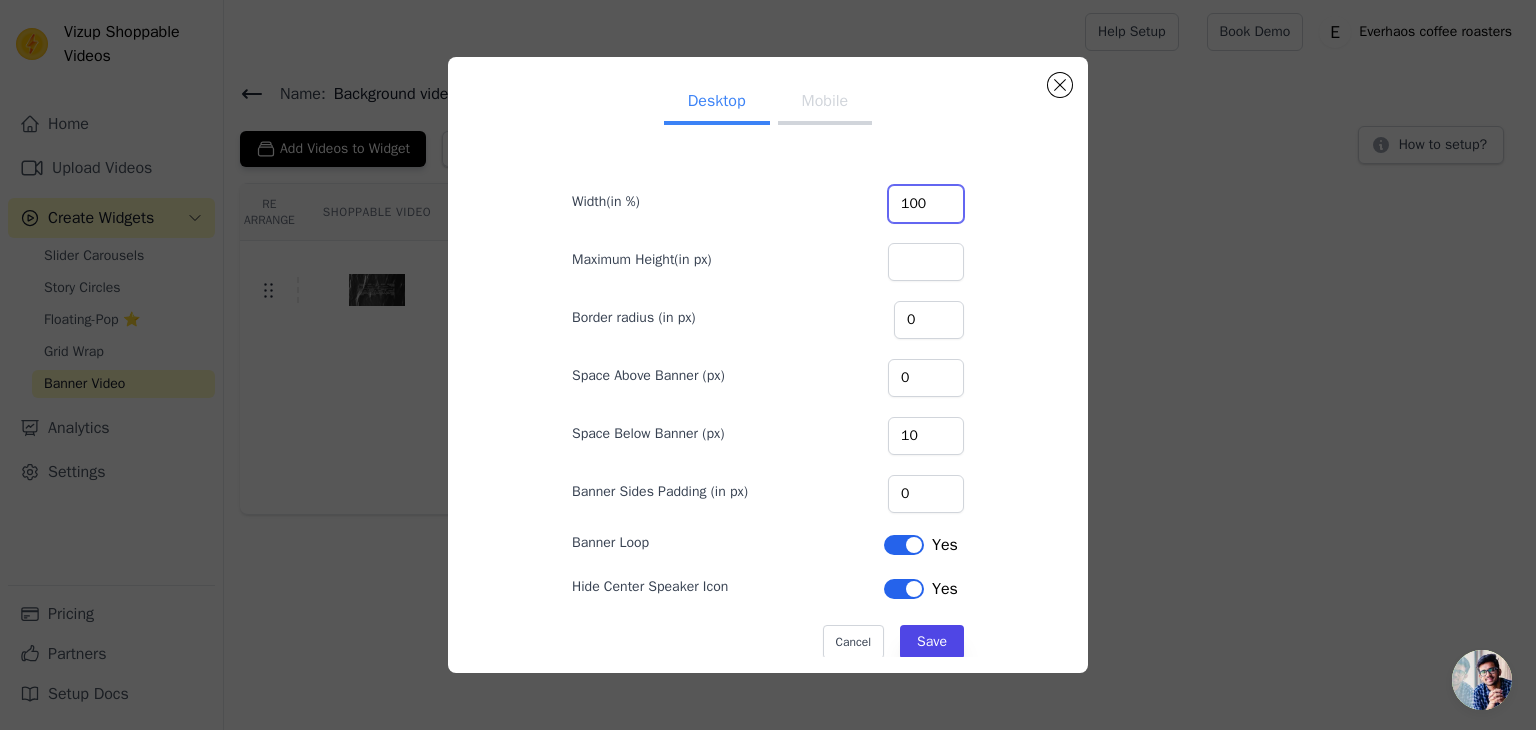 click on "100" at bounding box center [926, 204] 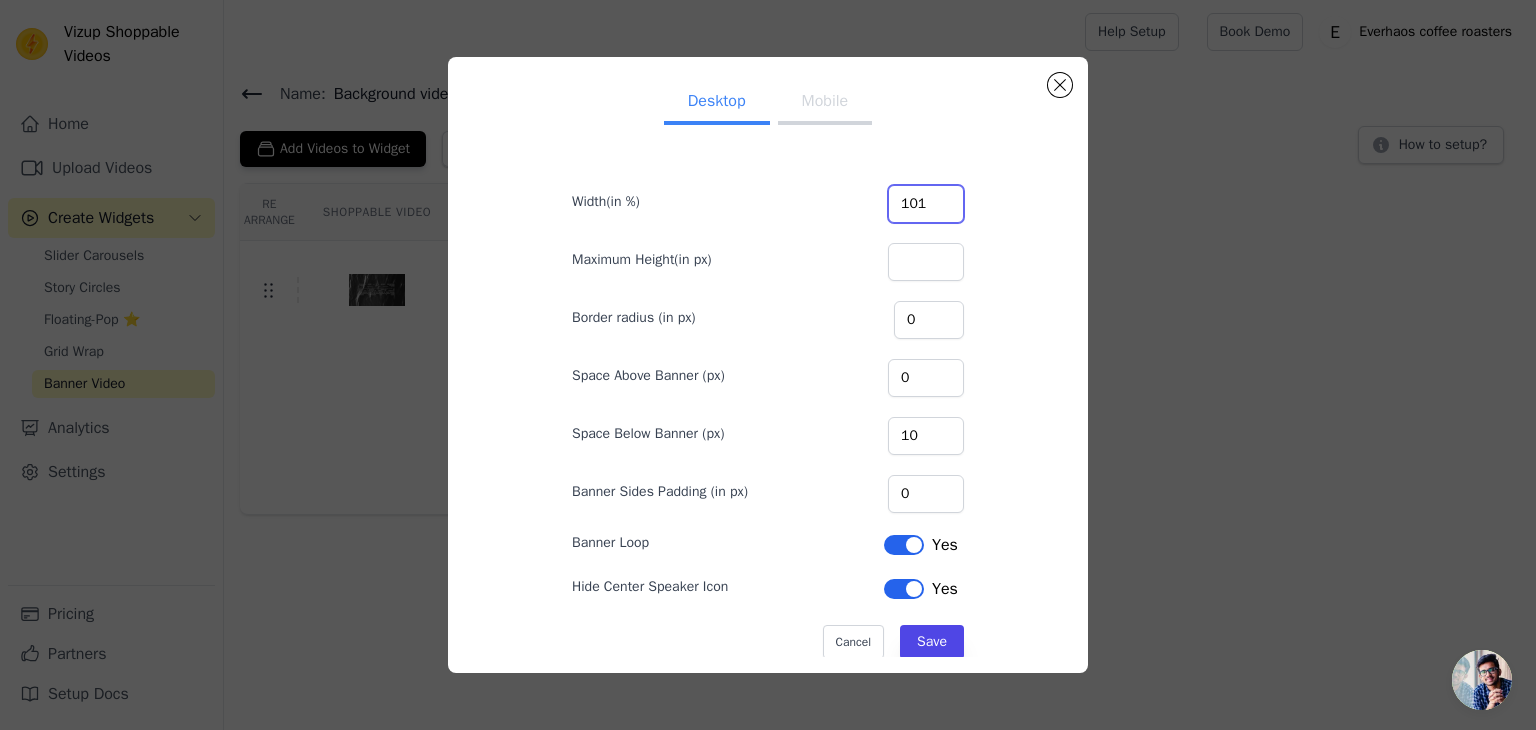 click on "101" at bounding box center (926, 204) 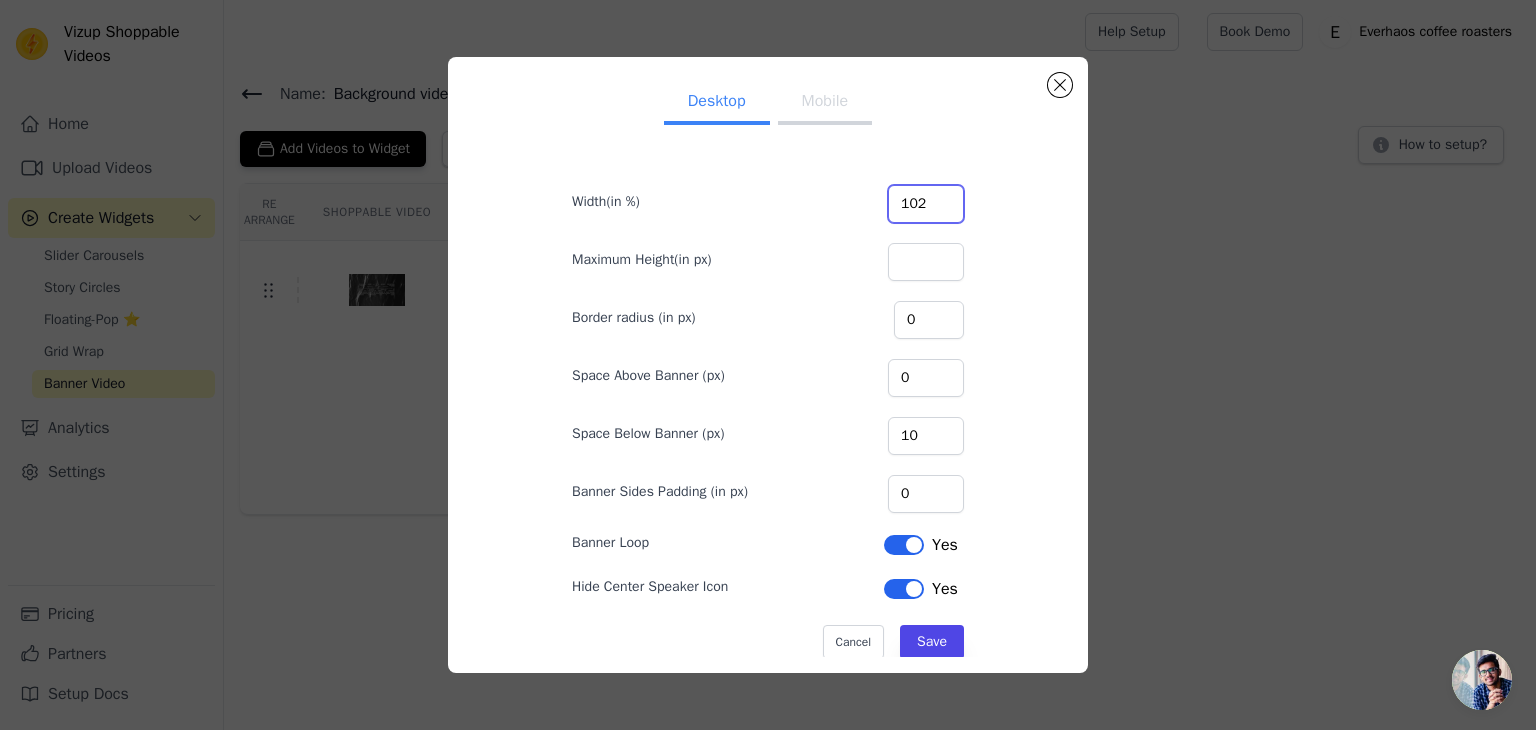click on "102" at bounding box center [926, 204] 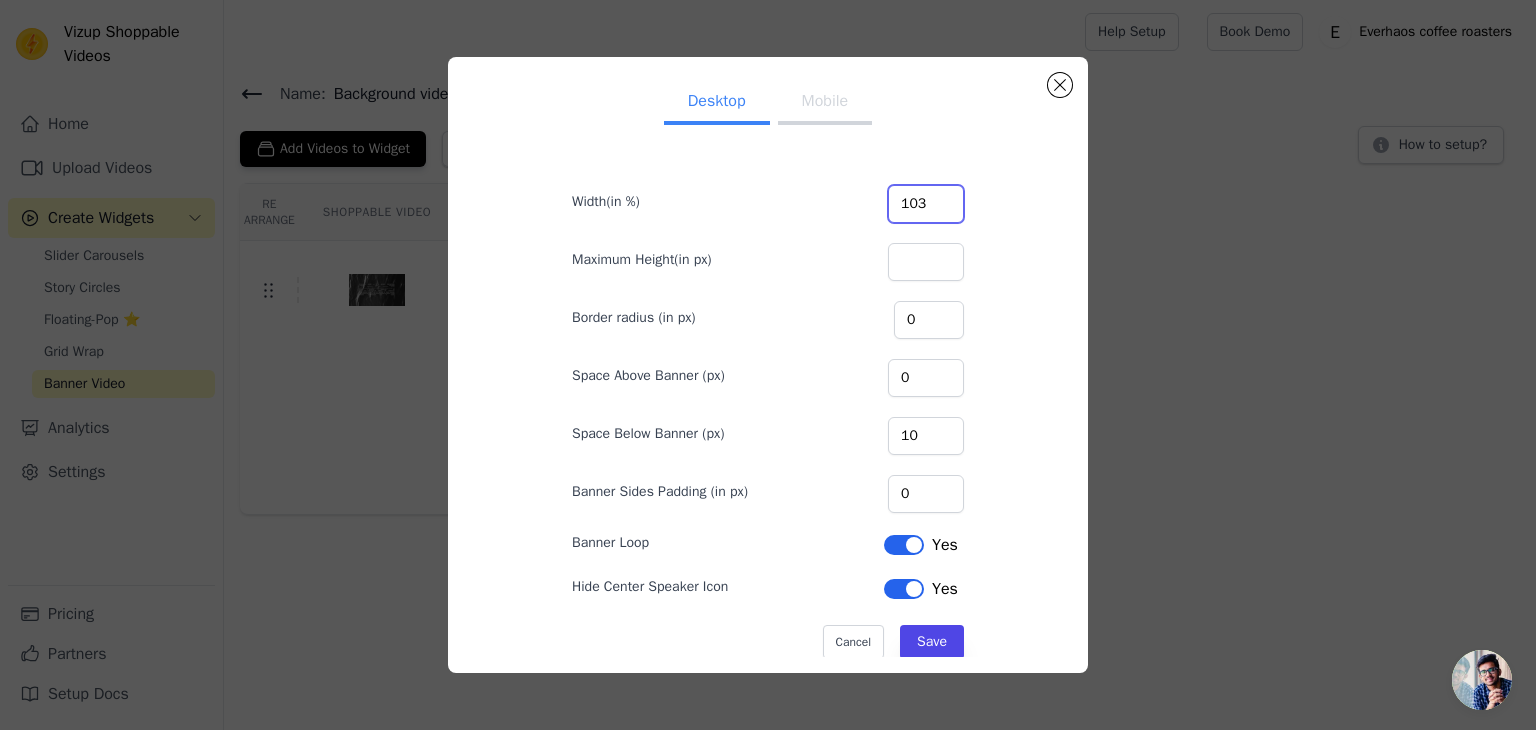 click on "103" at bounding box center (926, 204) 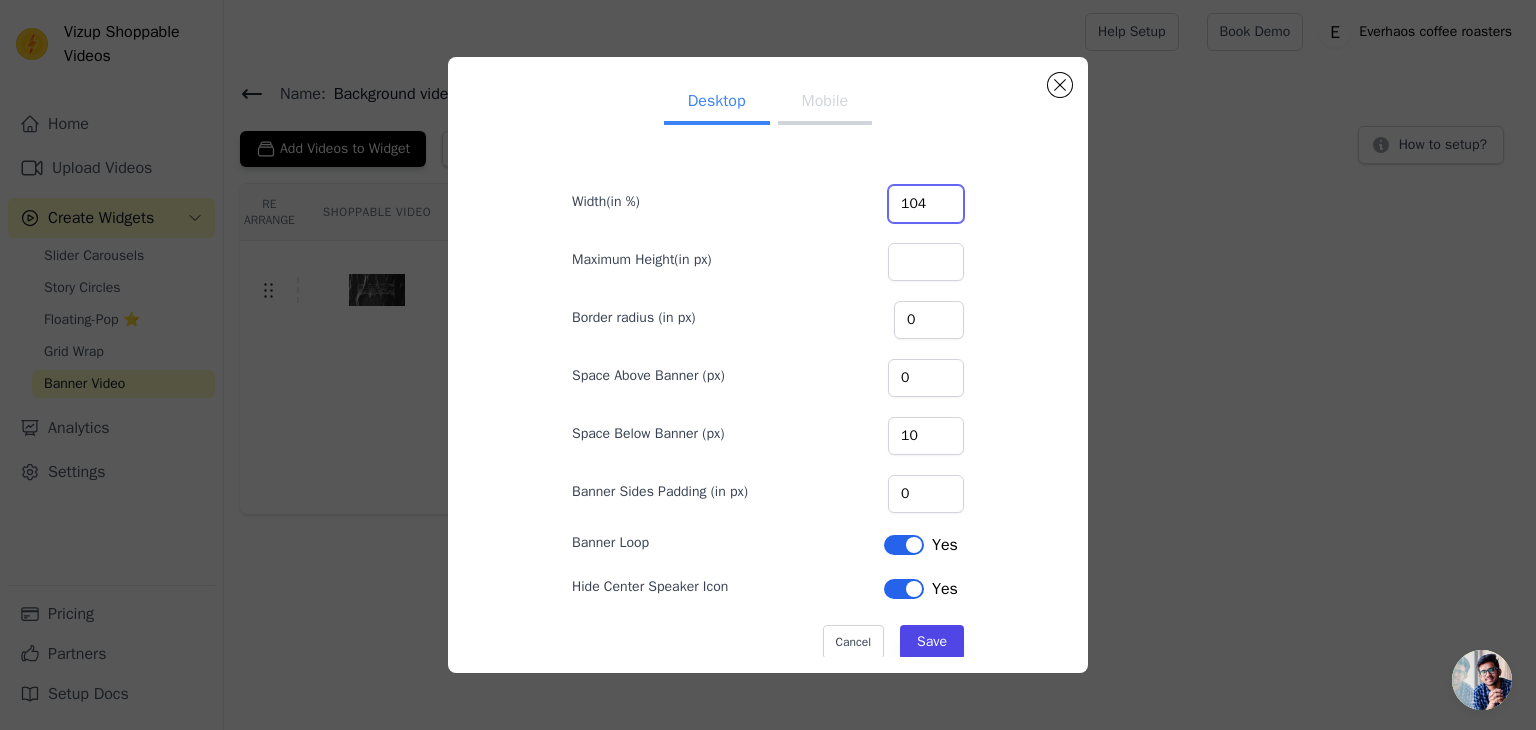 click on "104" at bounding box center (926, 204) 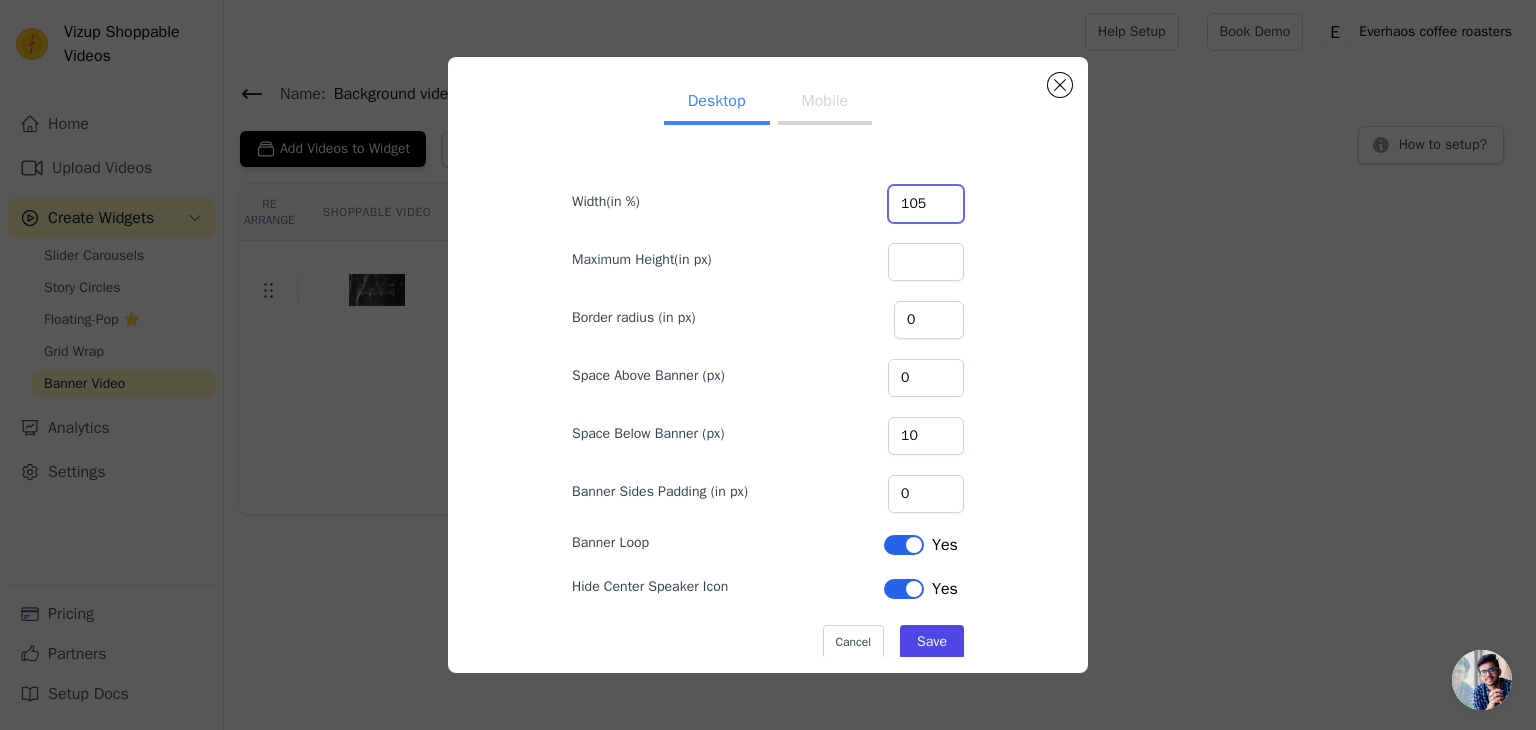 click on "105" at bounding box center (926, 204) 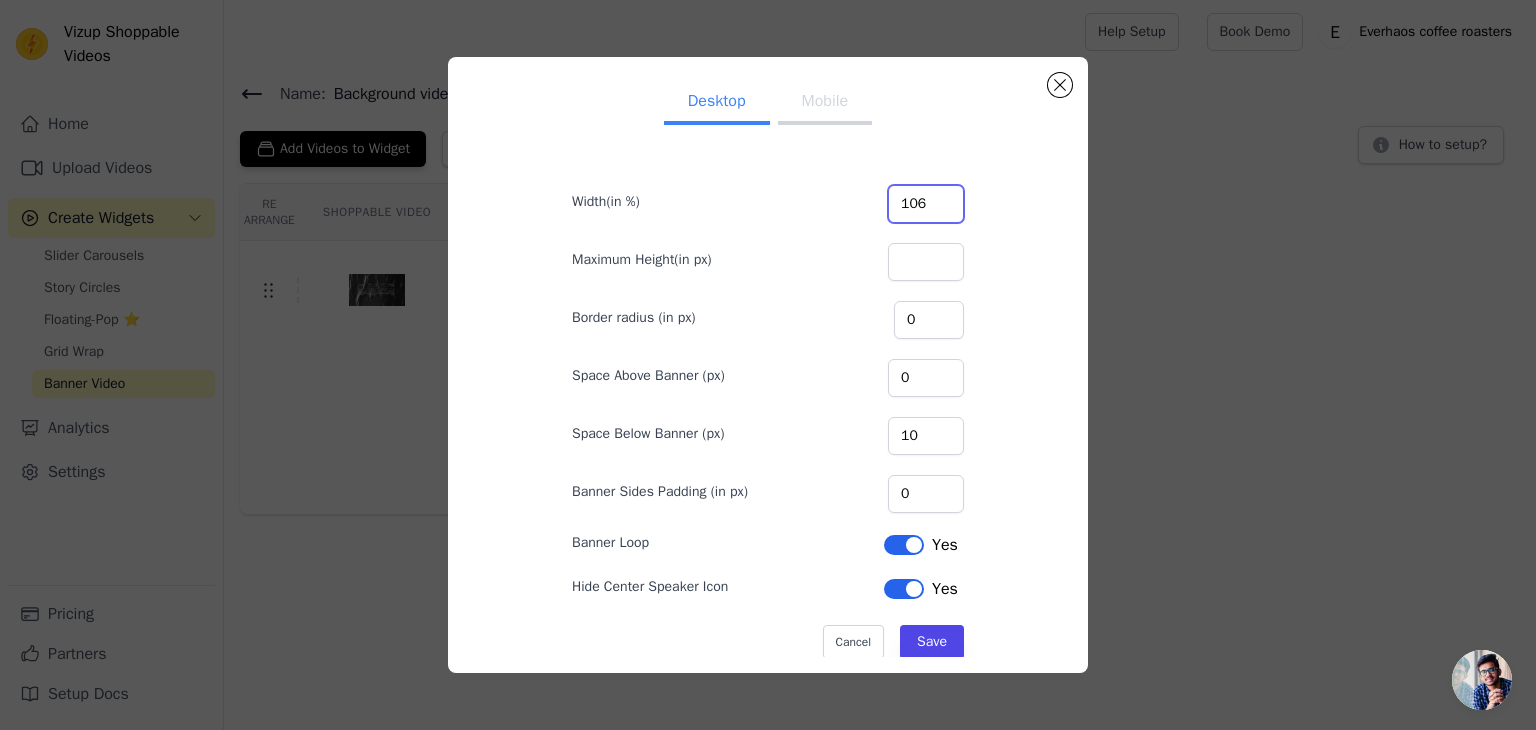 click on "106" at bounding box center (926, 204) 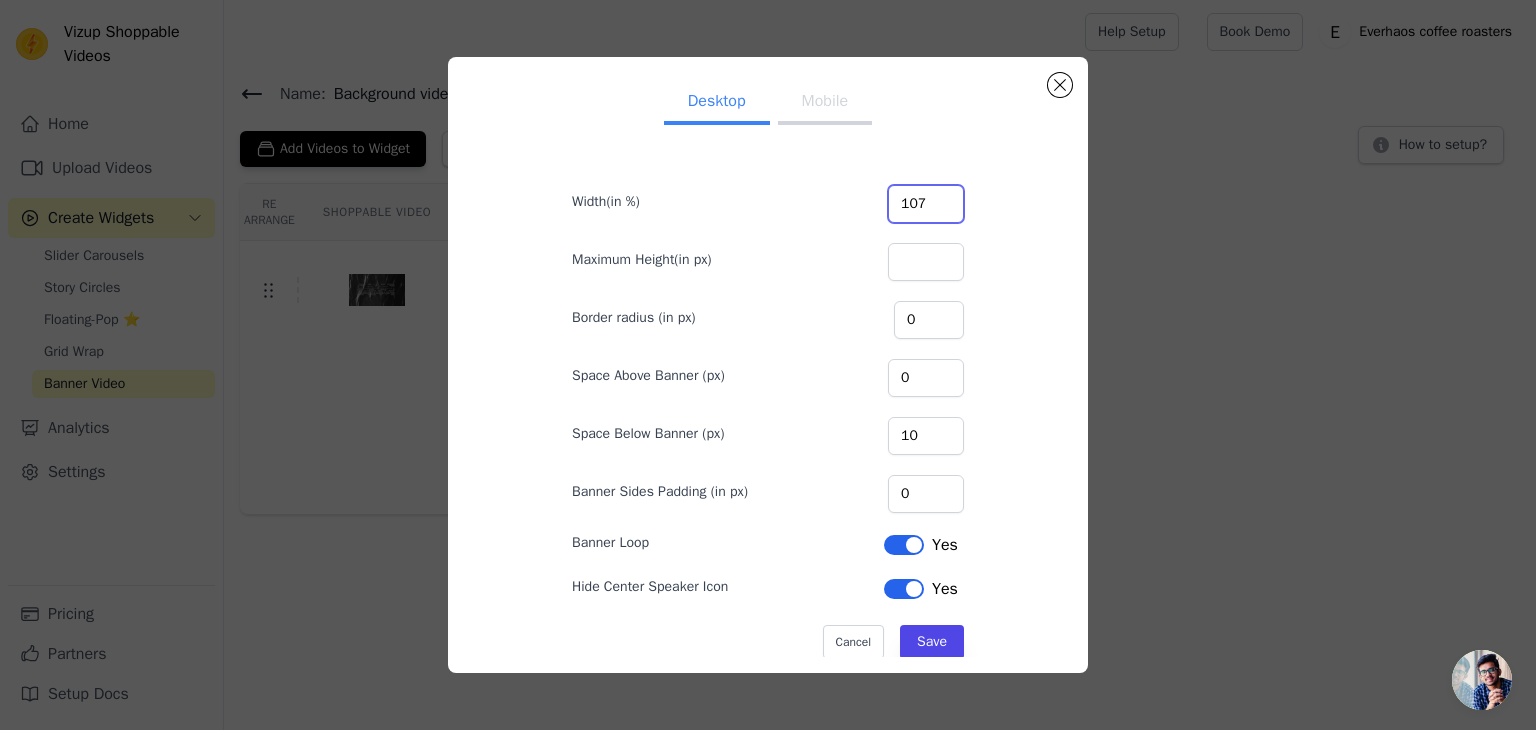 click on "107" at bounding box center [926, 204] 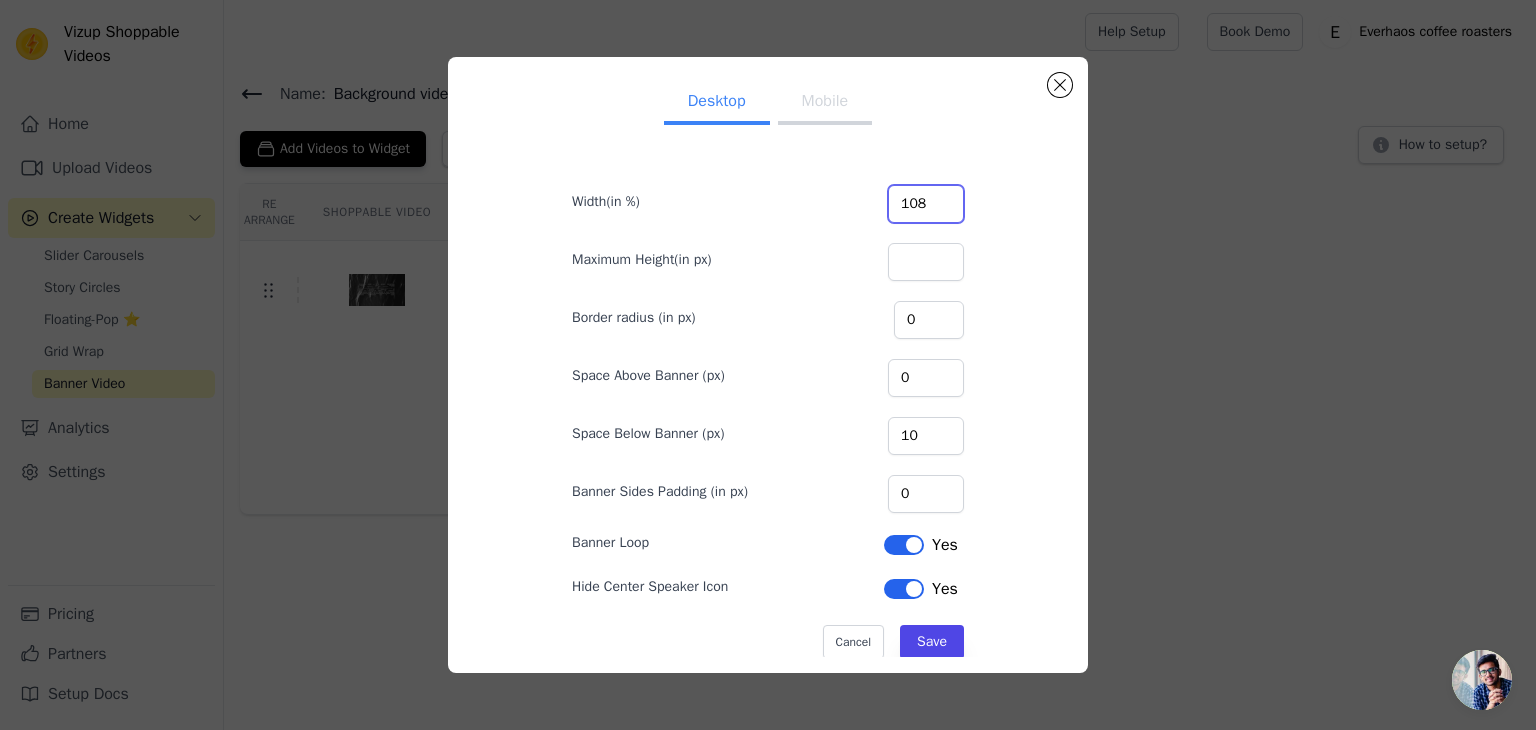 click on "108" at bounding box center (926, 204) 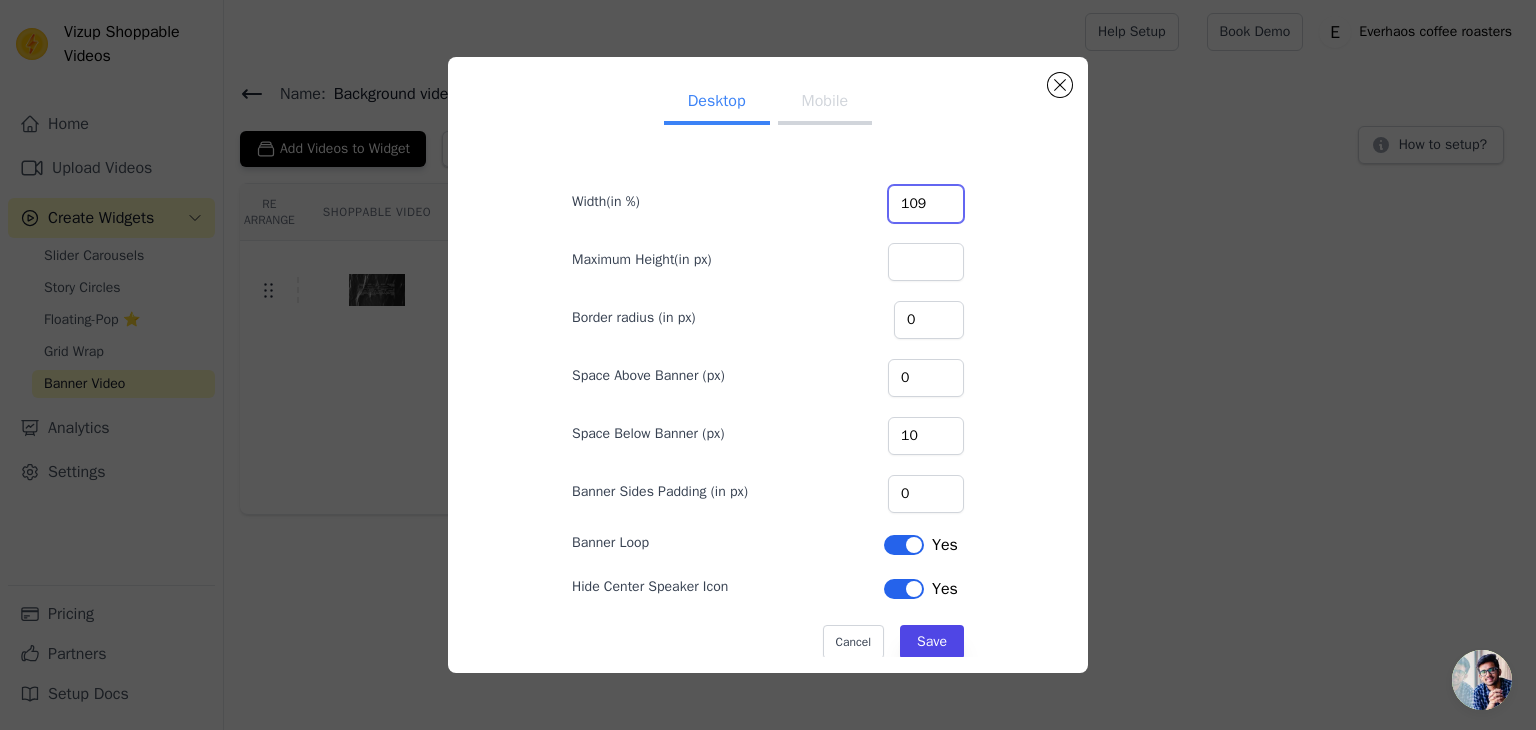 click on "109" at bounding box center (926, 204) 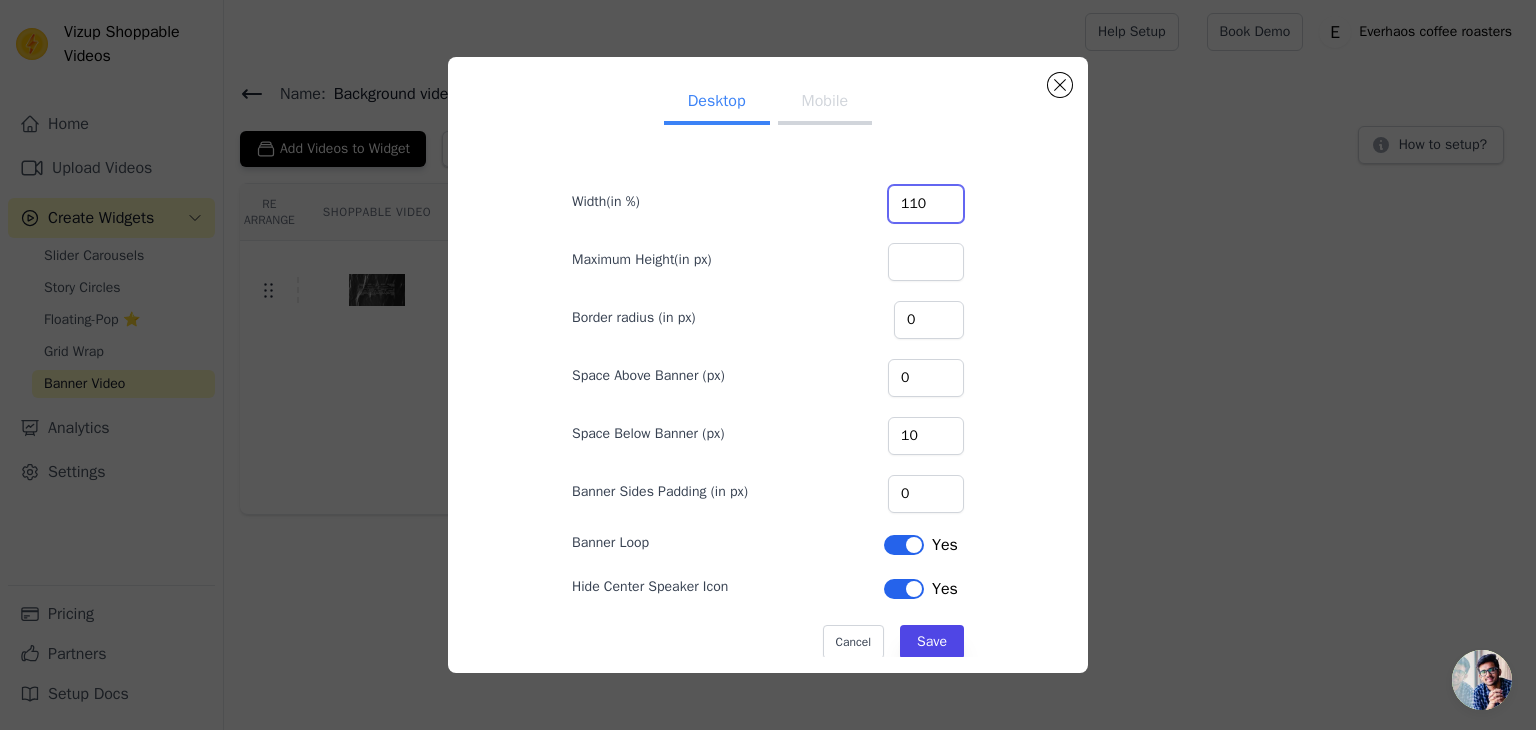 click on "110" at bounding box center [926, 204] 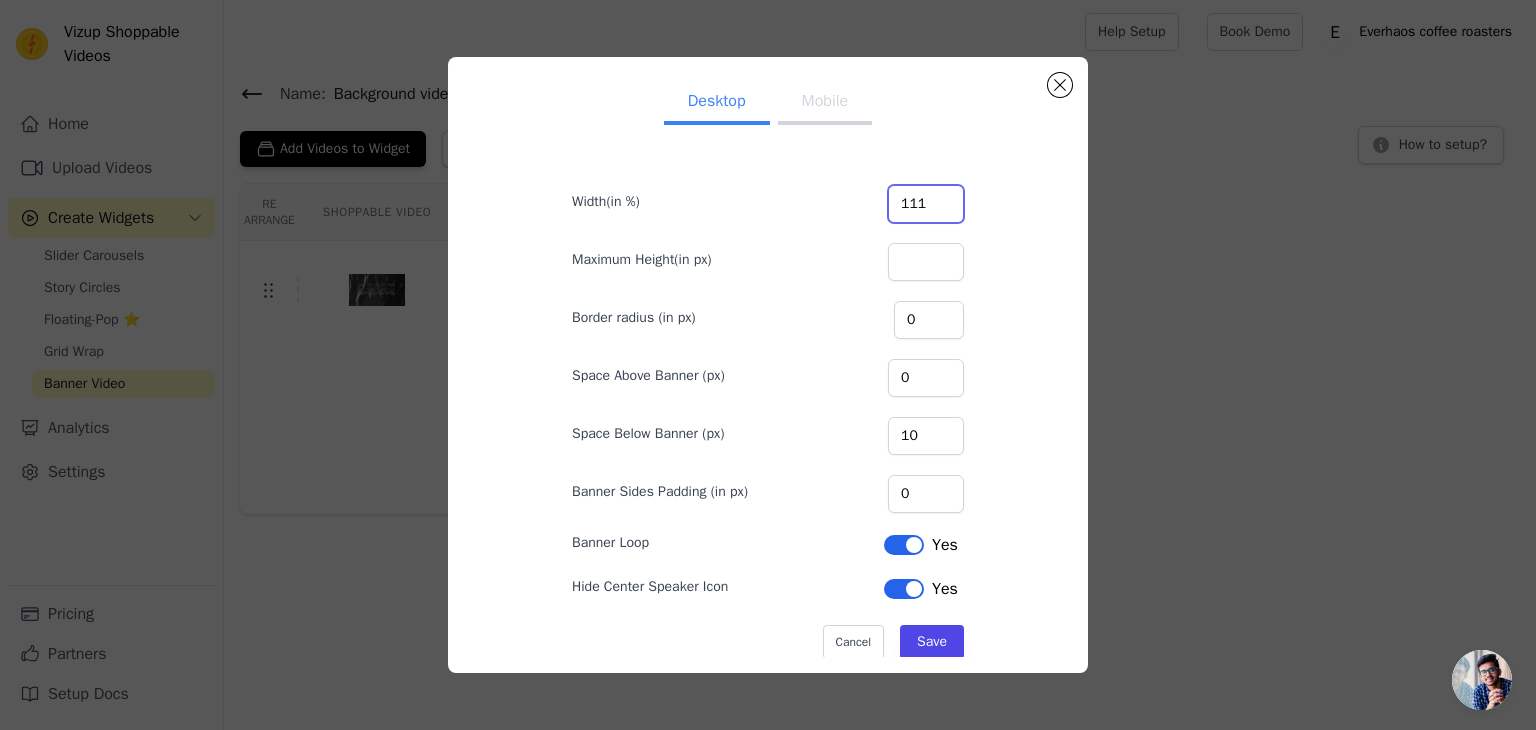 click on "111" at bounding box center (926, 204) 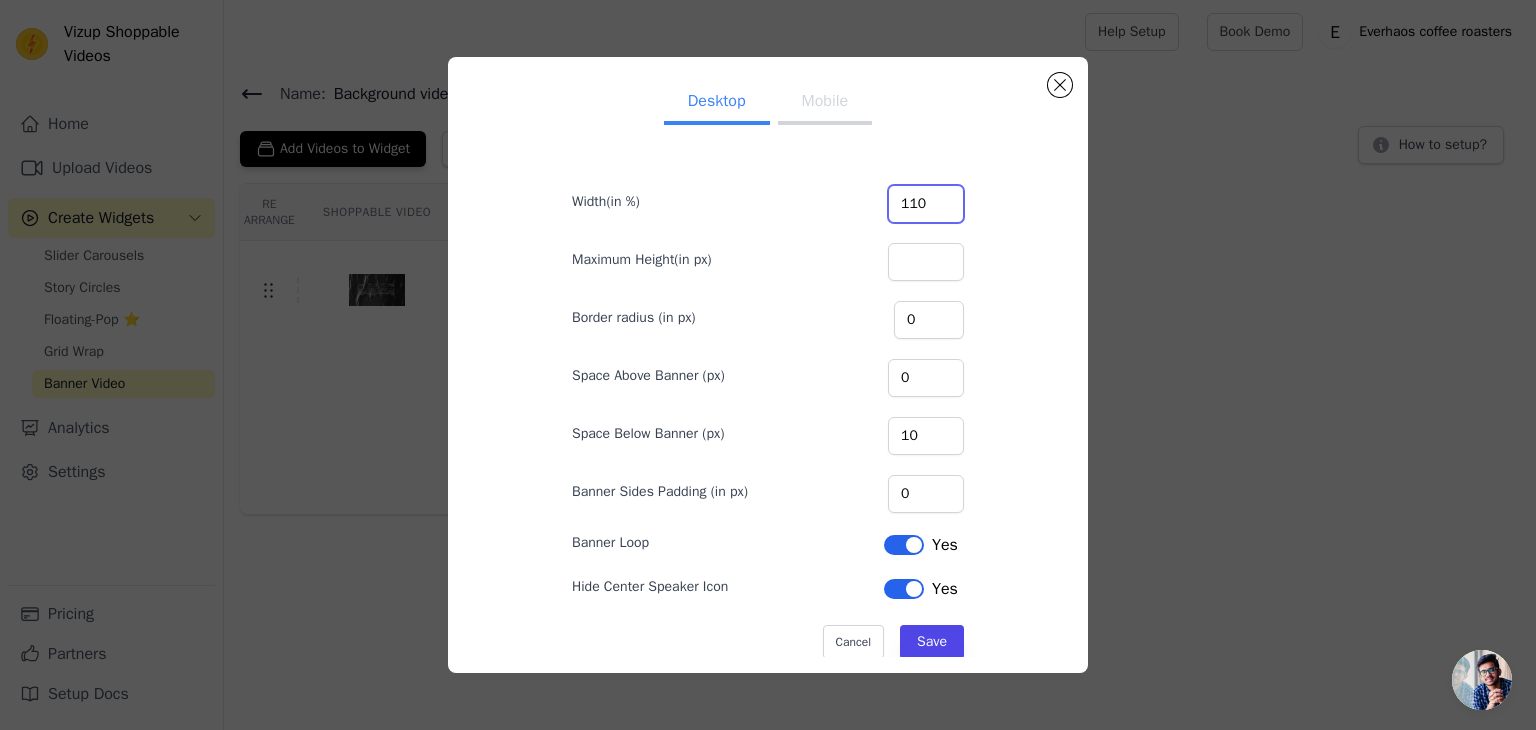 type on "110" 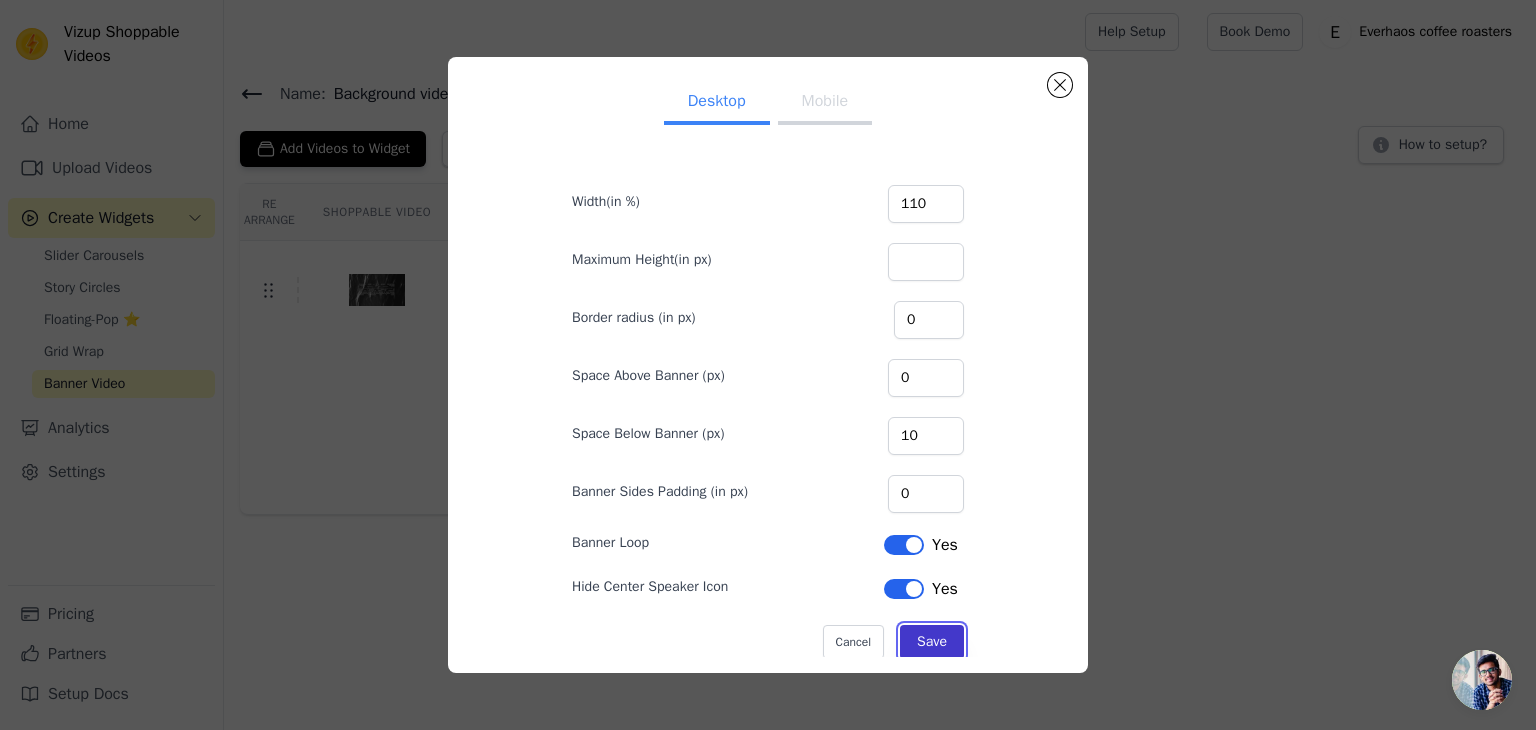 click on "Save" at bounding box center (932, 642) 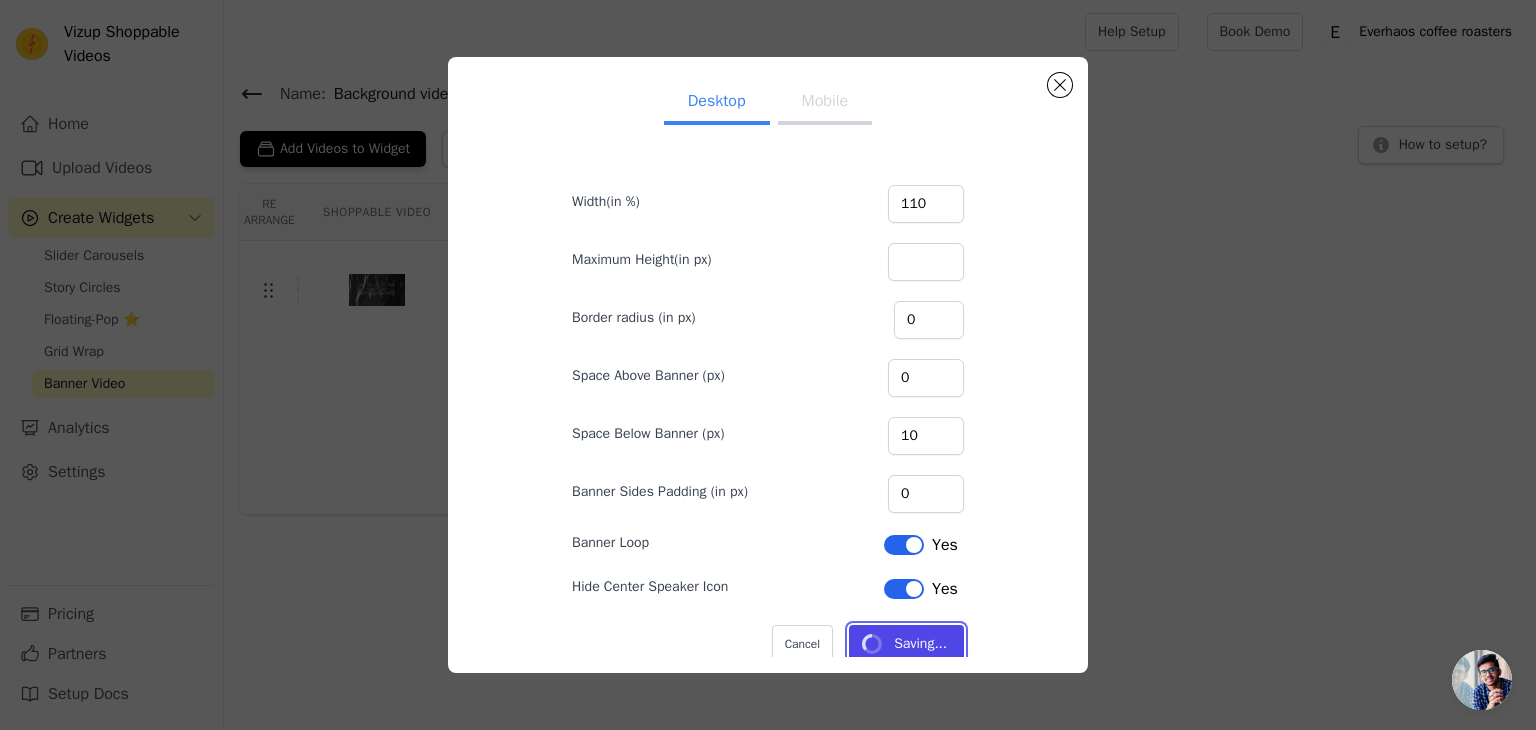 type 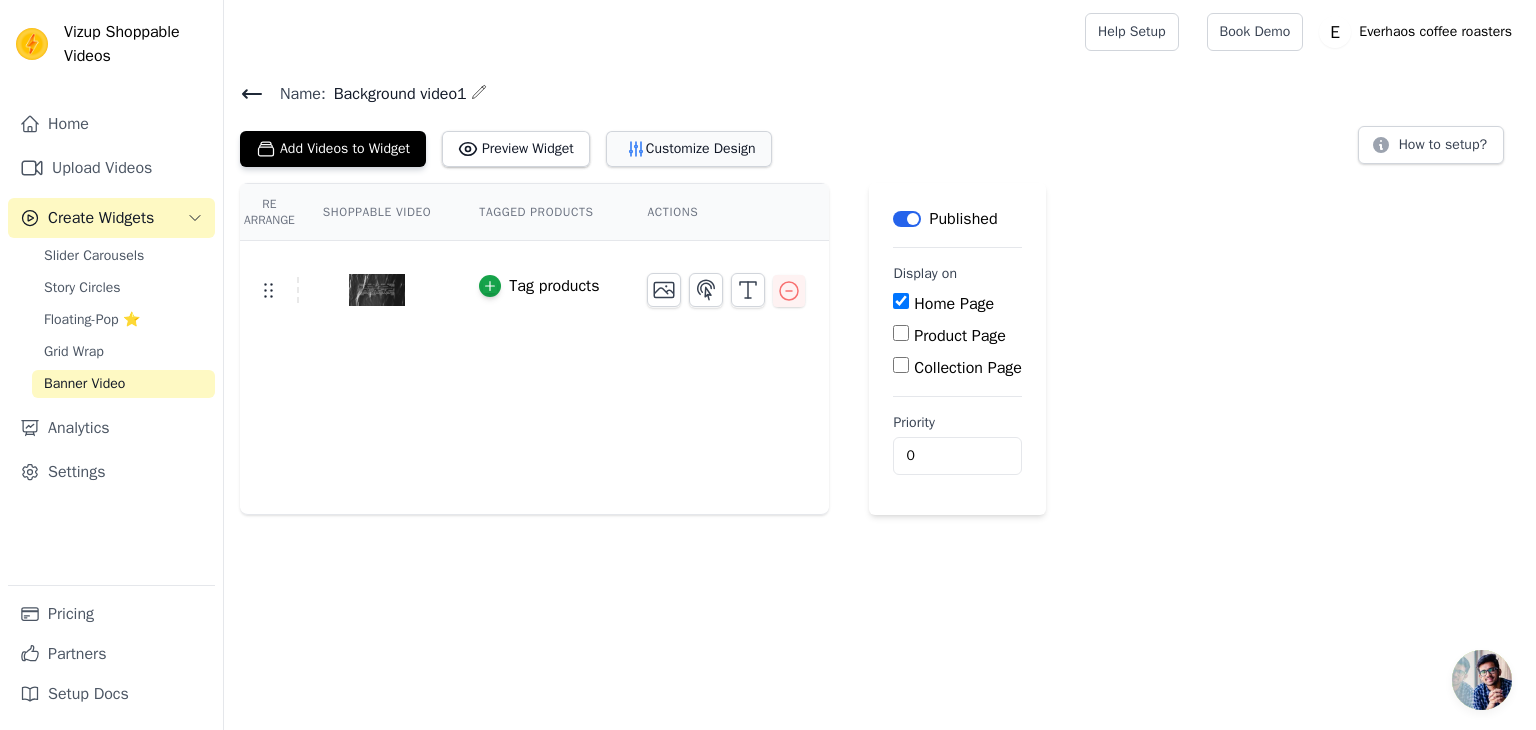 click 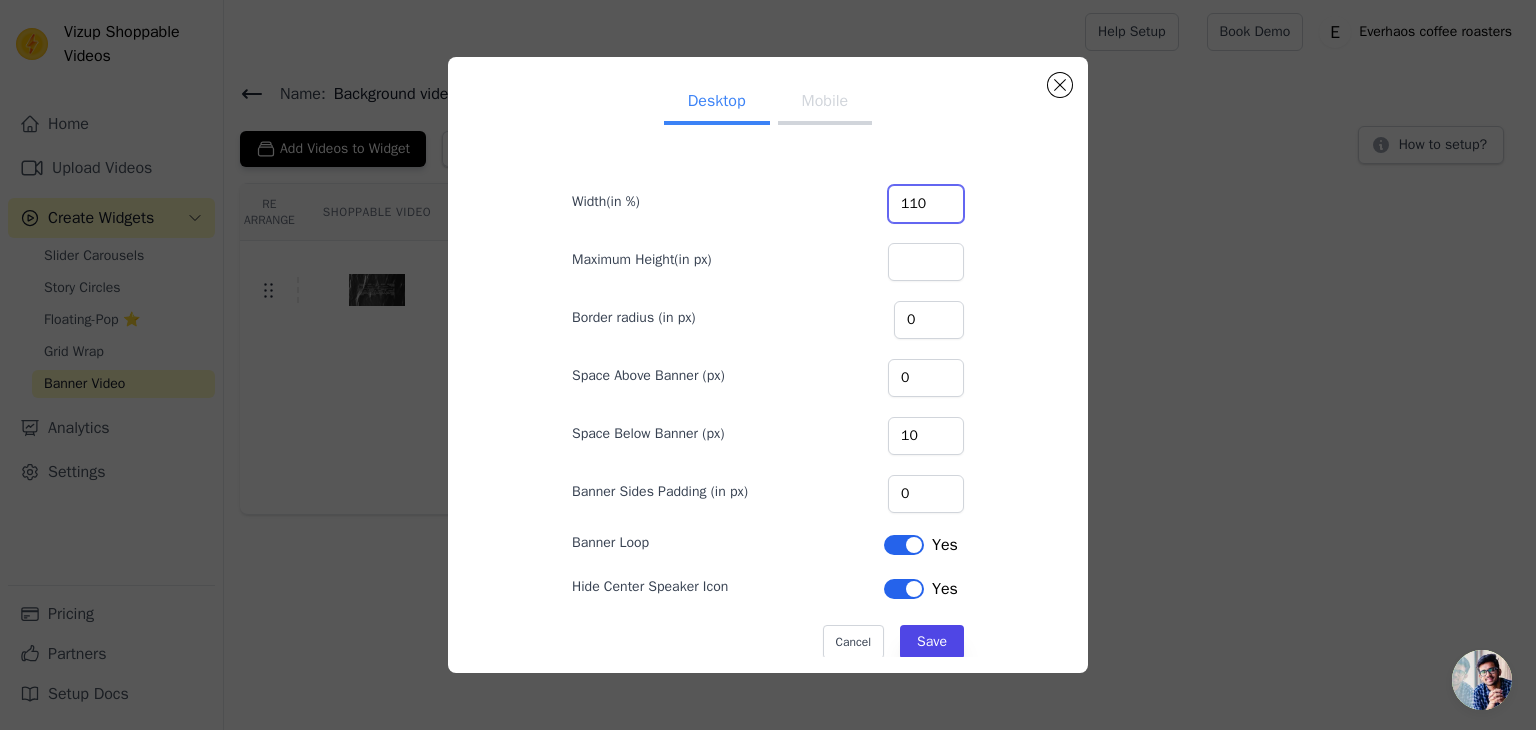 click on "110" at bounding box center (926, 204) 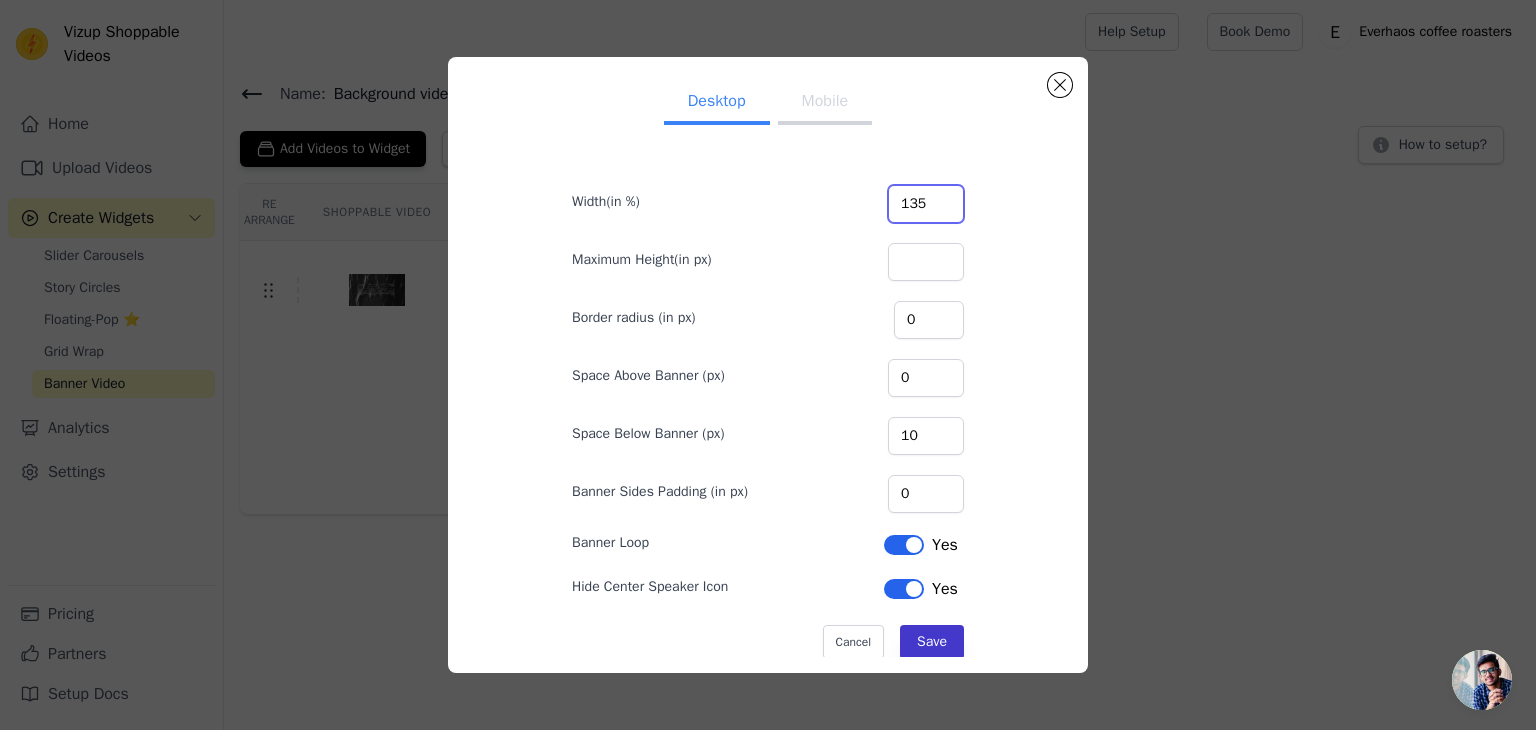 type on "135" 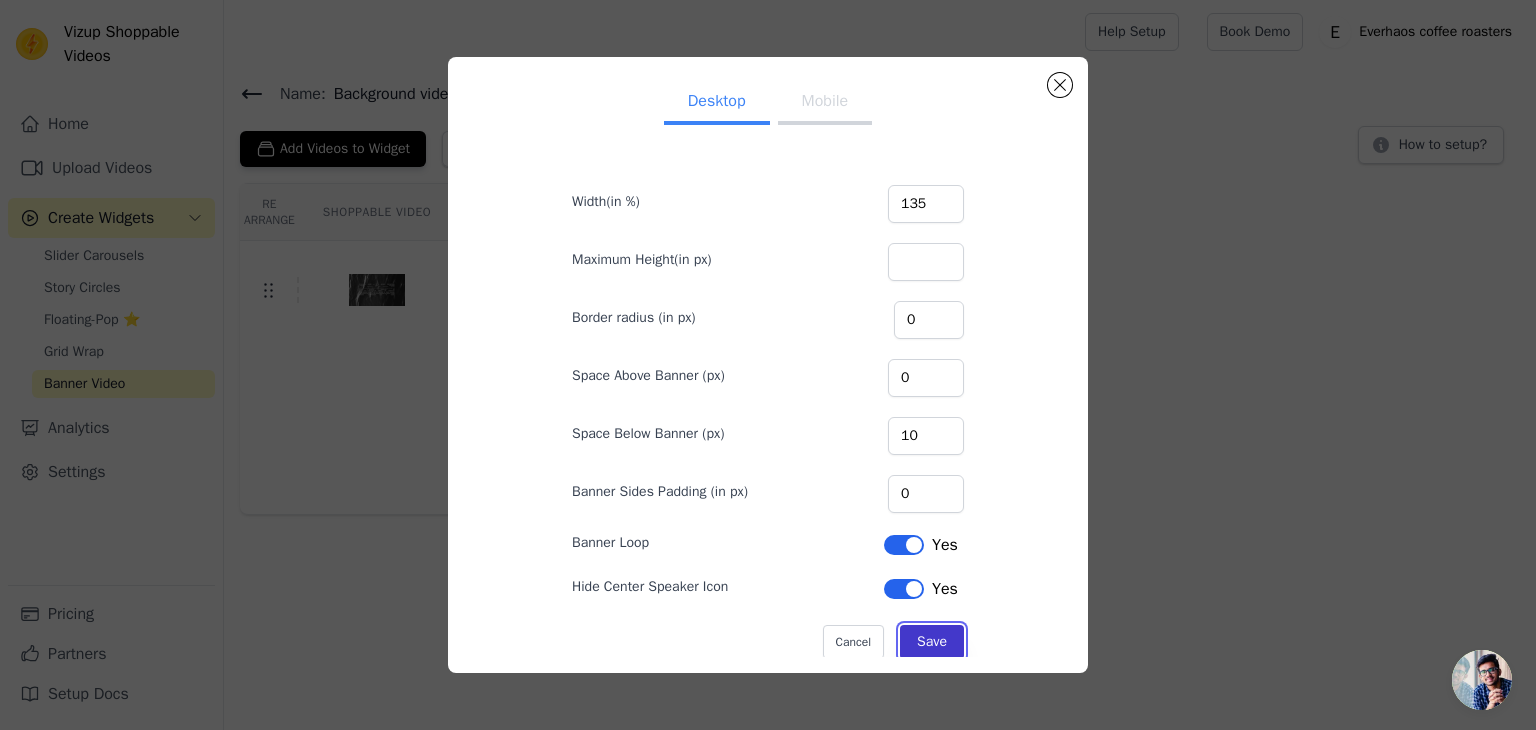 click on "Save" at bounding box center (932, 642) 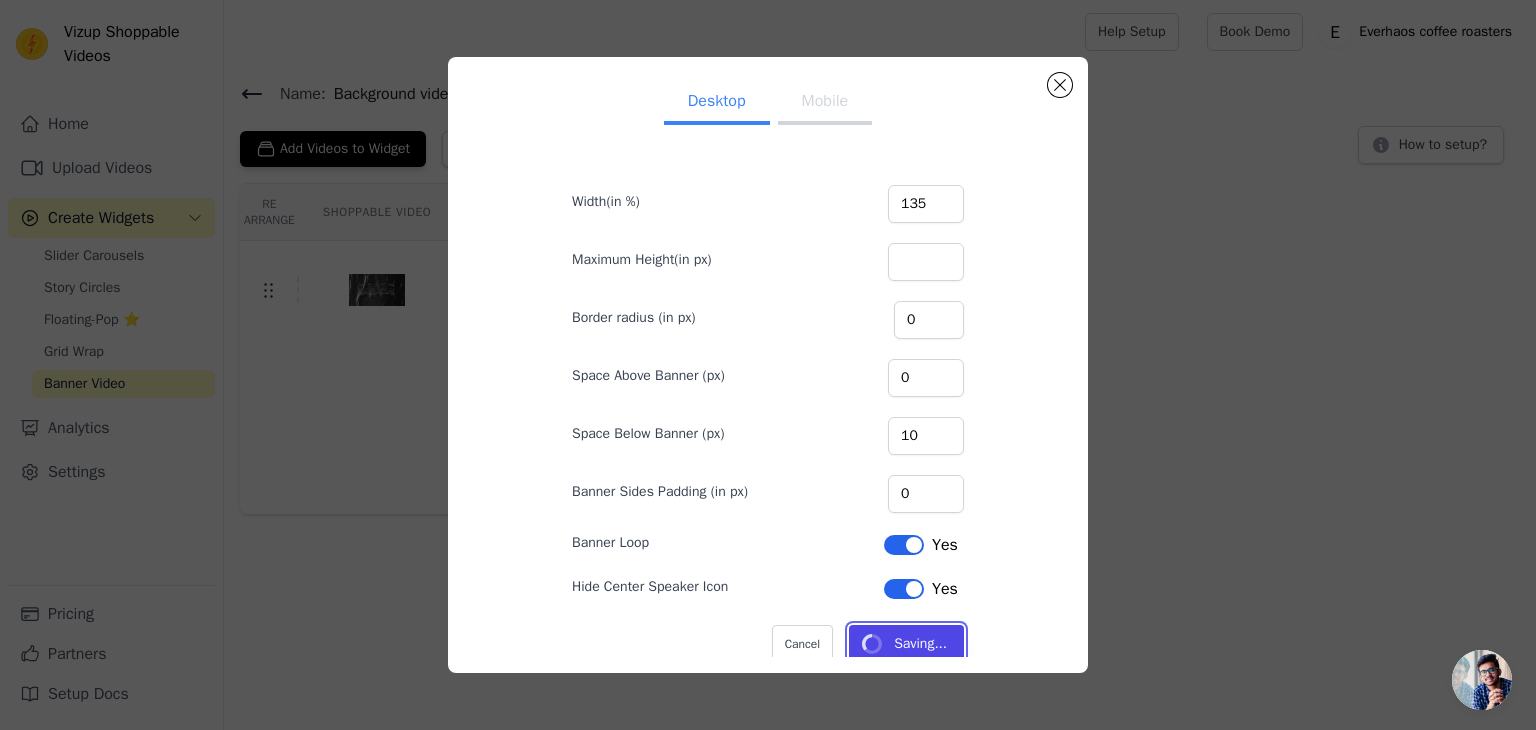 type 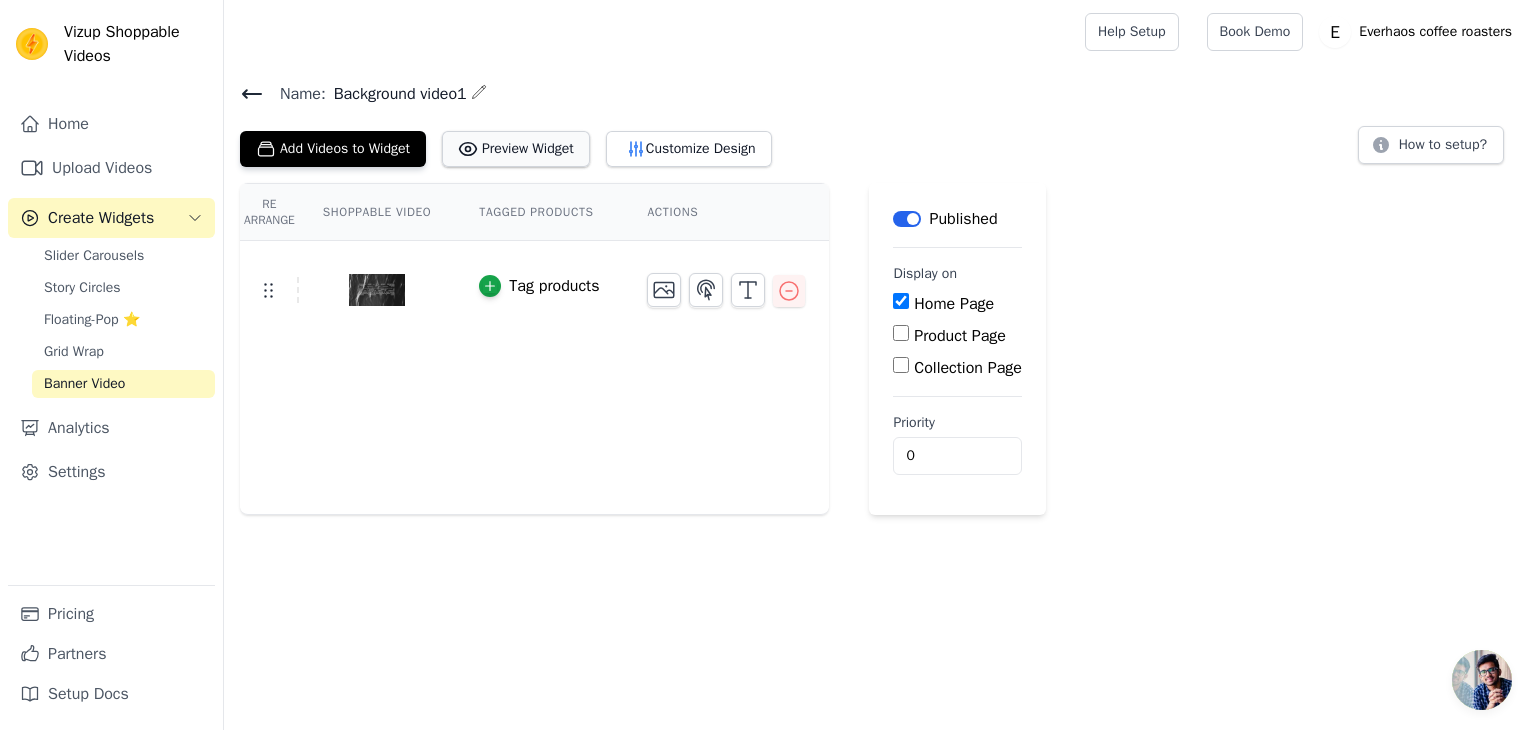 click on "Preview Widget" at bounding box center (516, 149) 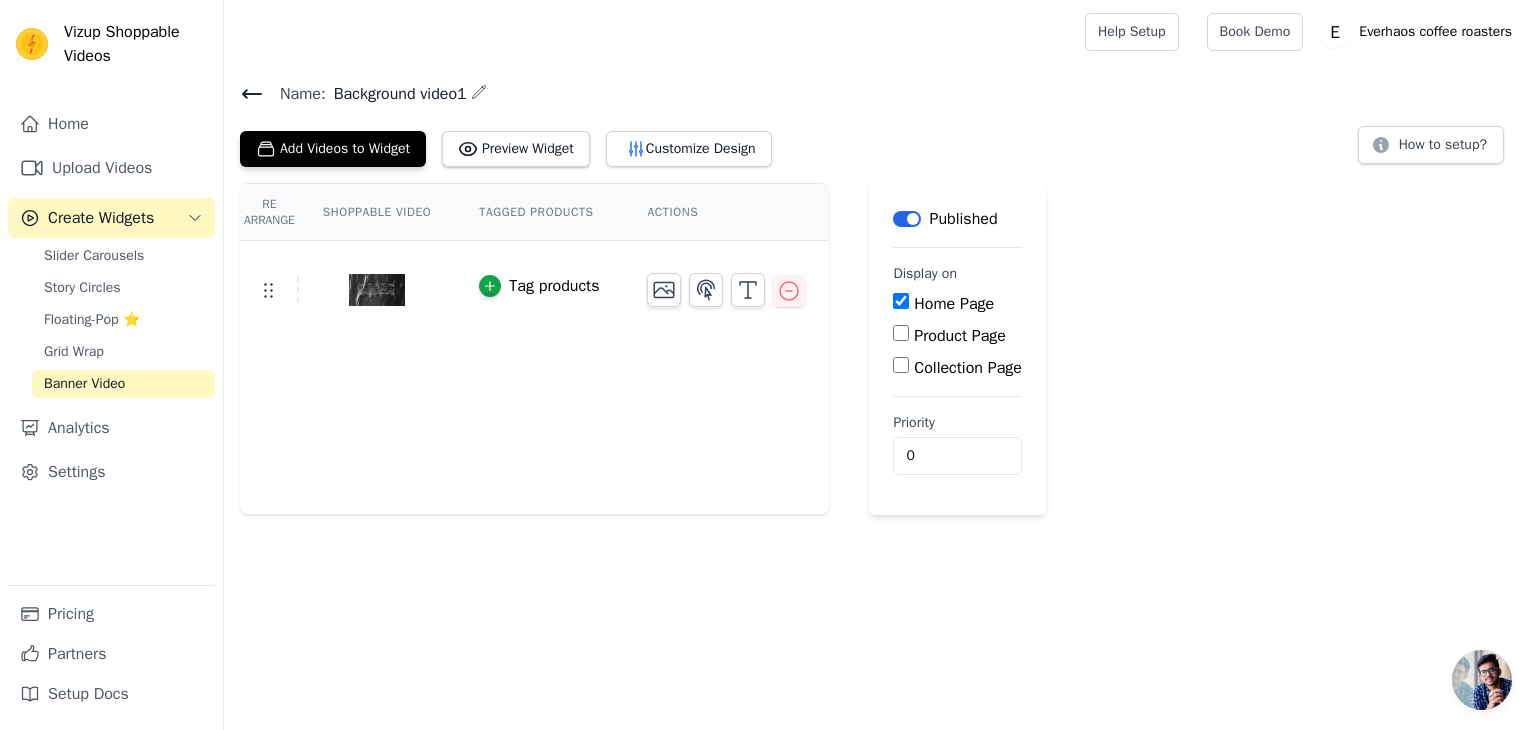 click on "Label" at bounding box center [907, 219] 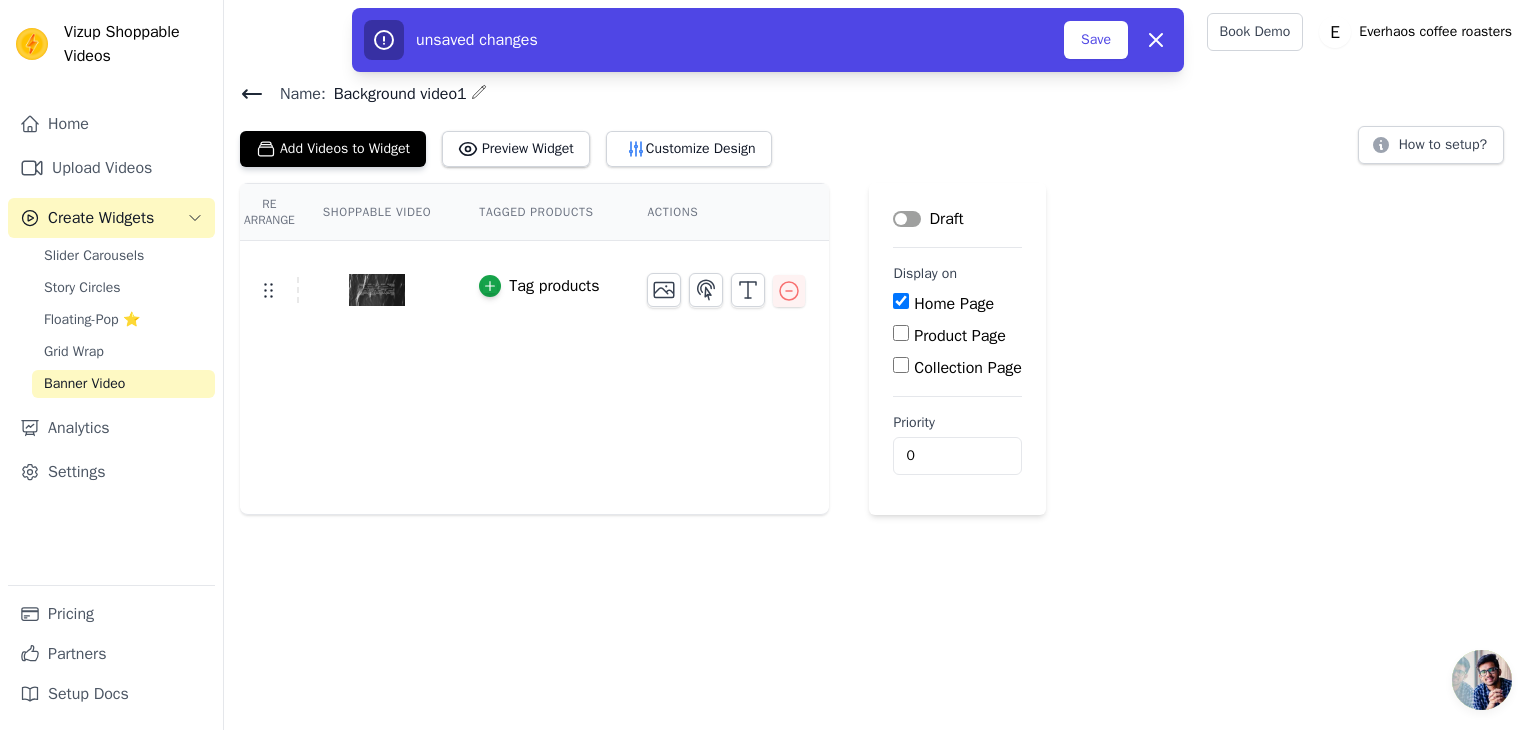 click on "Label" at bounding box center [907, 219] 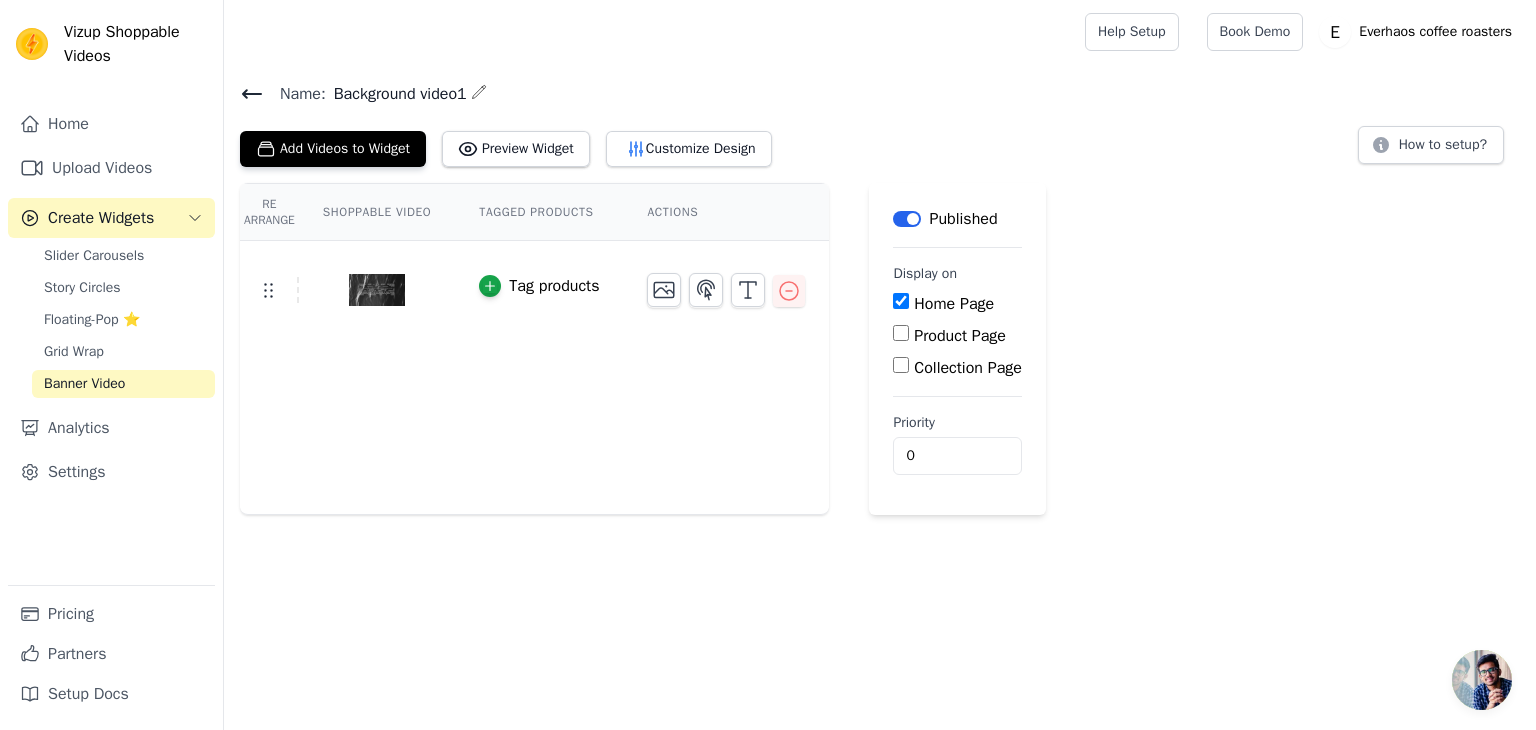 click 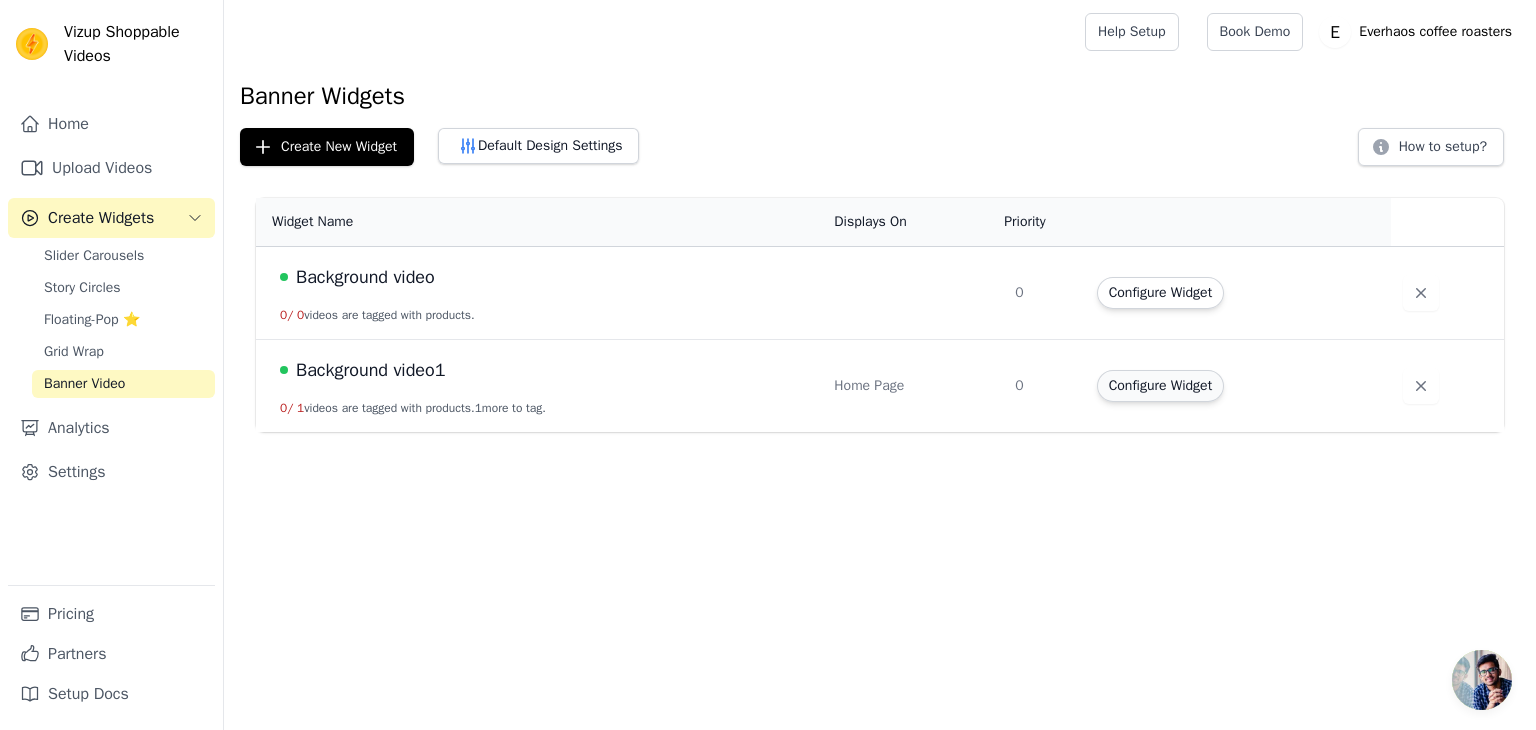 click on "Configure Widget" at bounding box center (1160, 386) 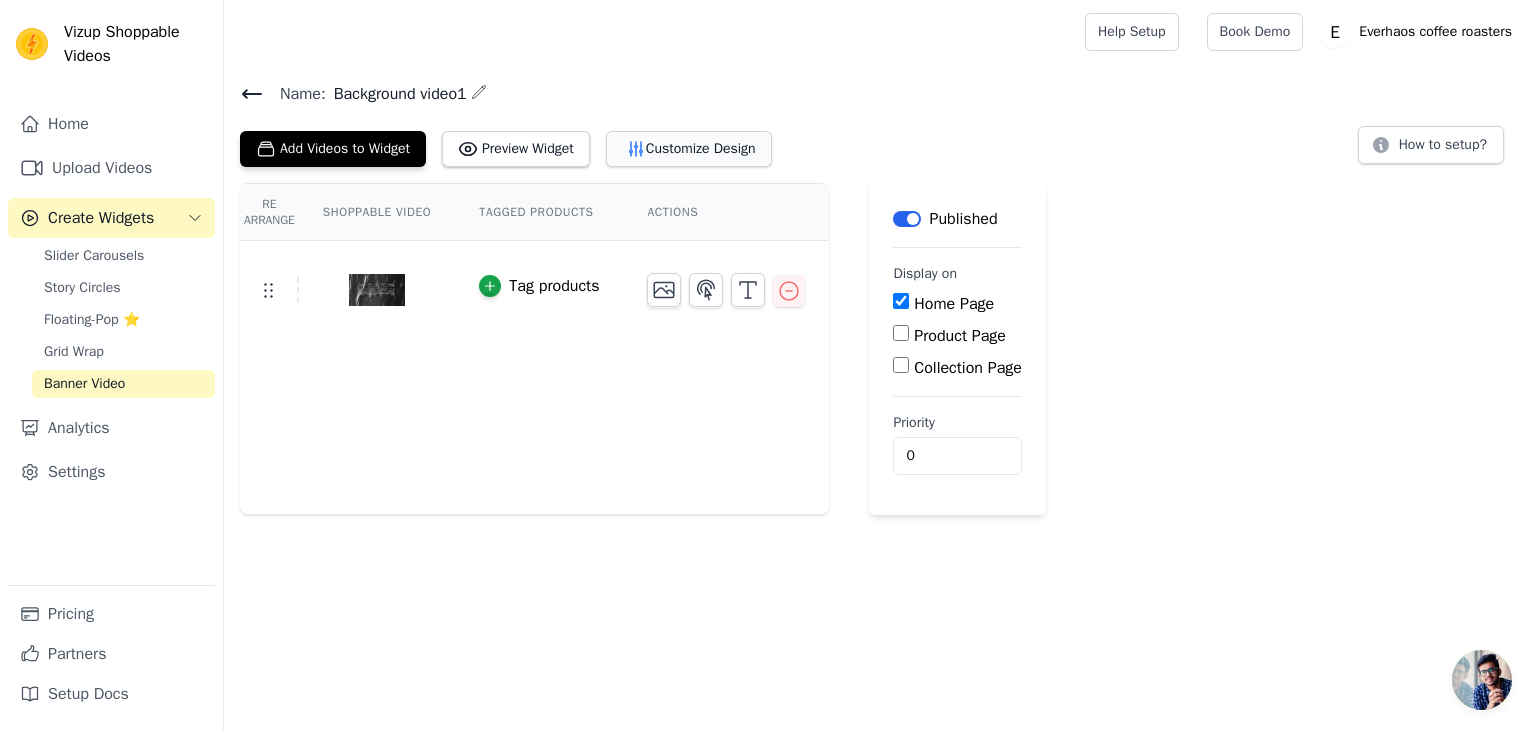 click on "Customize Design" at bounding box center (689, 149) 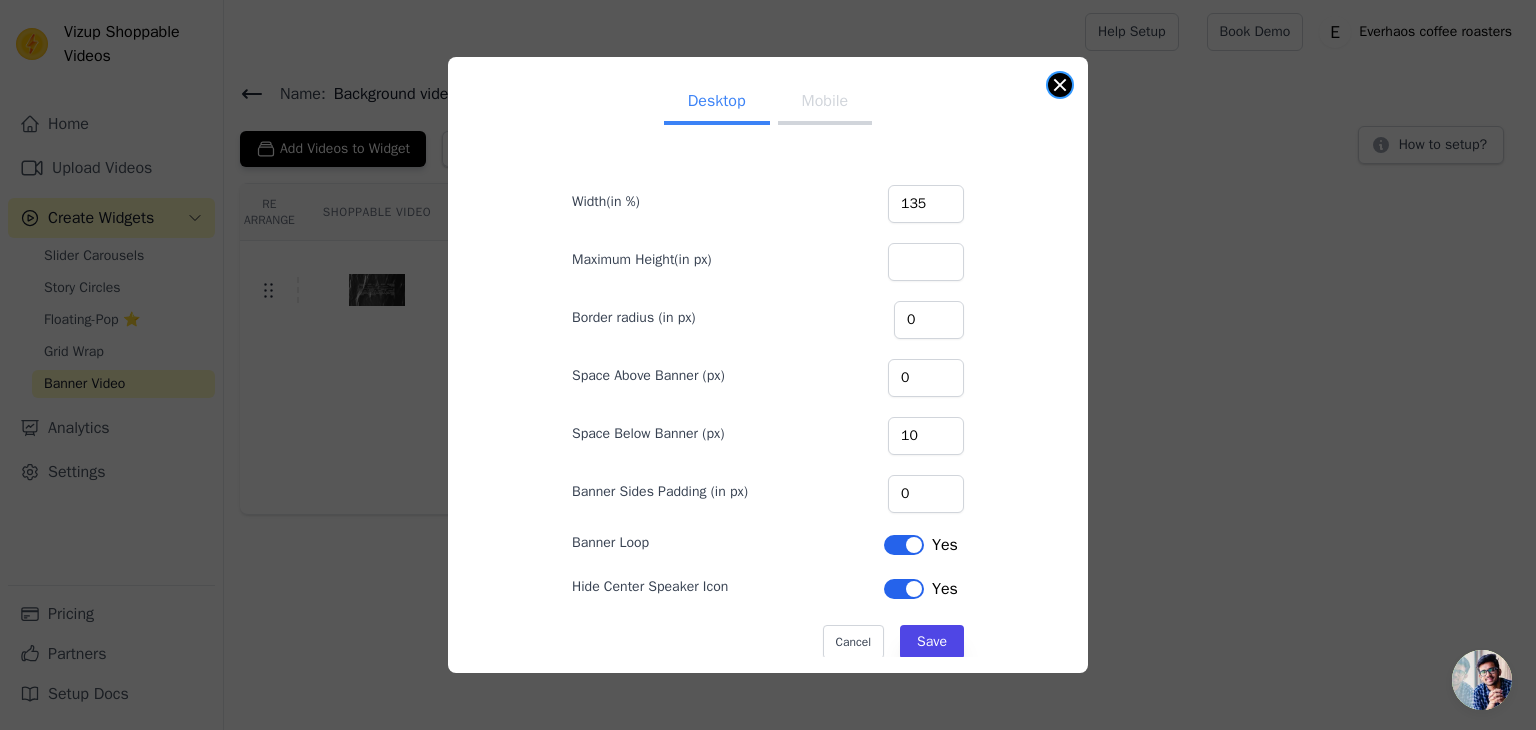 click at bounding box center [1060, 85] 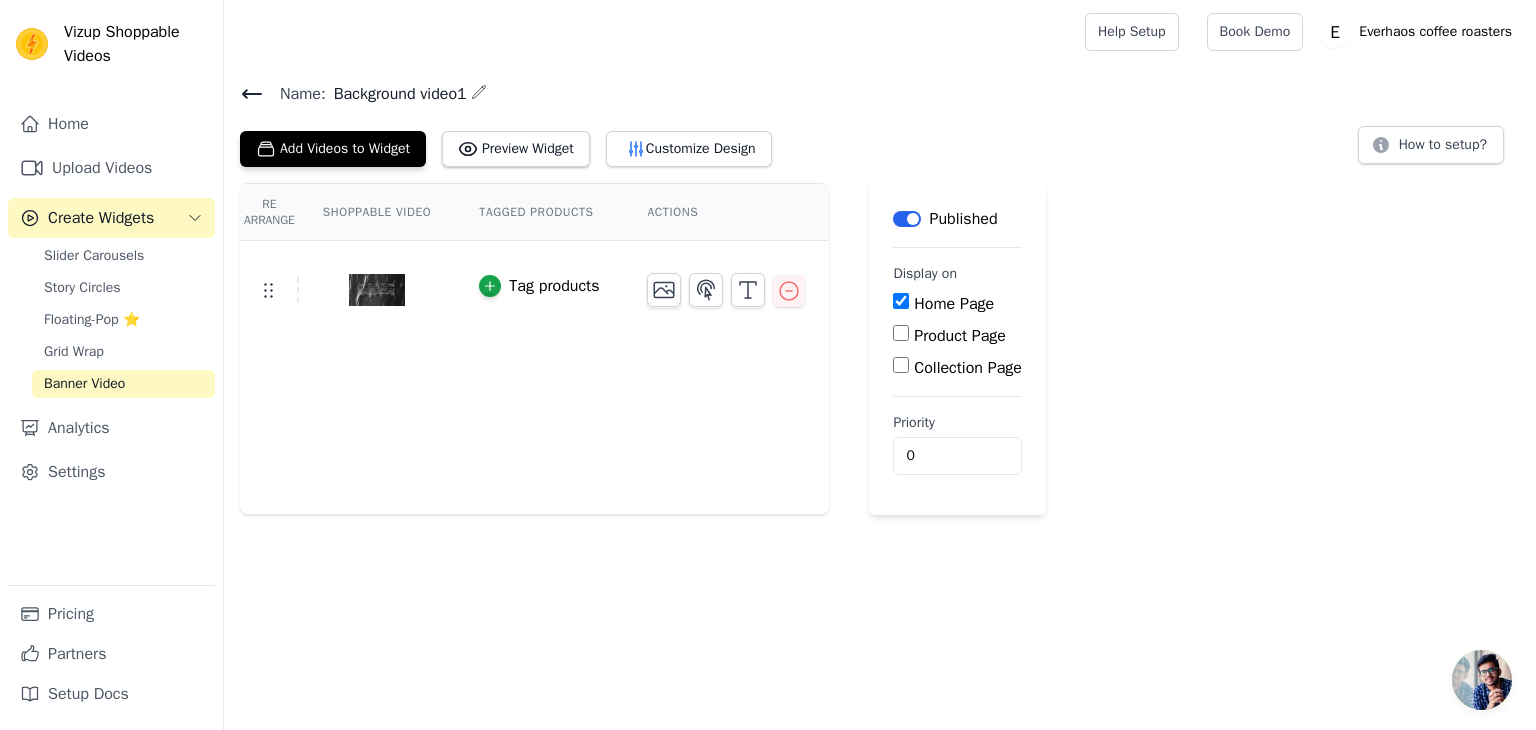 click on "Home Page" at bounding box center (901, 301) 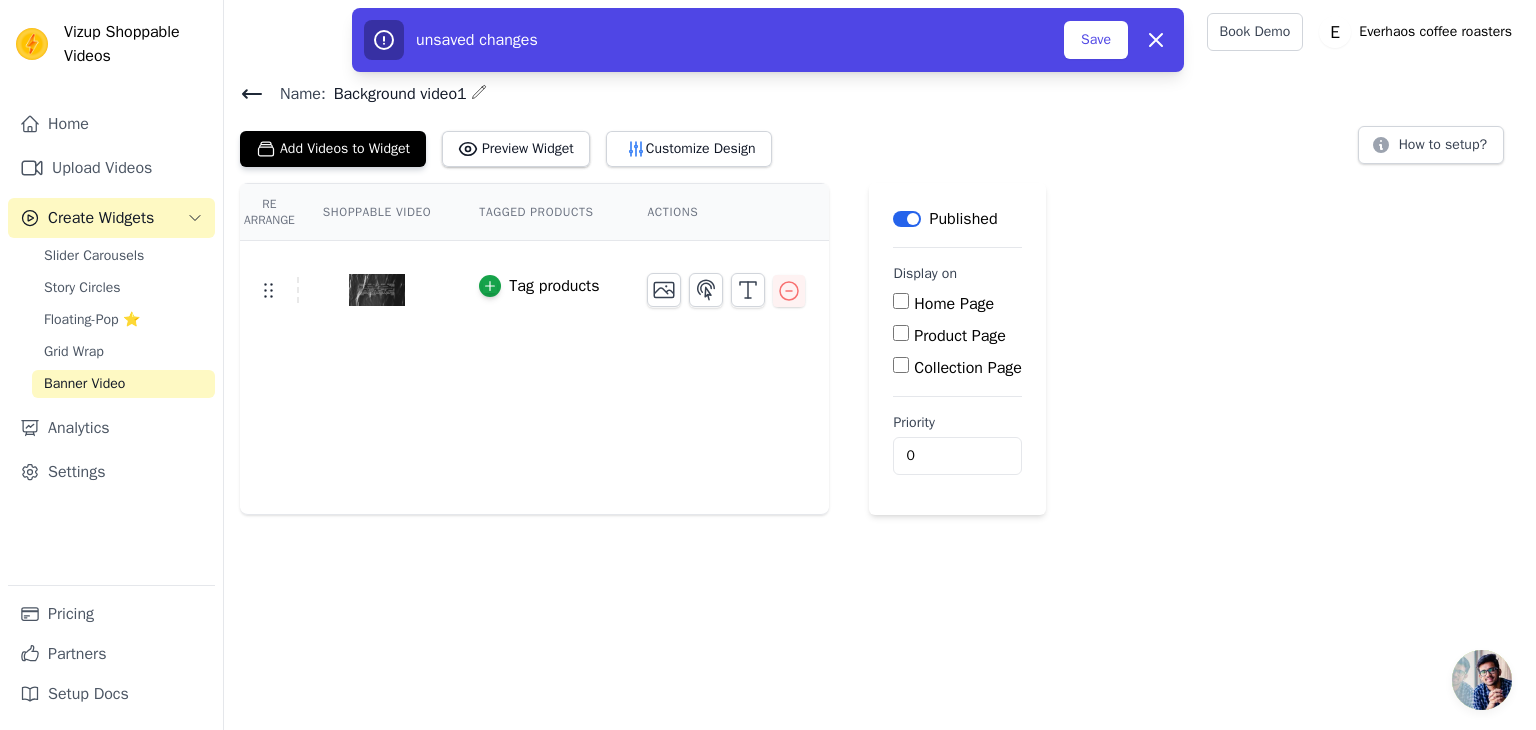 click on "Home Page" at bounding box center [901, 301] 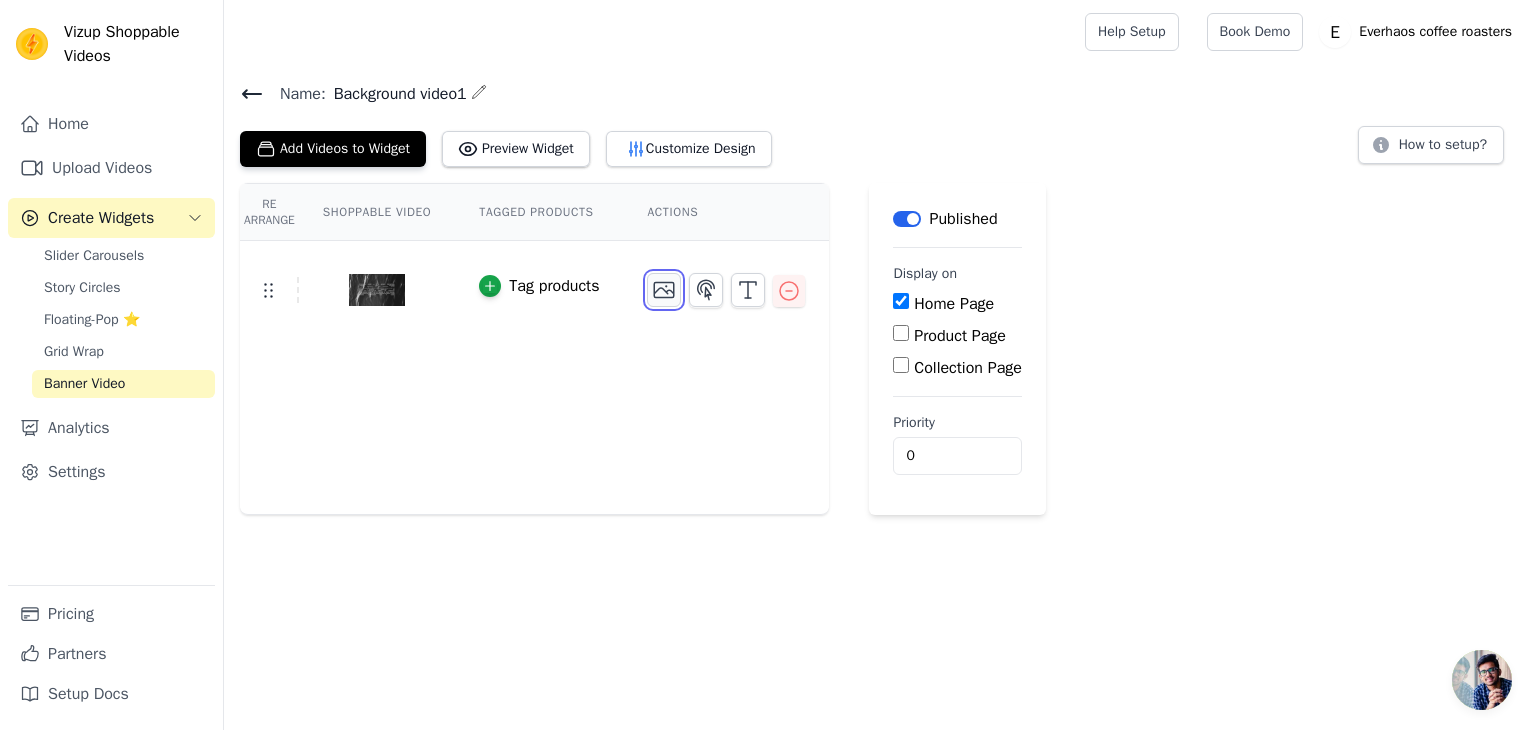 click 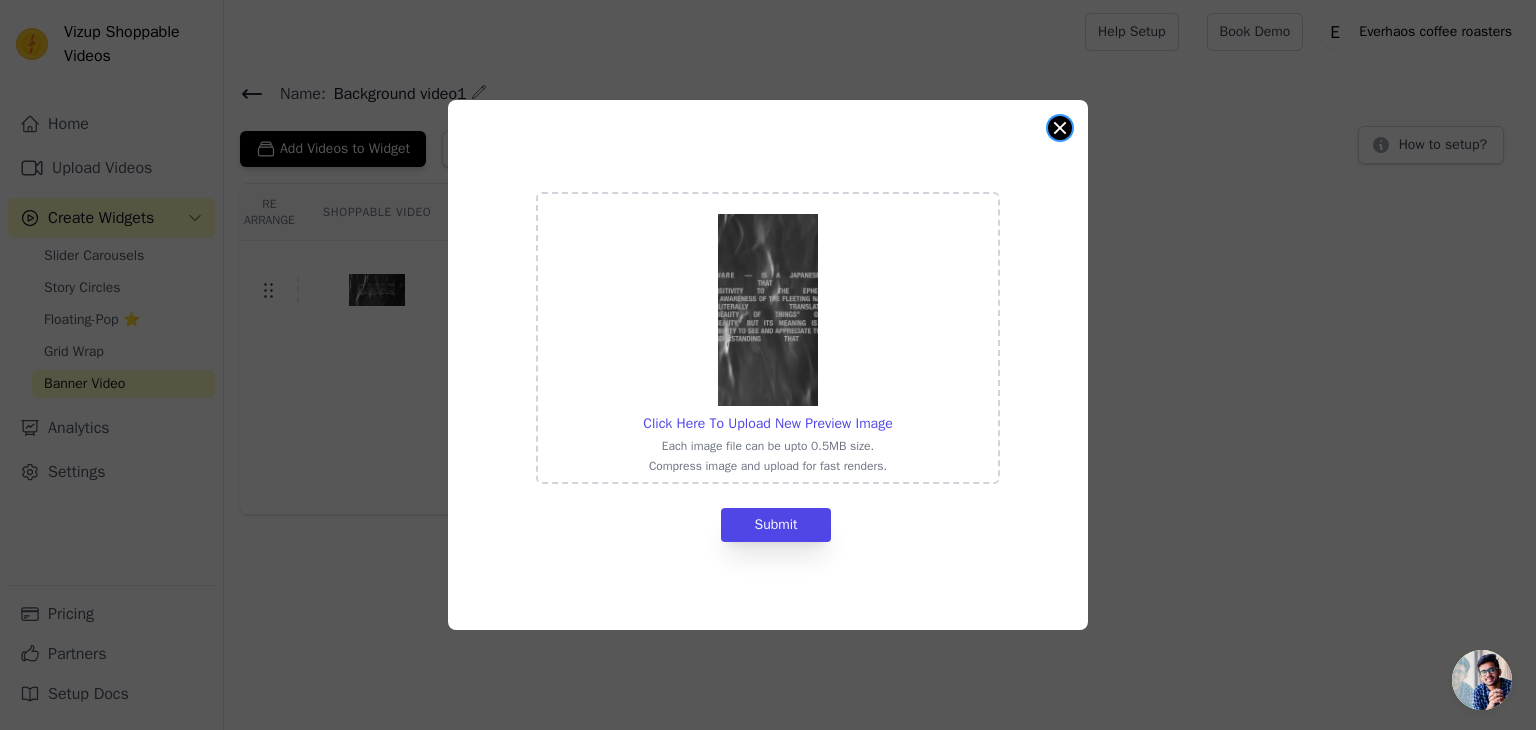 click at bounding box center (1060, 128) 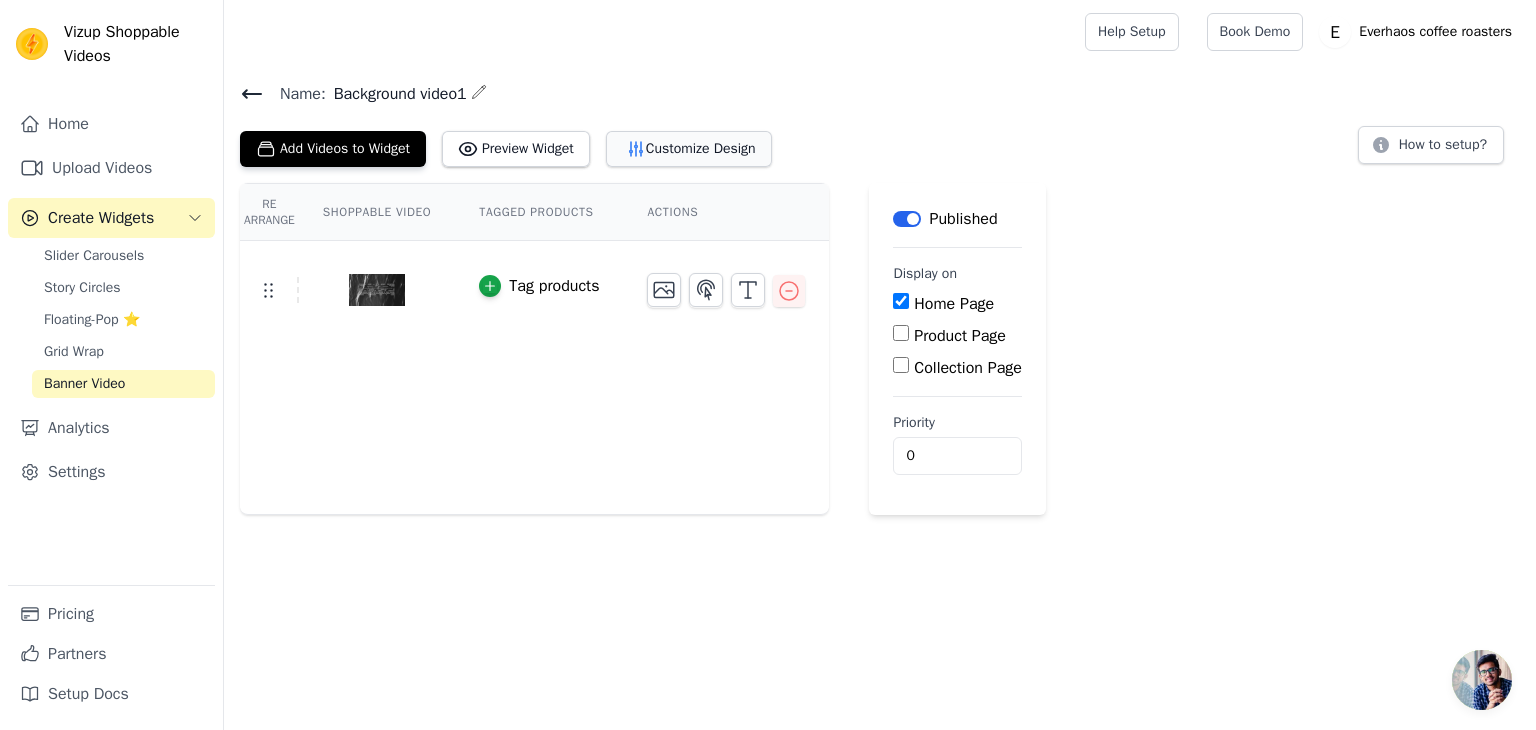 click on "Customize Design" at bounding box center (689, 149) 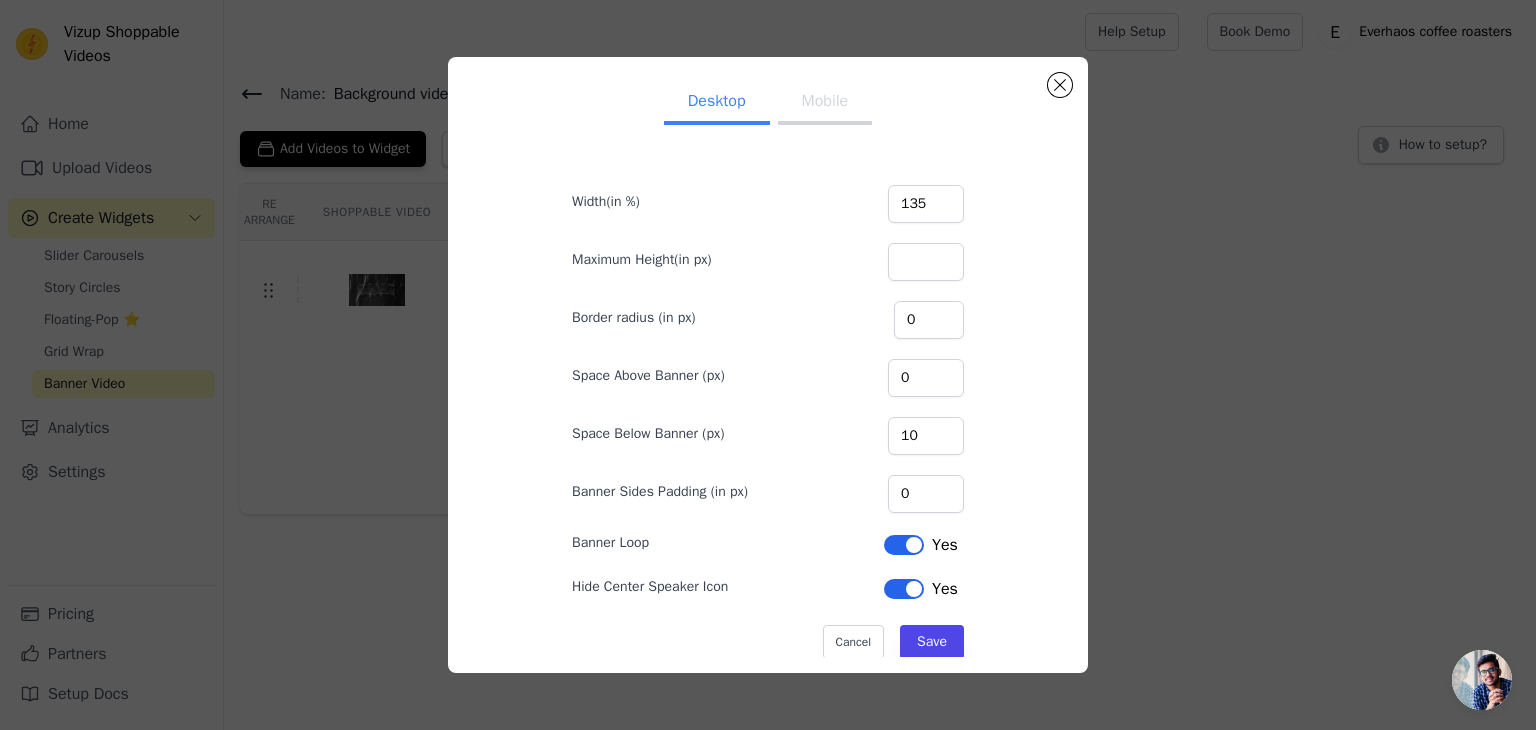 click on "Mobile" at bounding box center (825, 103) 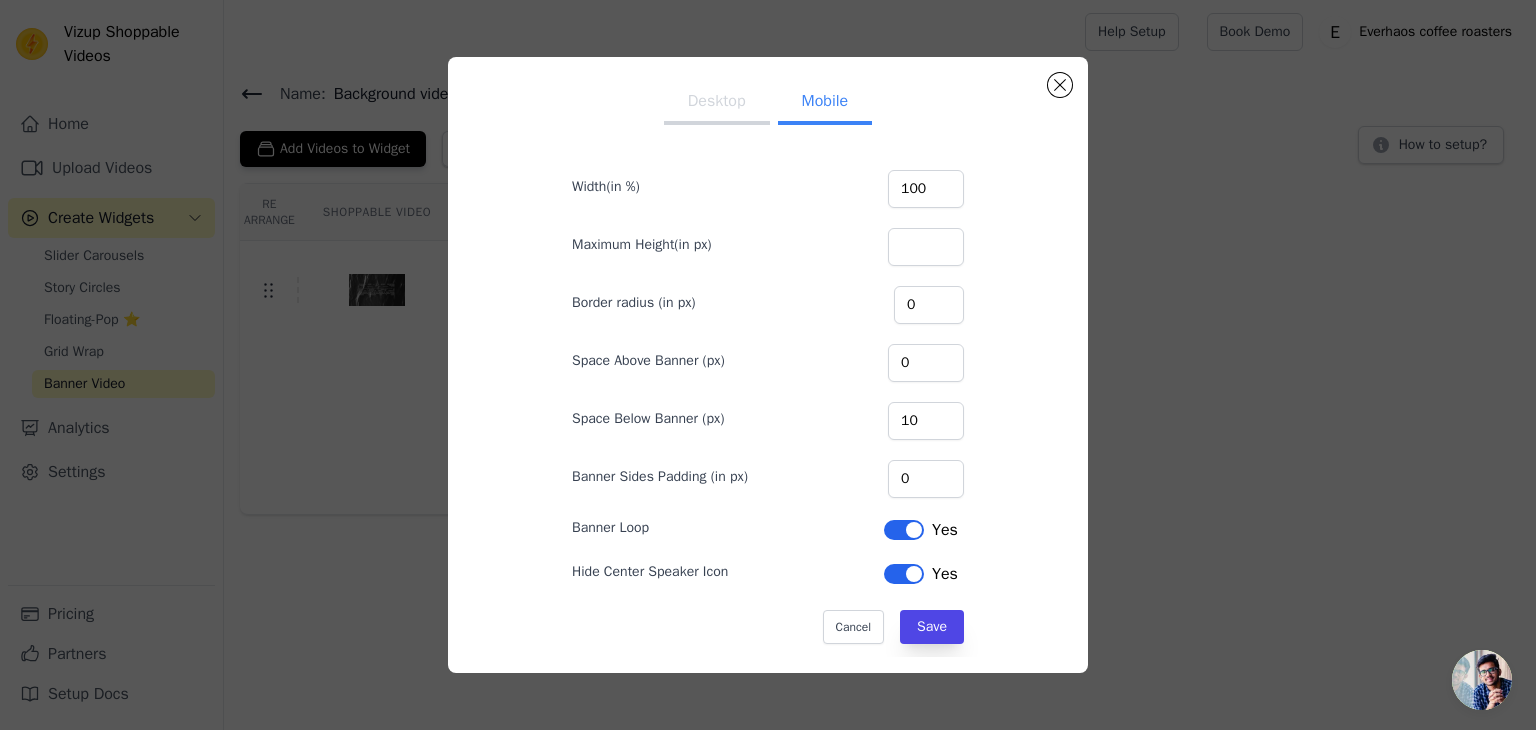 scroll, scrollTop: 0, scrollLeft: 0, axis: both 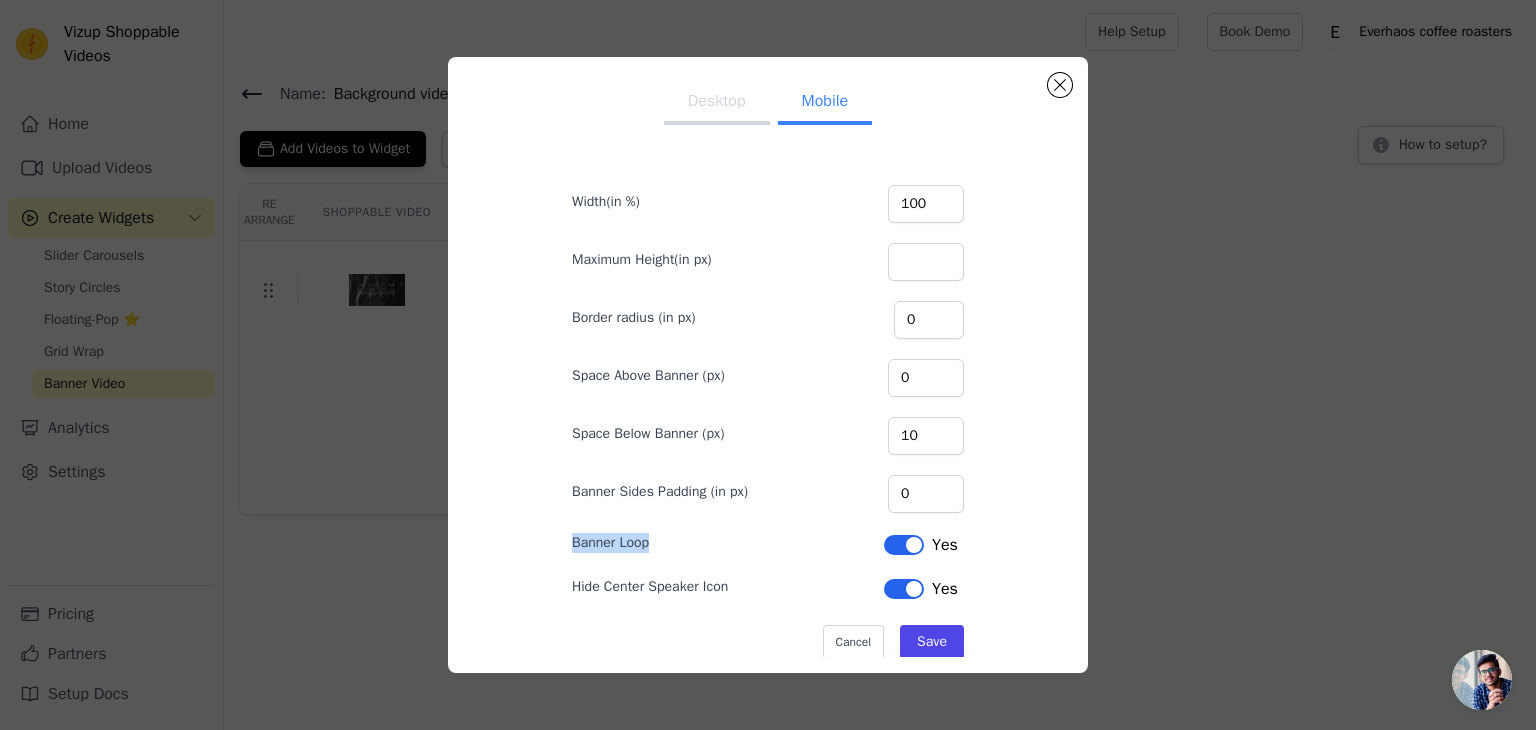drag, startPoint x: 648, startPoint y: 537, endPoint x: 568, endPoint y: 534, distance: 80.05623 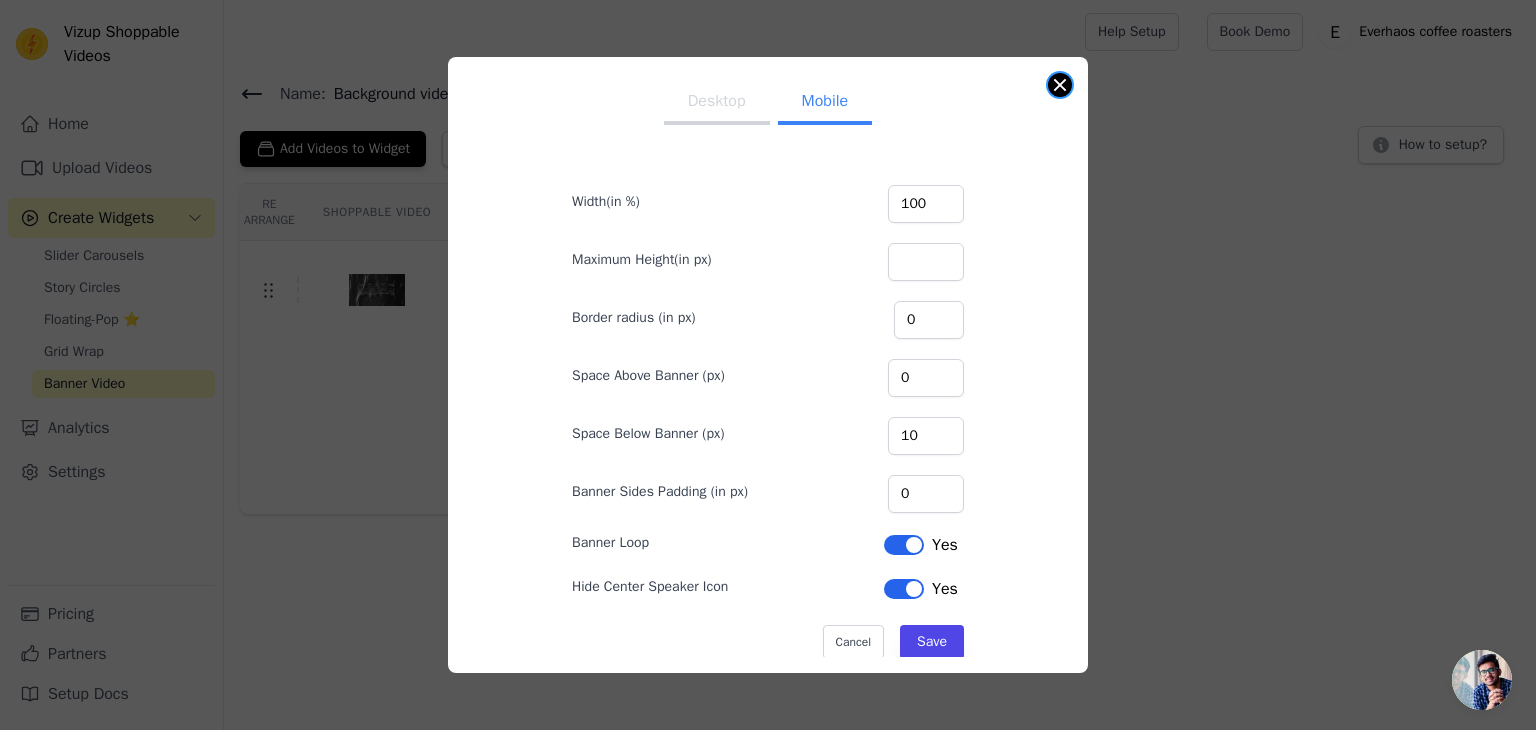 click at bounding box center [1060, 85] 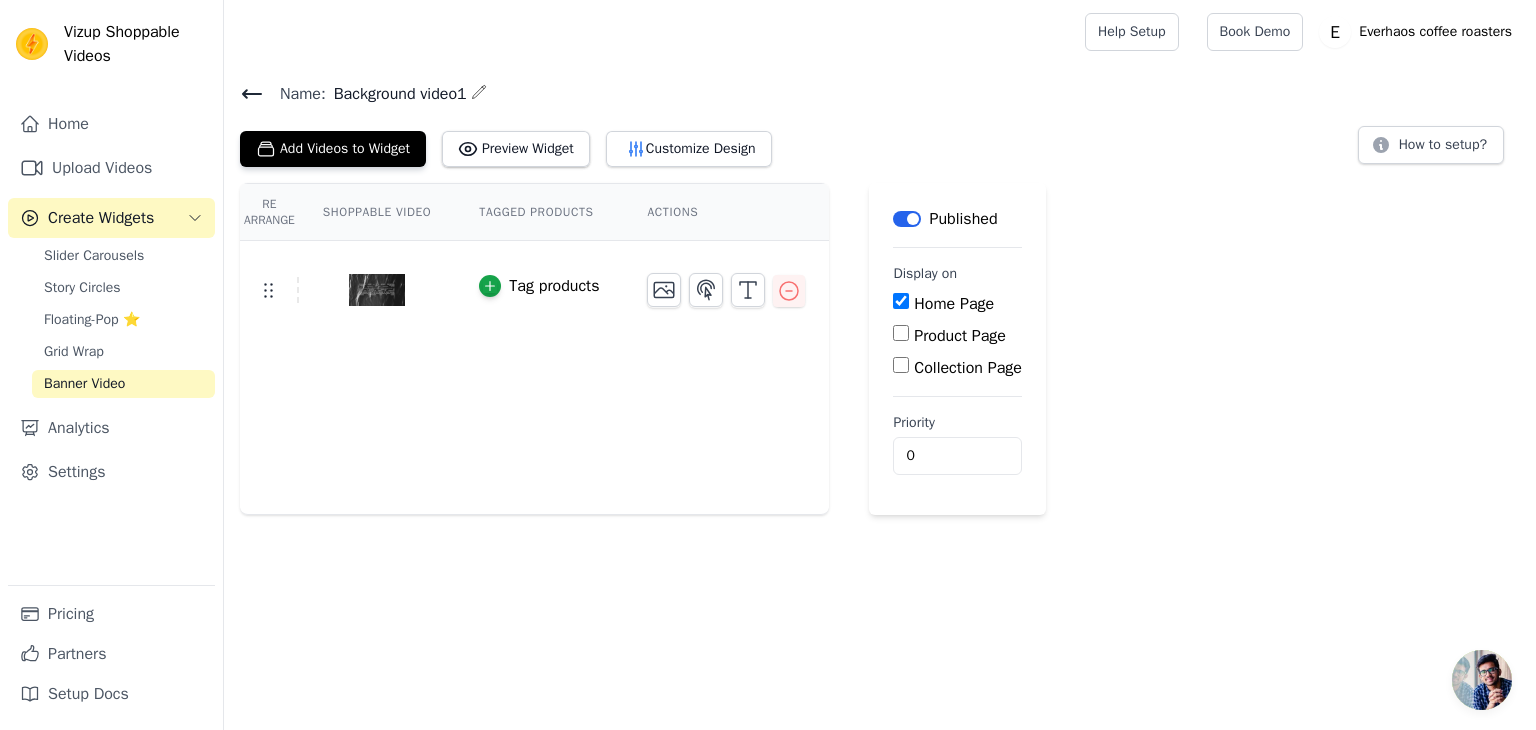 click on "Product Page" at bounding box center (901, 333) 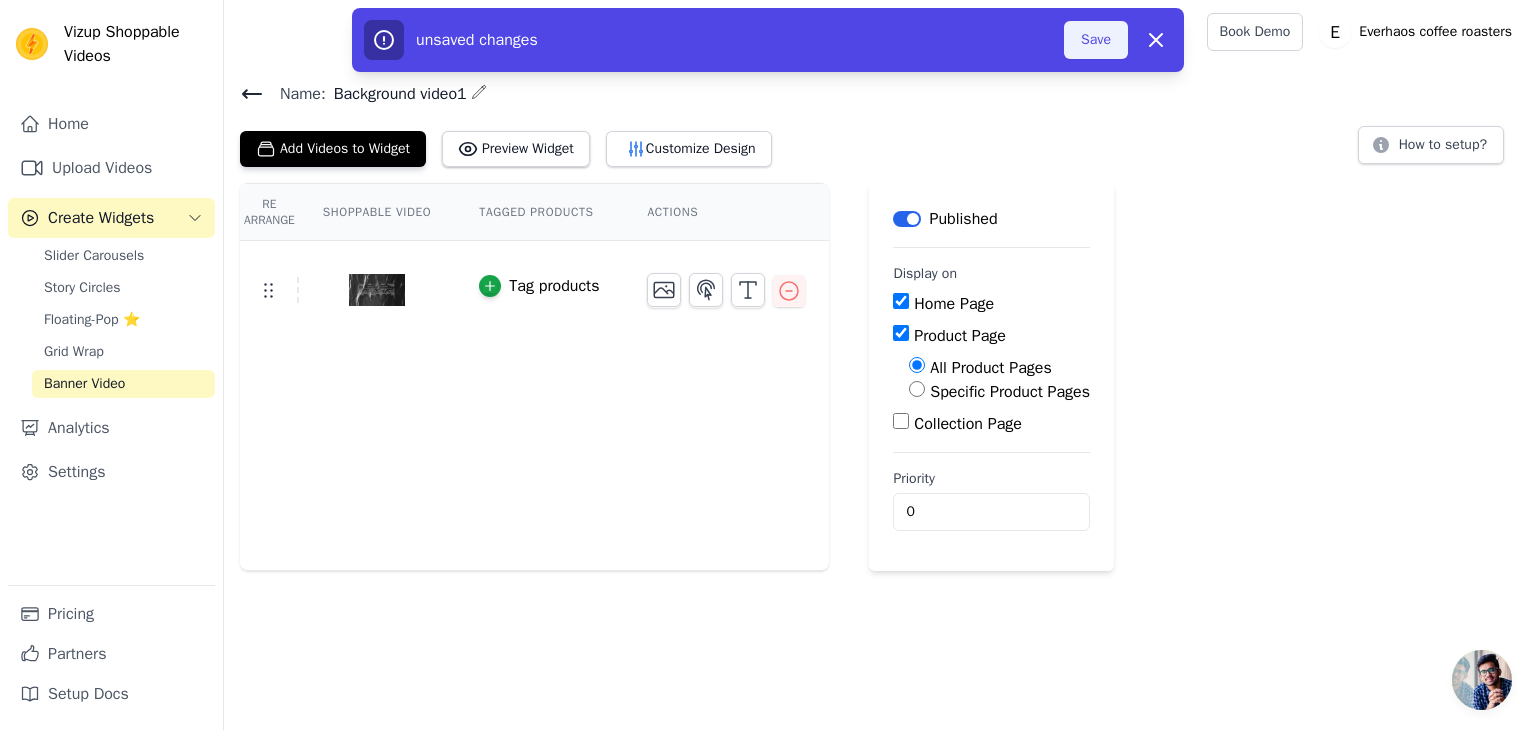 click on "Save" at bounding box center (1096, 40) 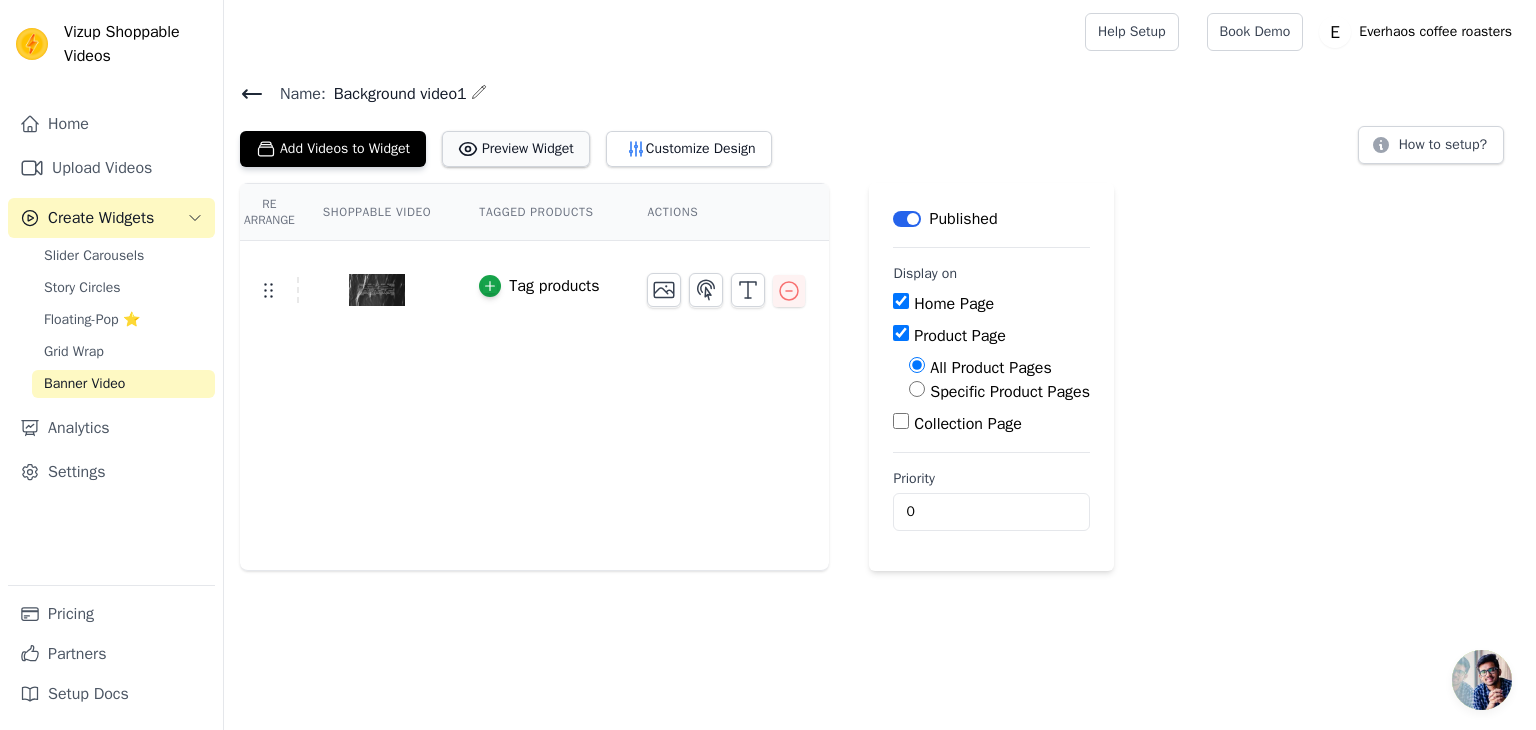 click on "Preview Widget" at bounding box center (516, 149) 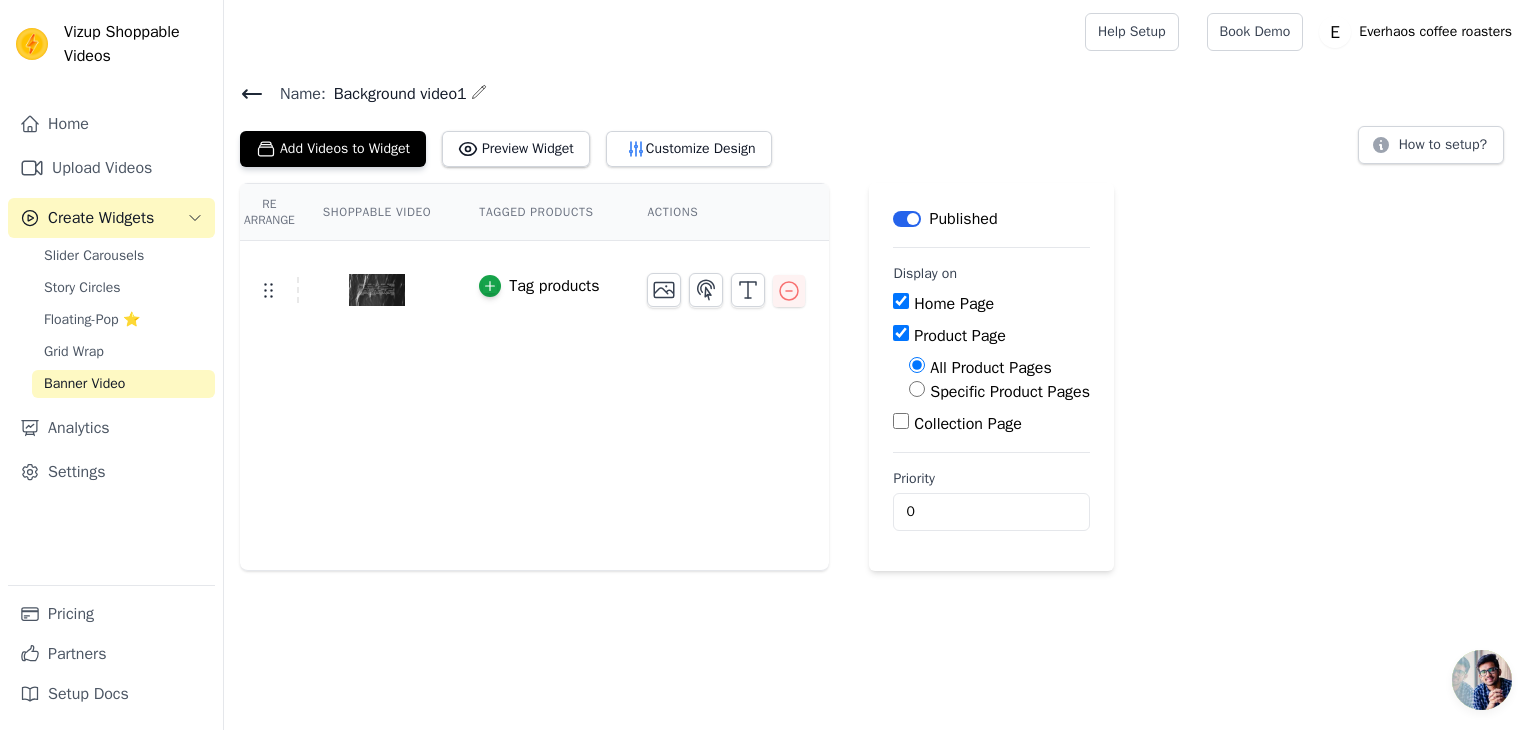 click on "Label" at bounding box center [907, 219] 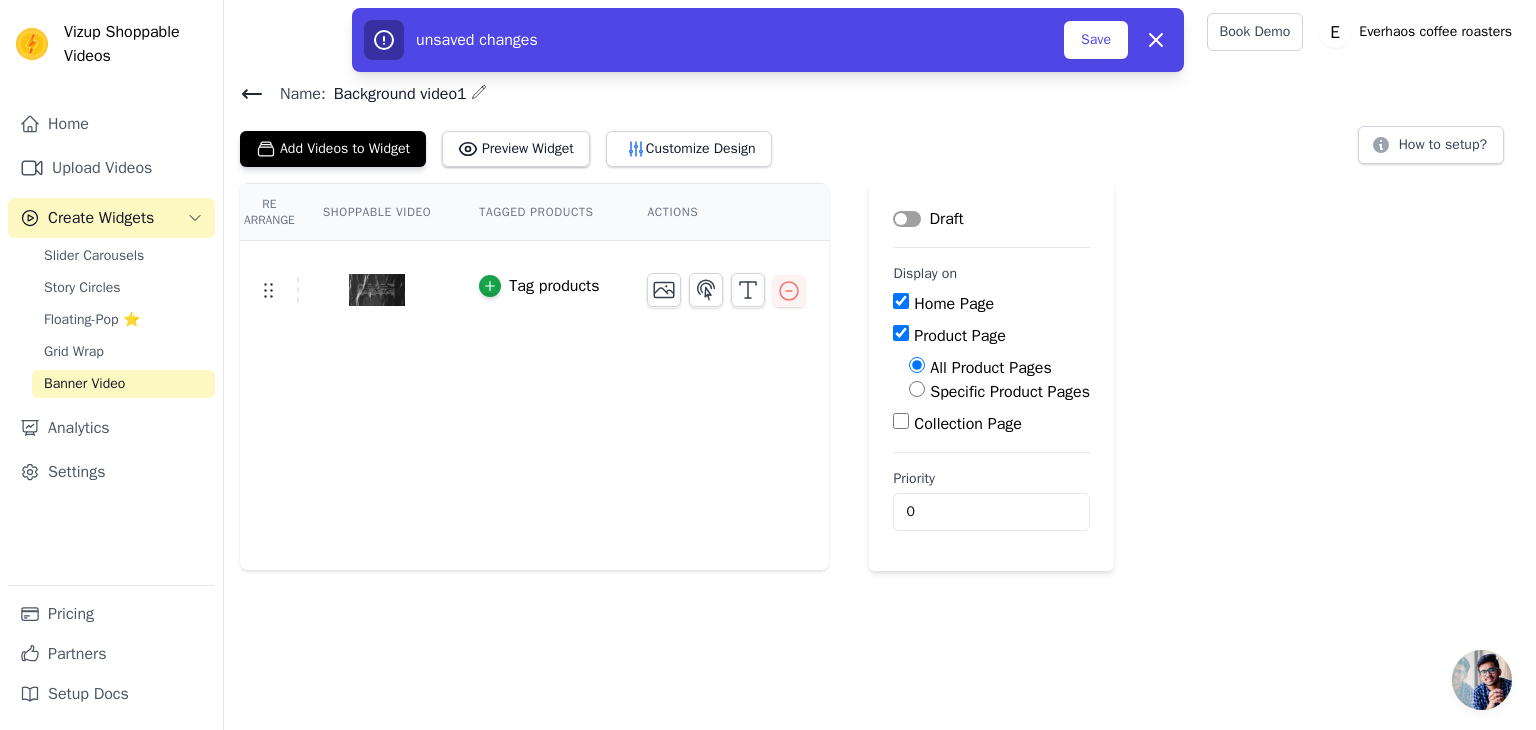 click 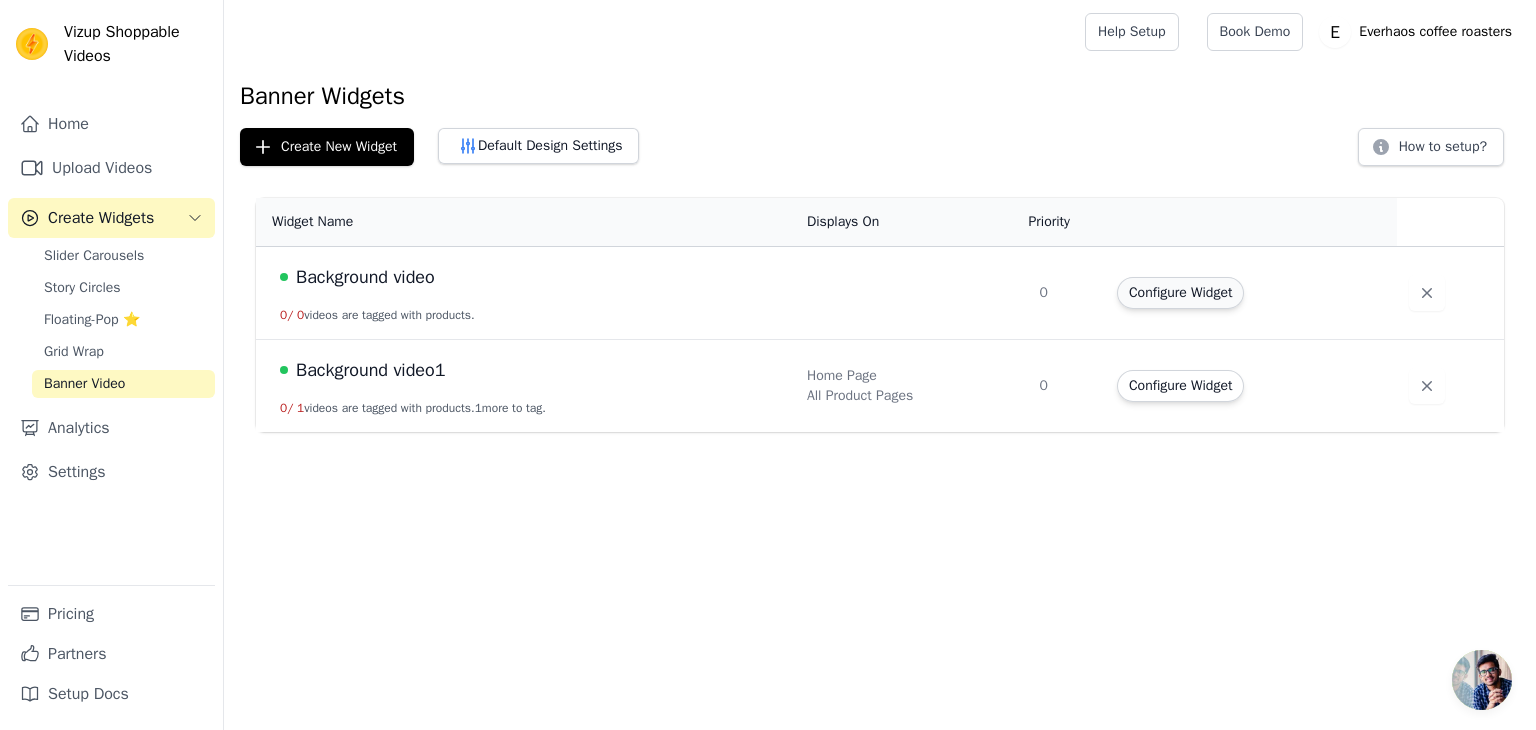 click on "Configure Widget" at bounding box center [1180, 293] 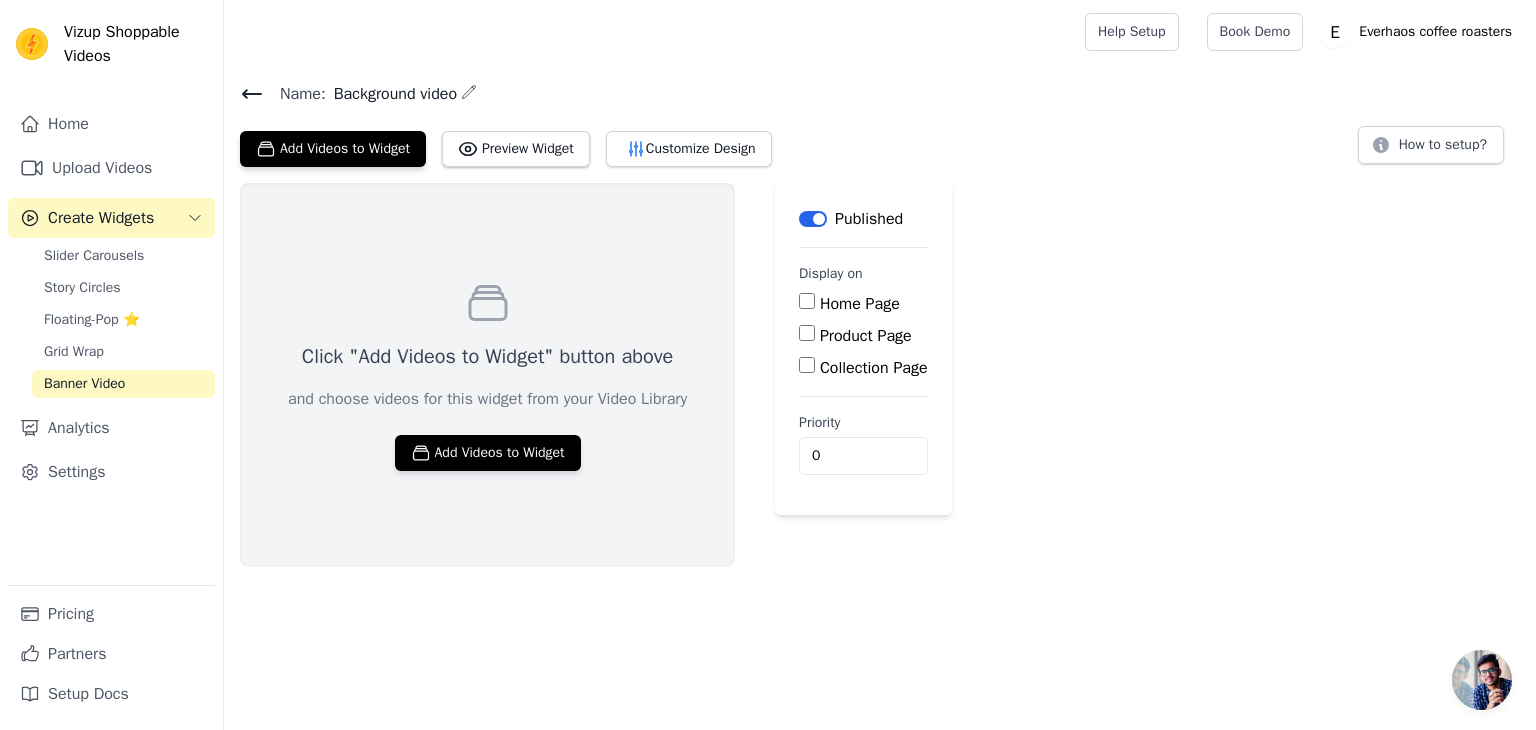 click 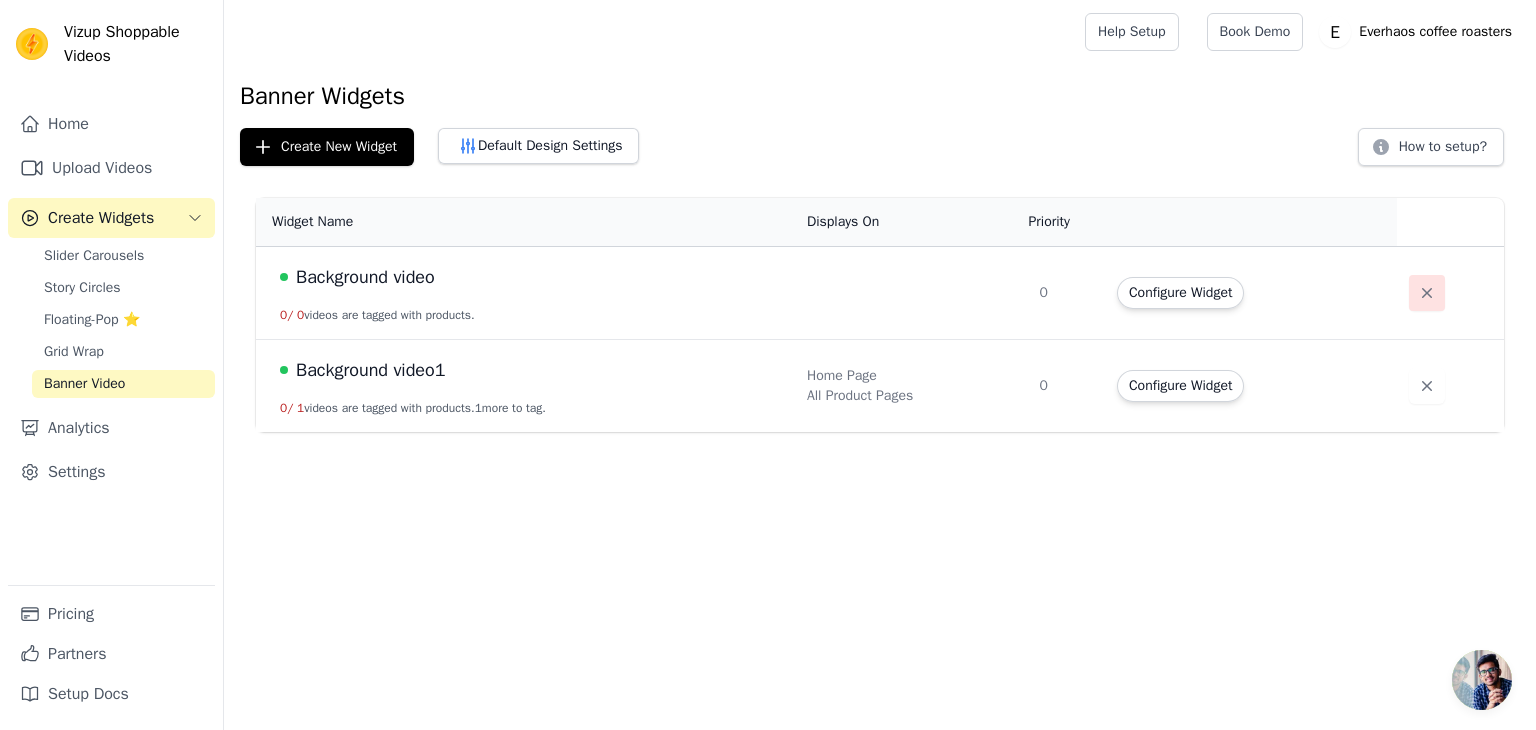 click 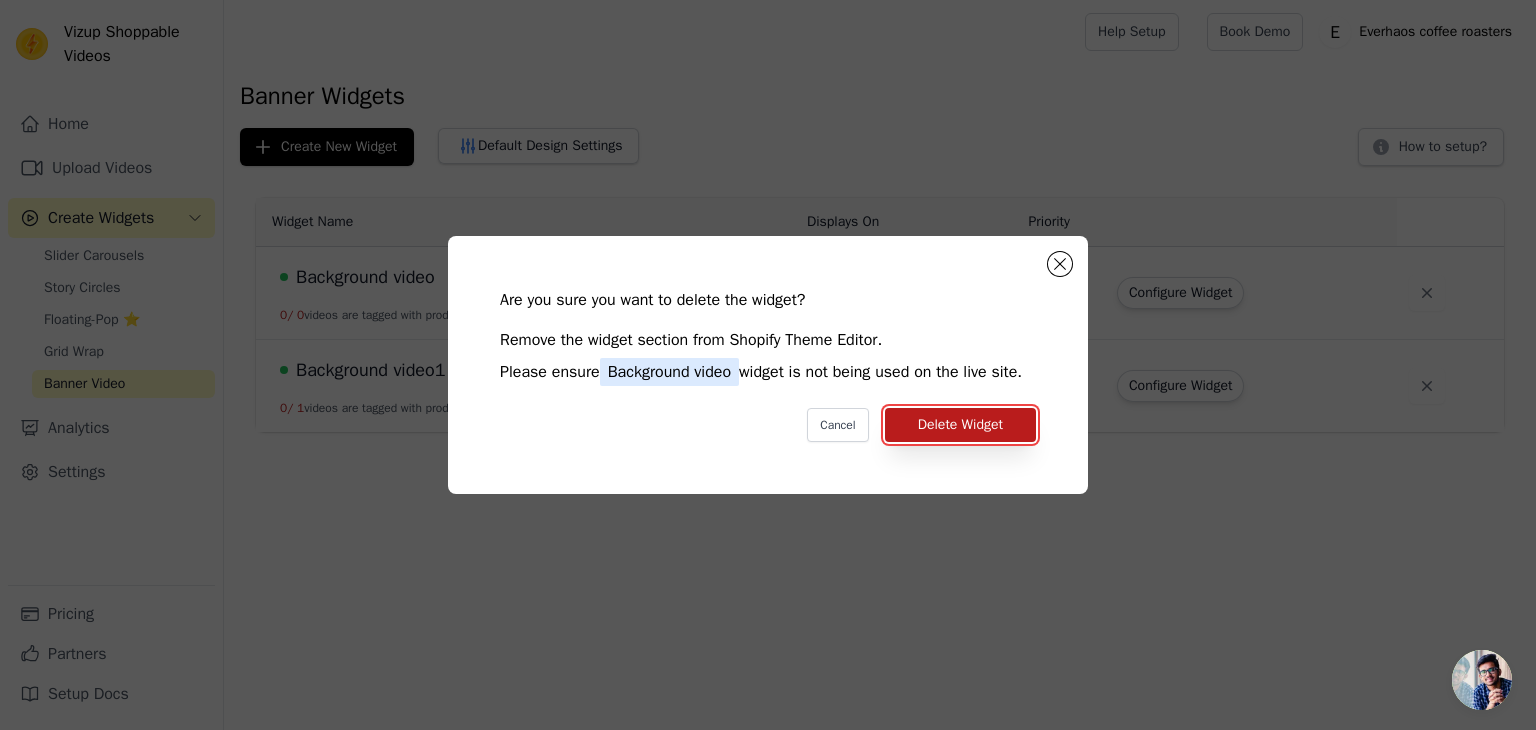 click on "Delete Widget" at bounding box center (960, 425) 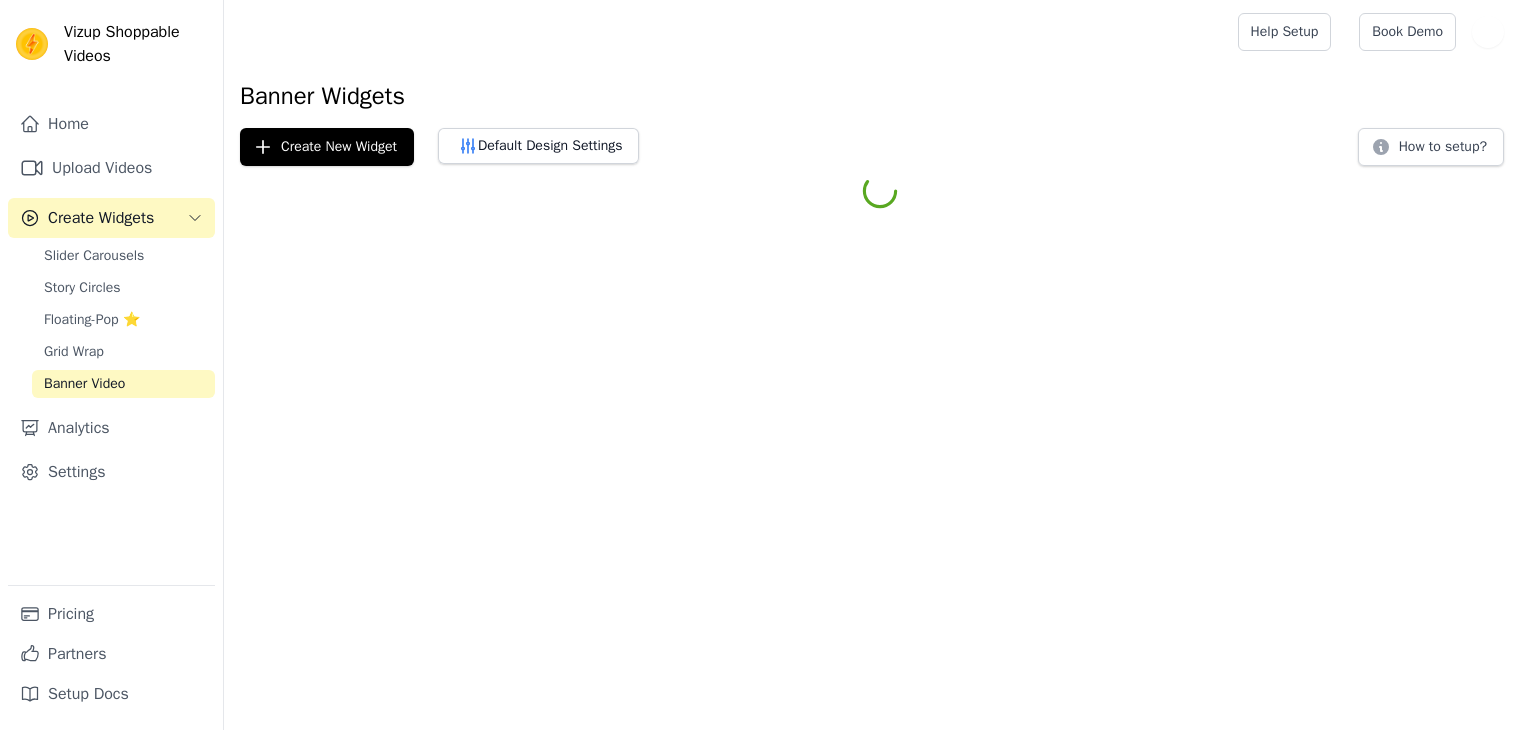 scroll, scrollTop: 0, scrollLeft: 0, axis: both 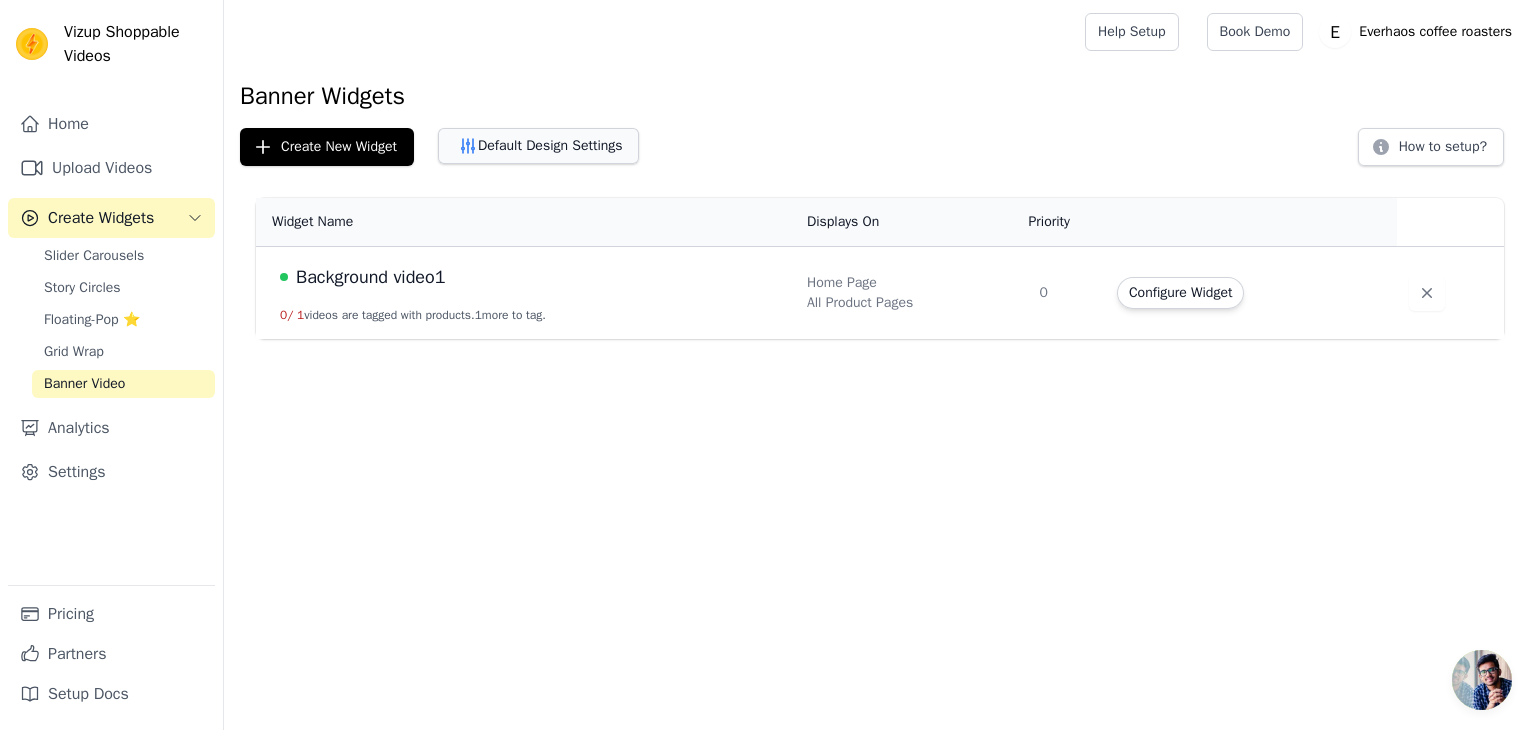 click on "Default Design Settings" at bounding box center [538, 146] 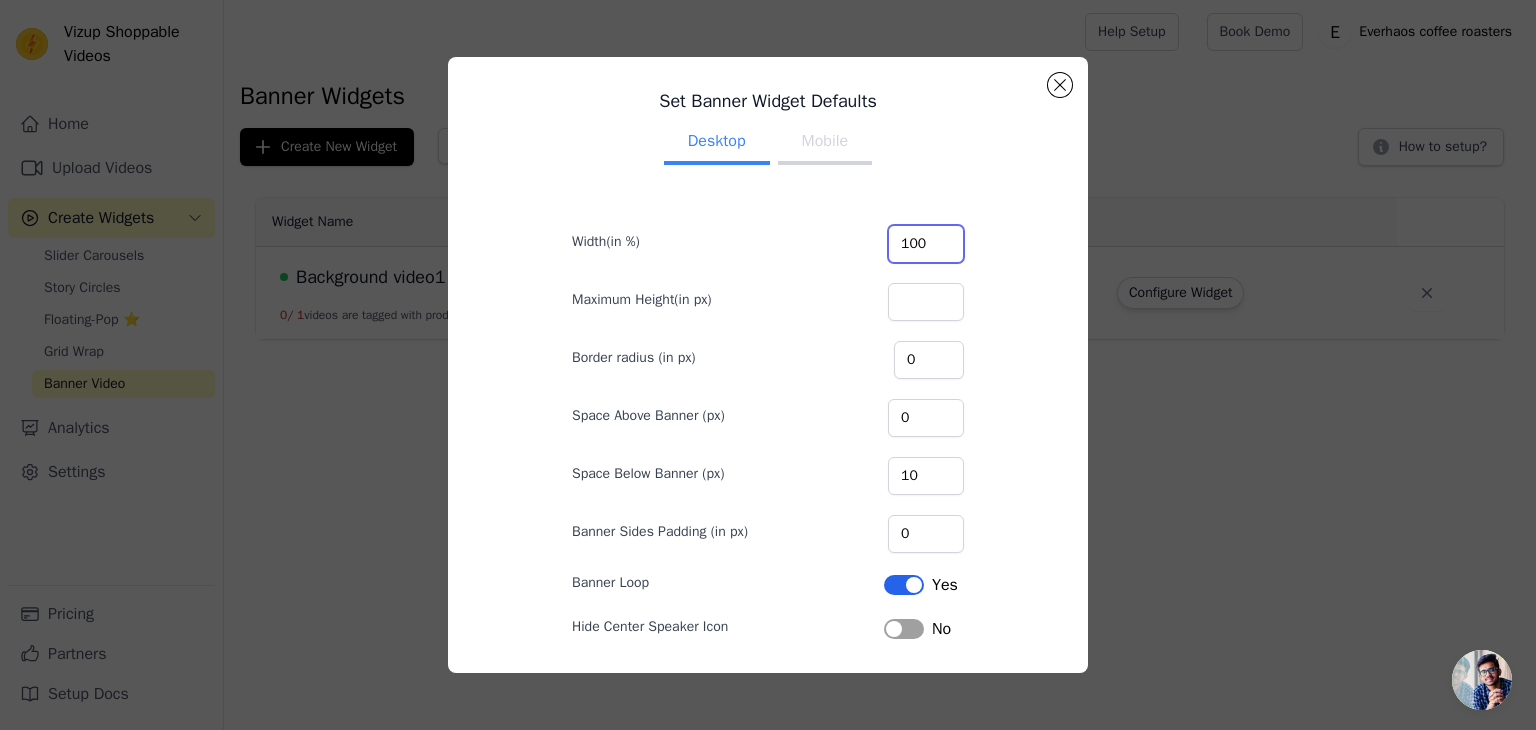 click on "100" at bounding box center [926, 244] 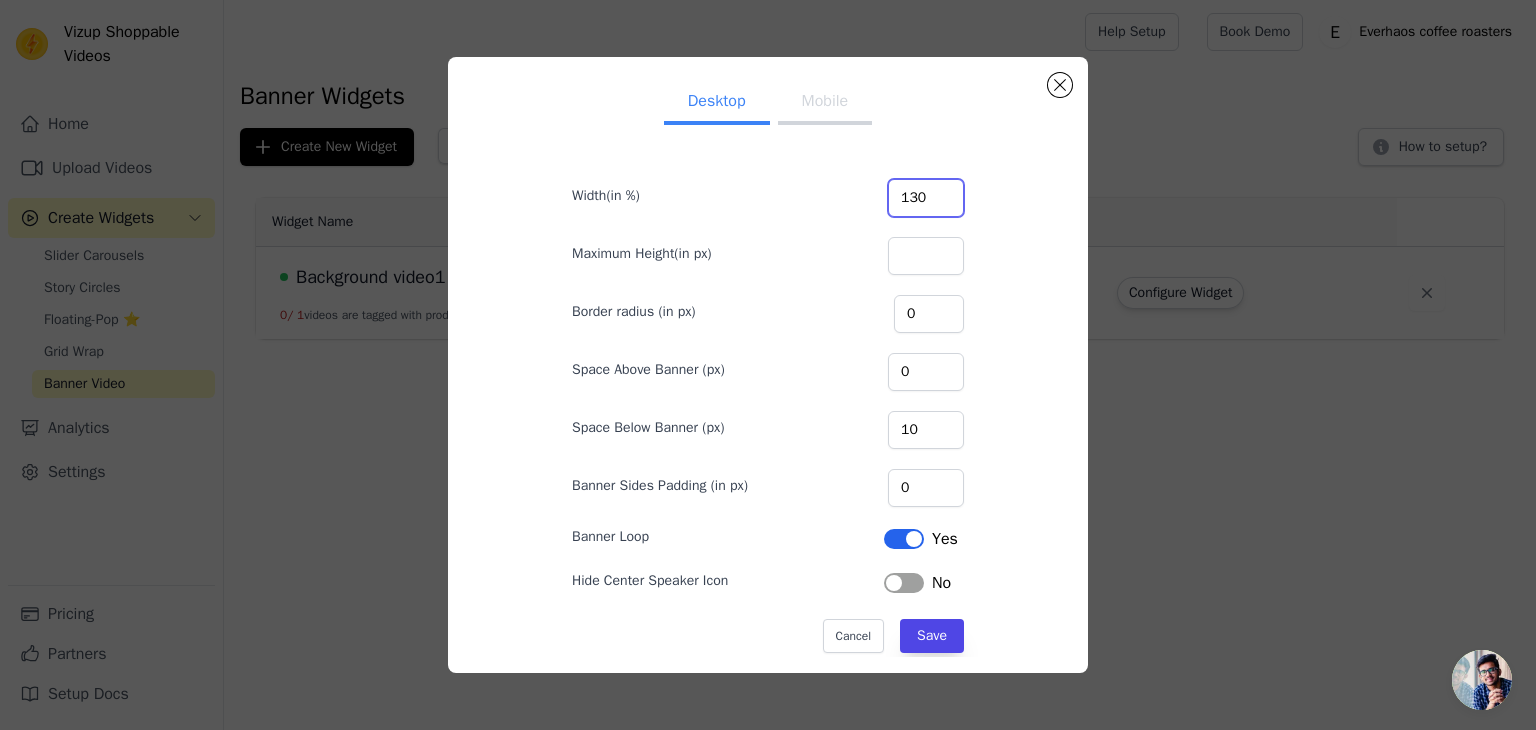 scroll, scrollTop: 71, scrollLeft: 0, axis: vertical 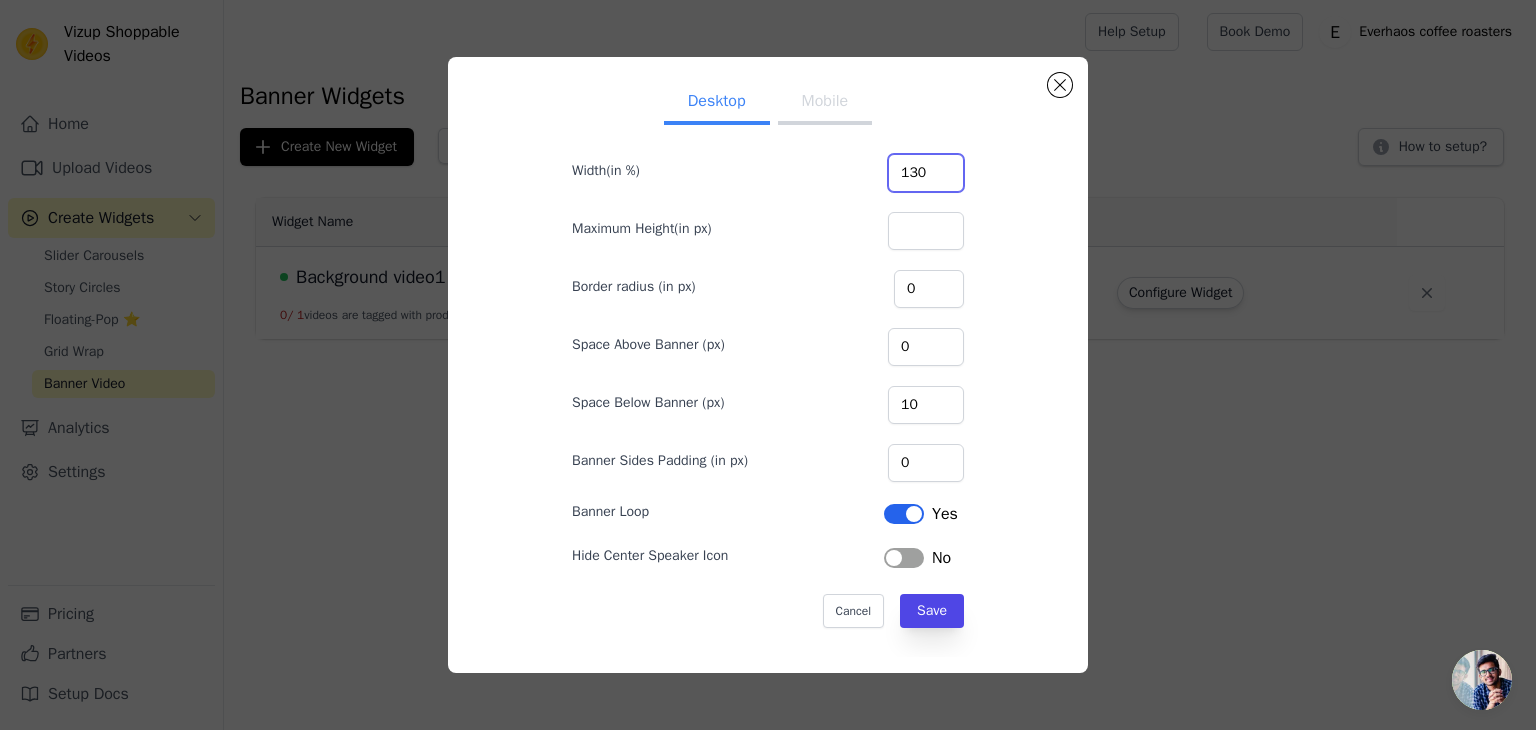 type on "130" 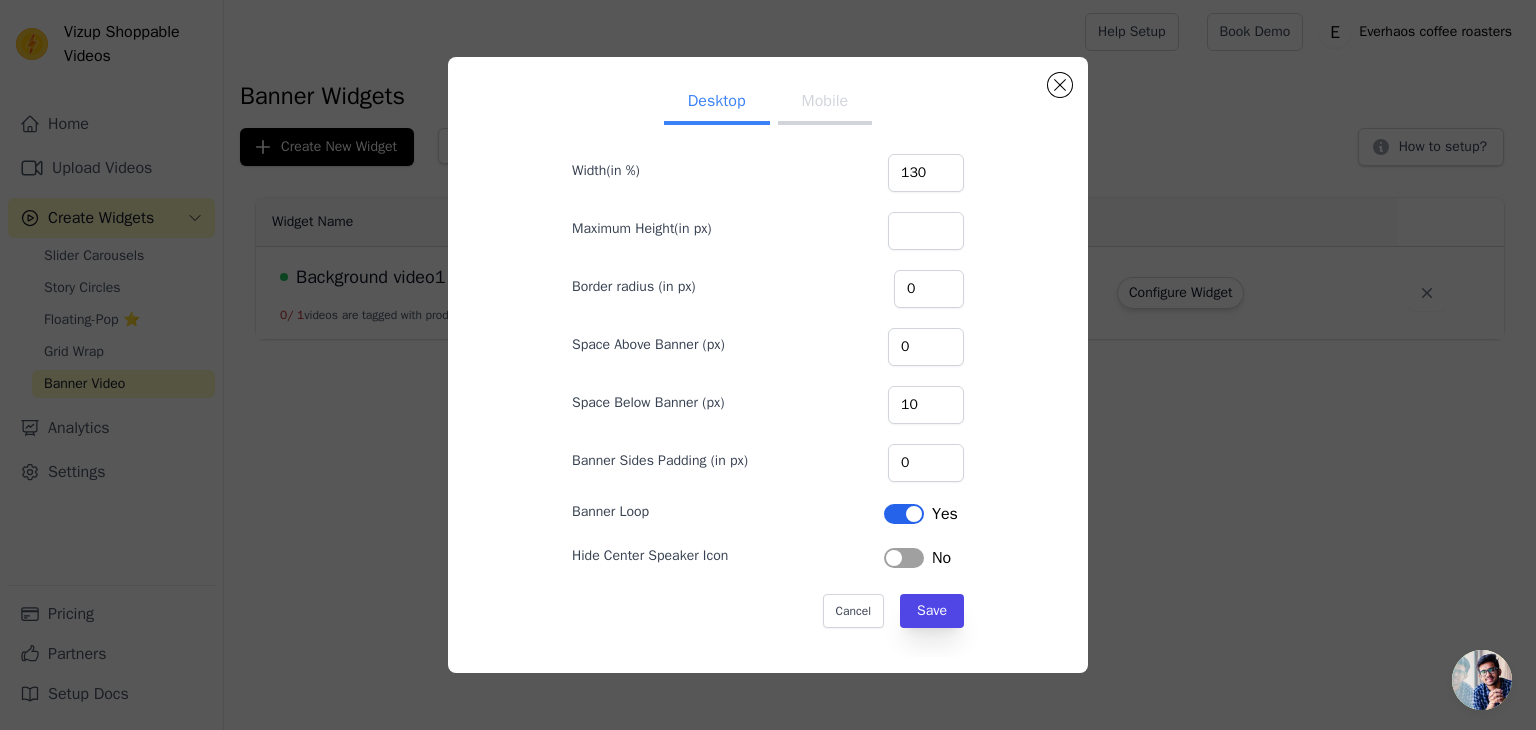 click on "Label" at bounding box center [904, 558] 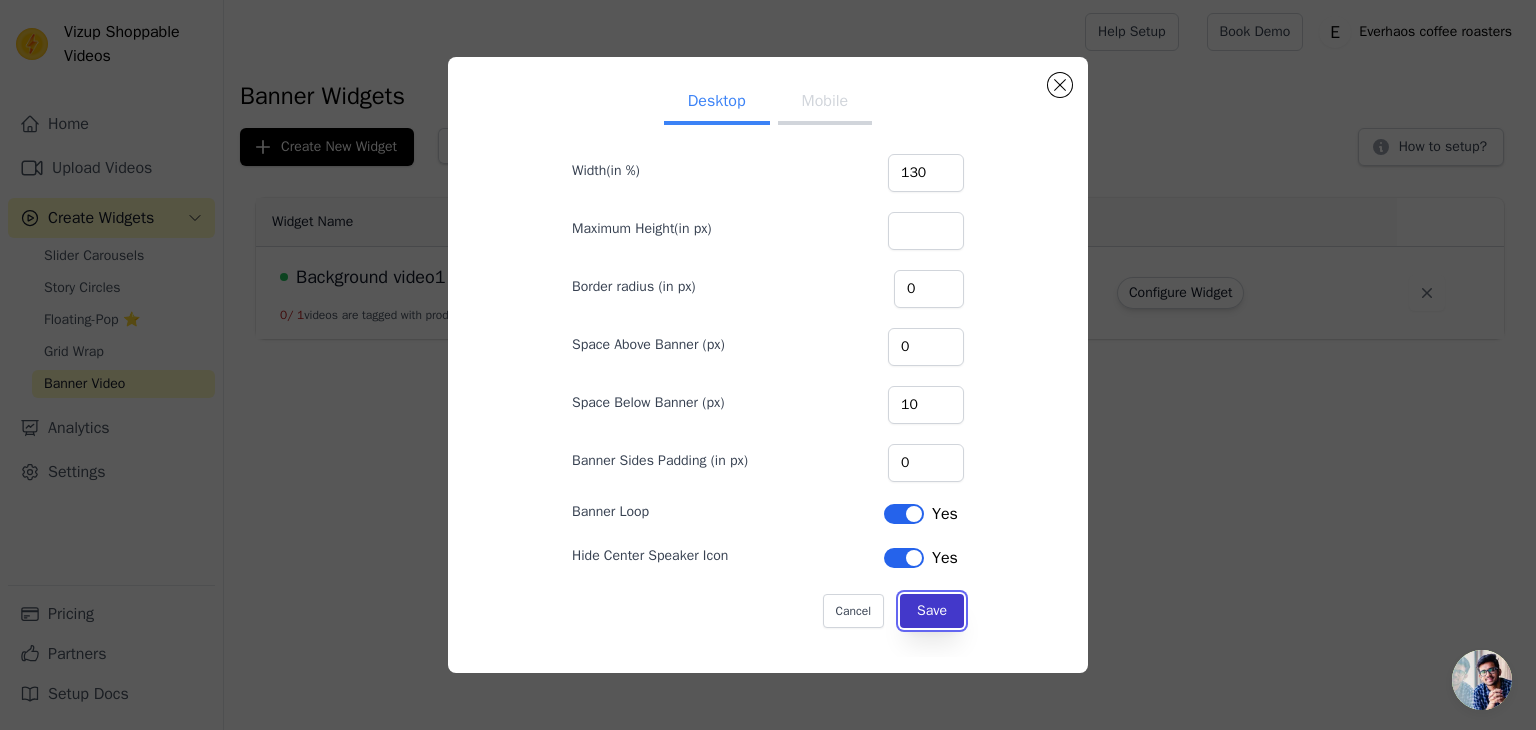 click on "Save" at bounding box center (932, 611) 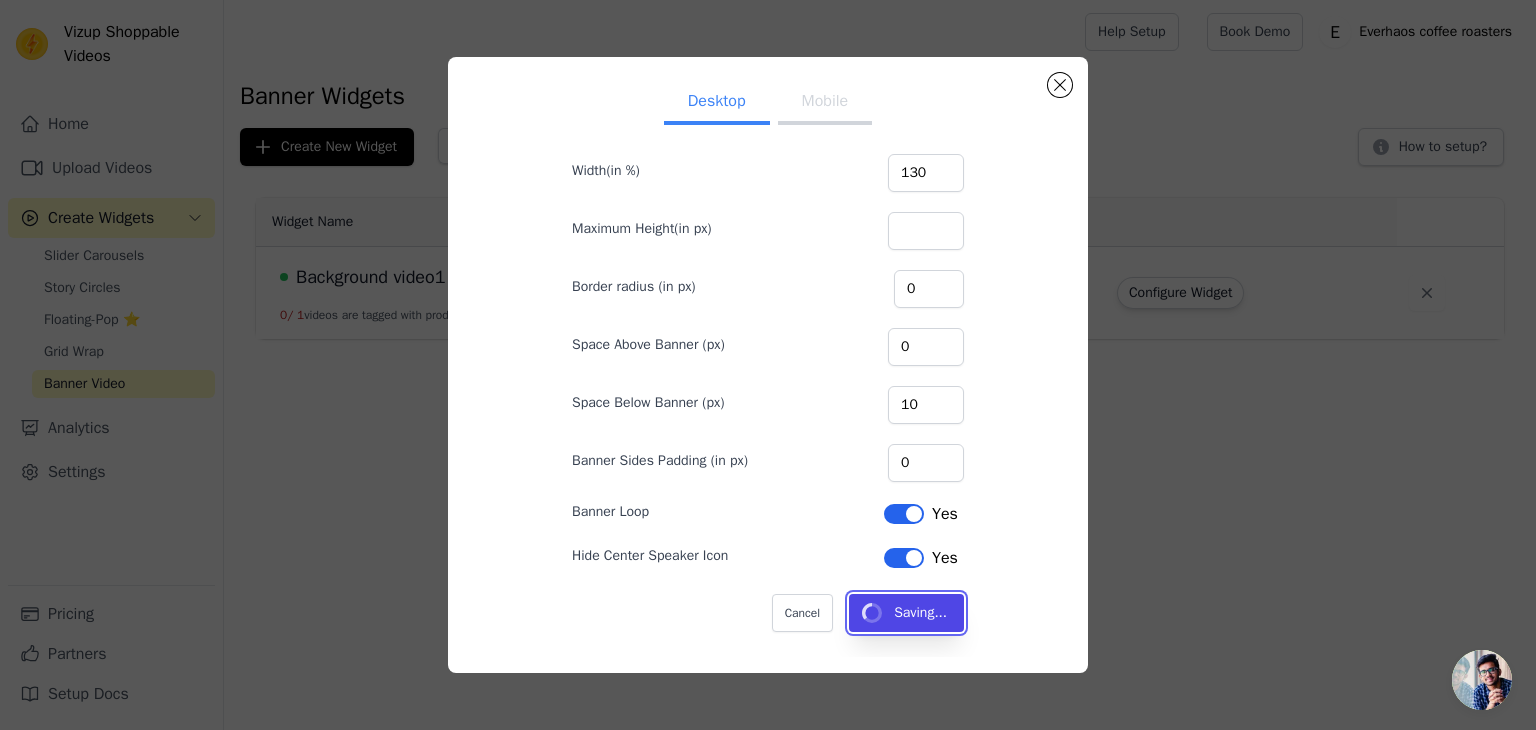type 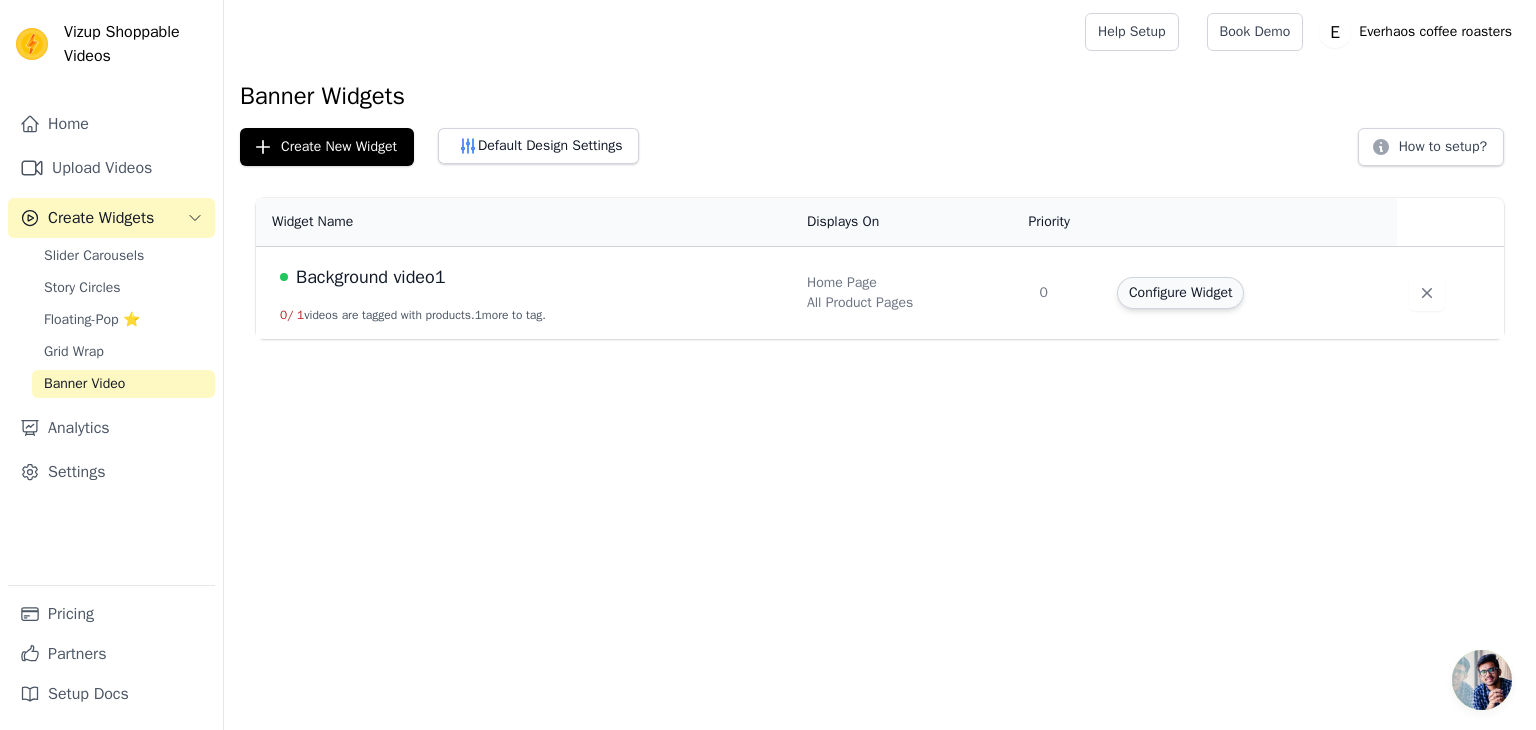 click on "Configure Widget" at bounding box center (1180, 293) 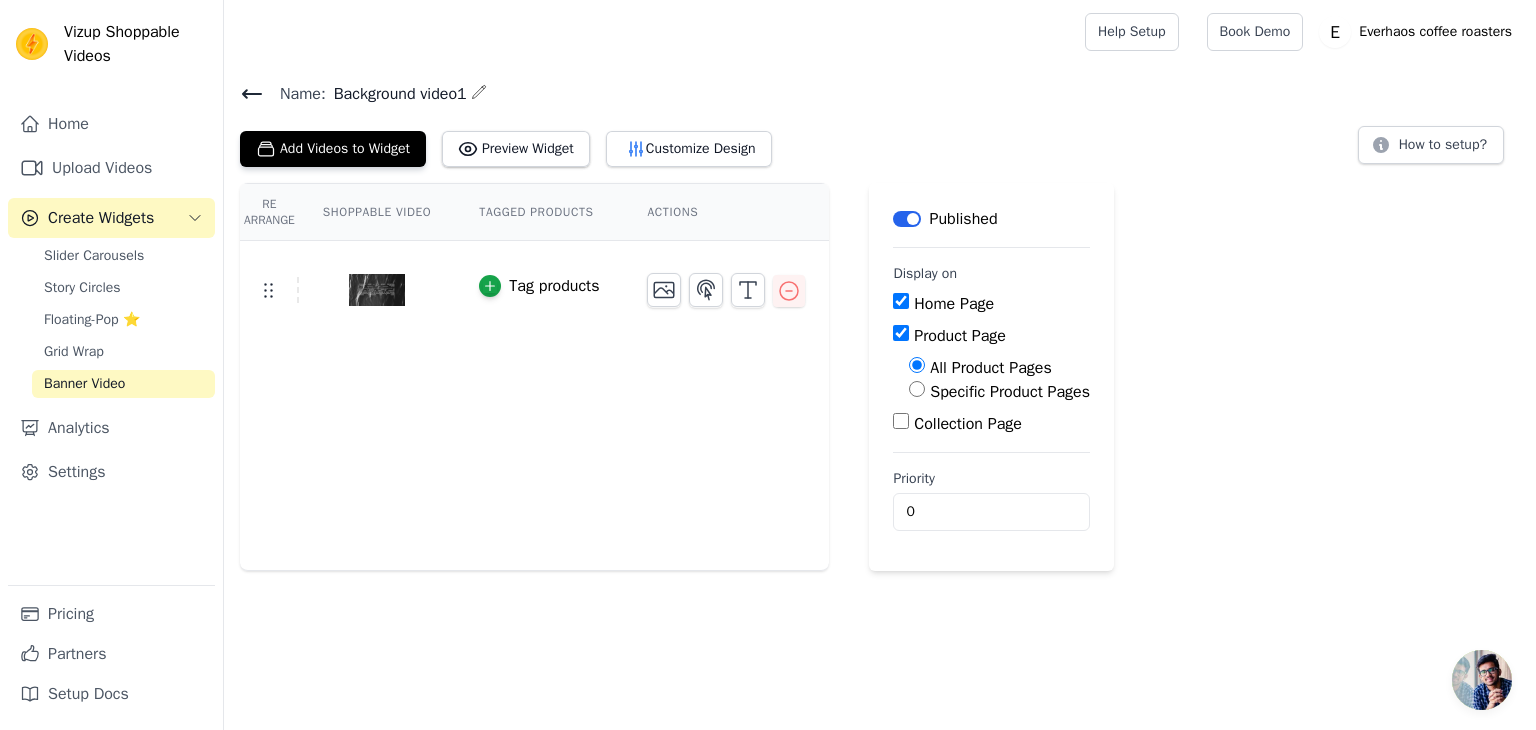 click on "Collection Page" at bounding box center (901, 421) 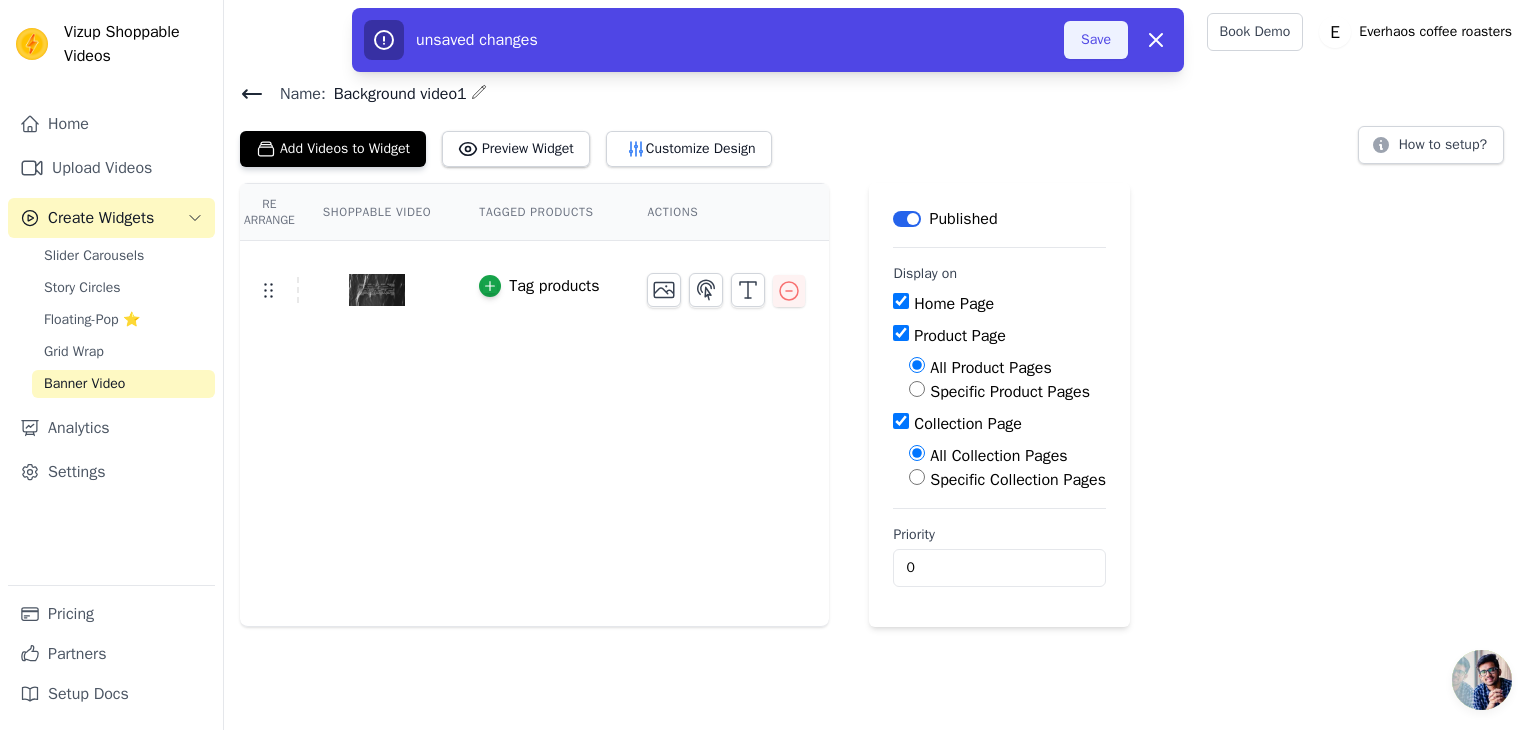 click on "Save" at bounding box center (1096, 40) 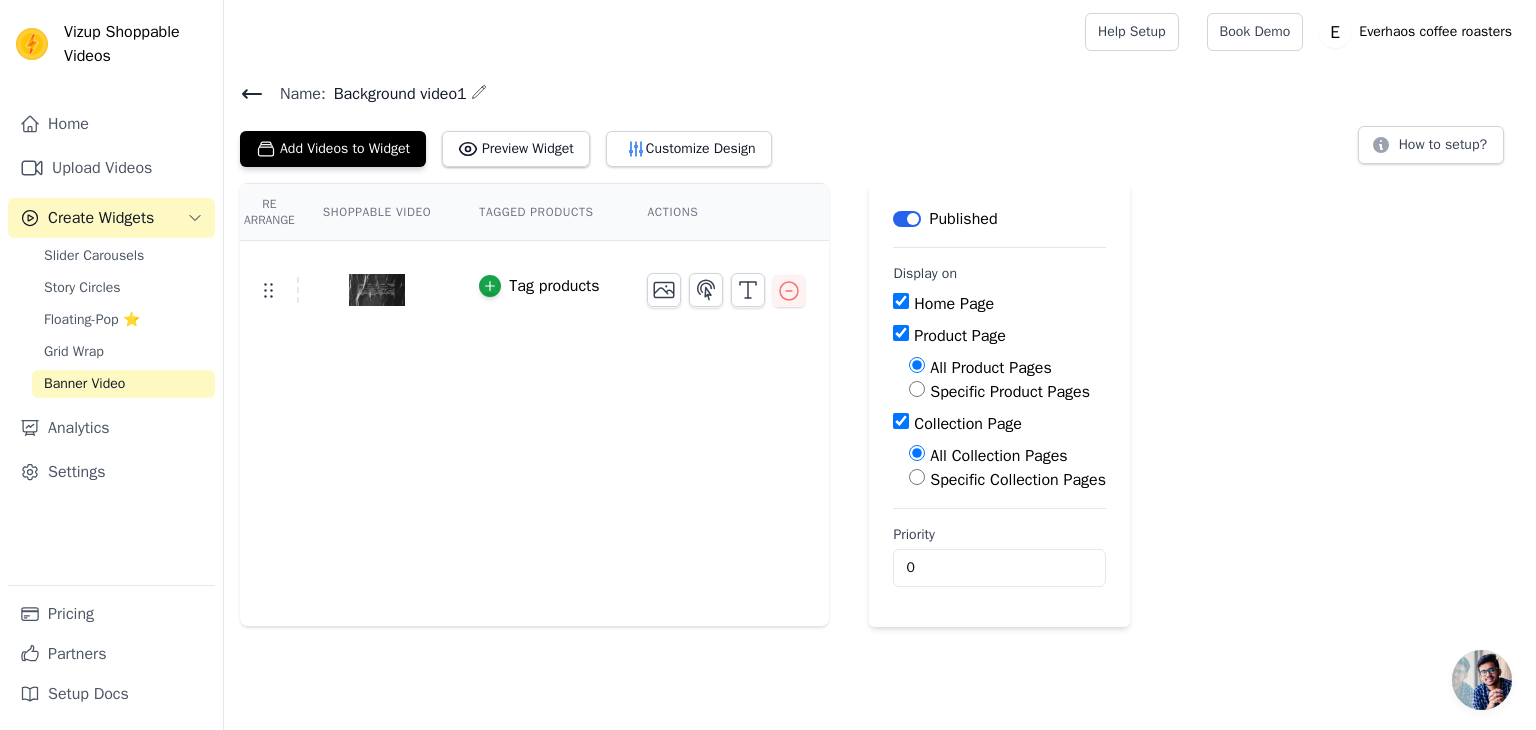 click on "Collection Page" at bounding box center [901, 421] 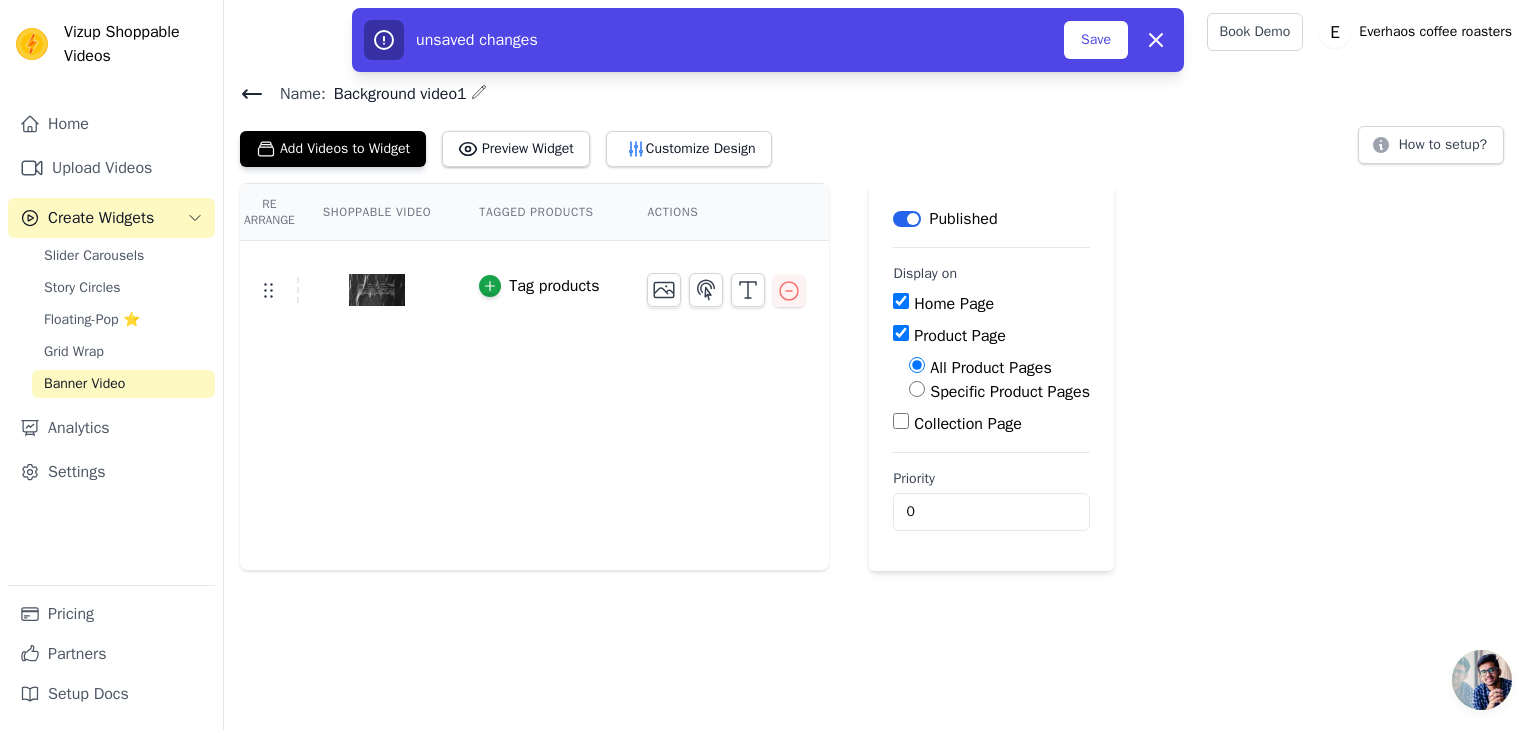 click on "Product Page" at bounding box center (901, 333) 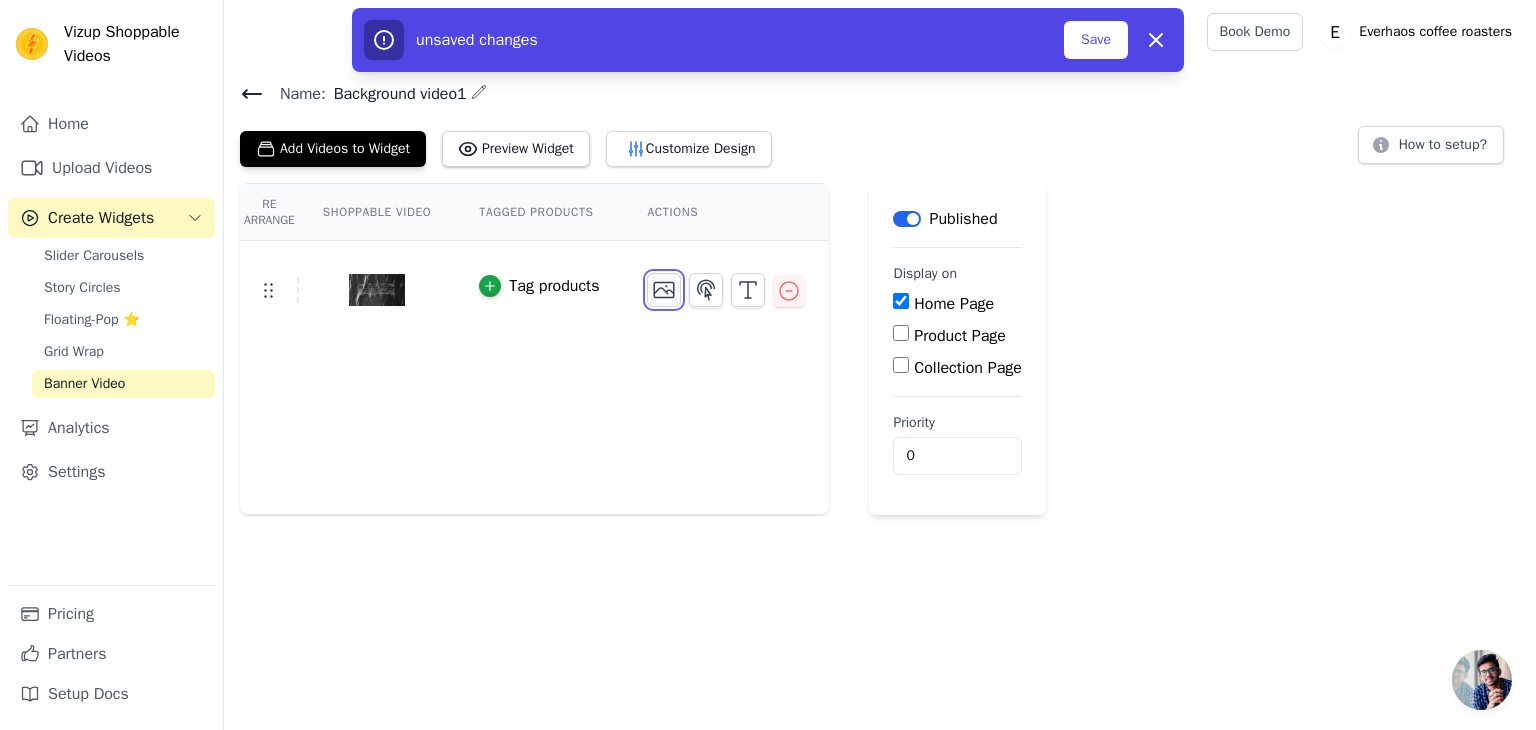 click 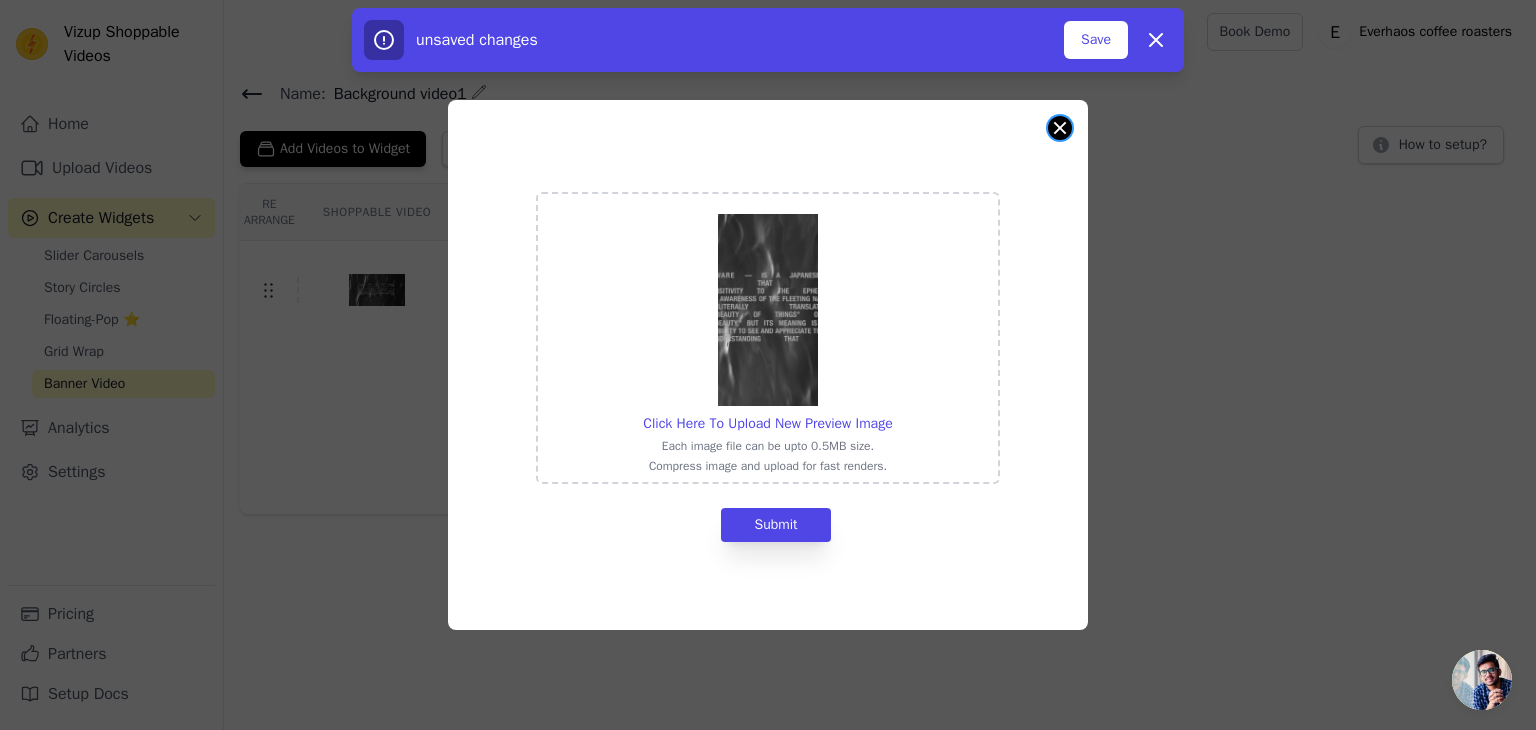 click at bounding box center [1060, 128] 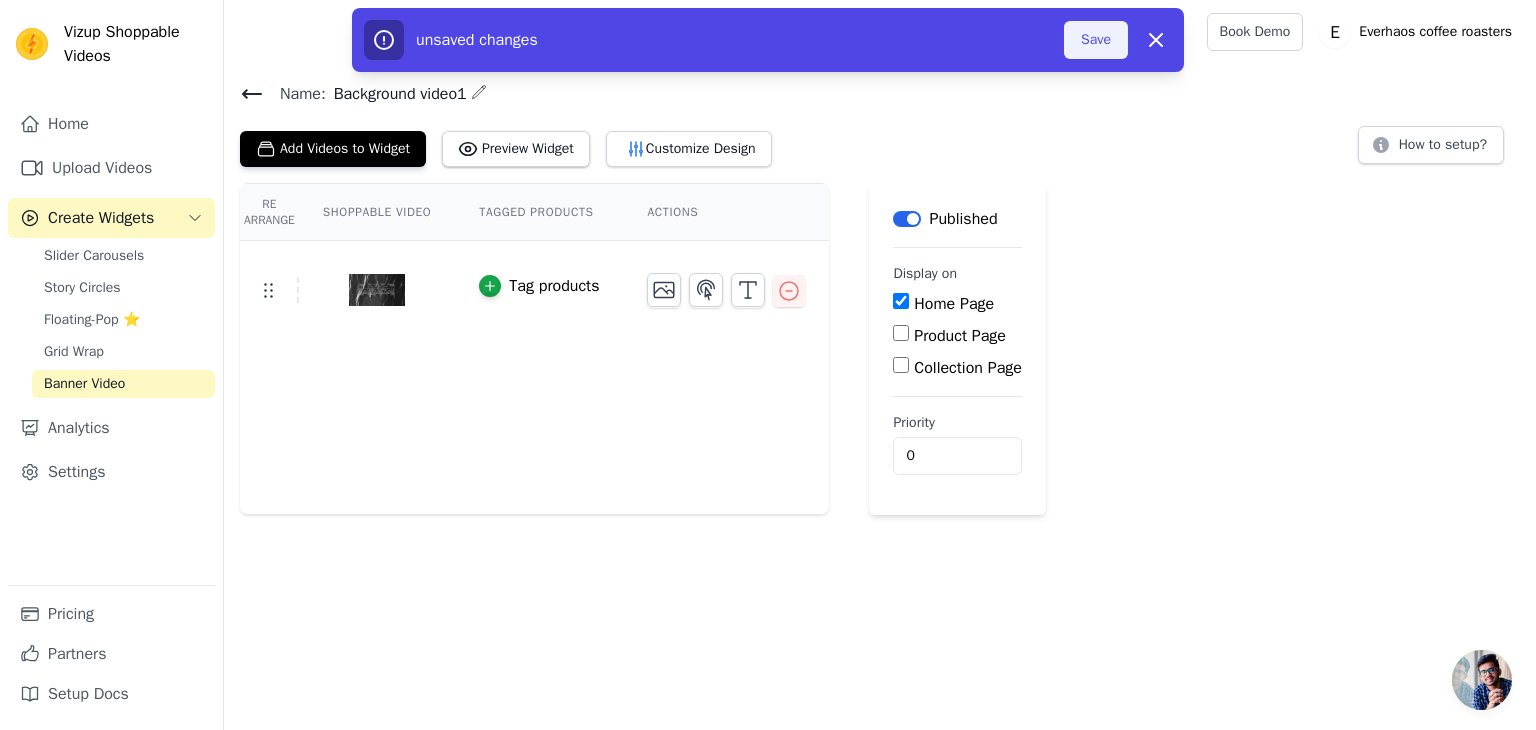 click on "Save" at bounding box center (1096, 40) 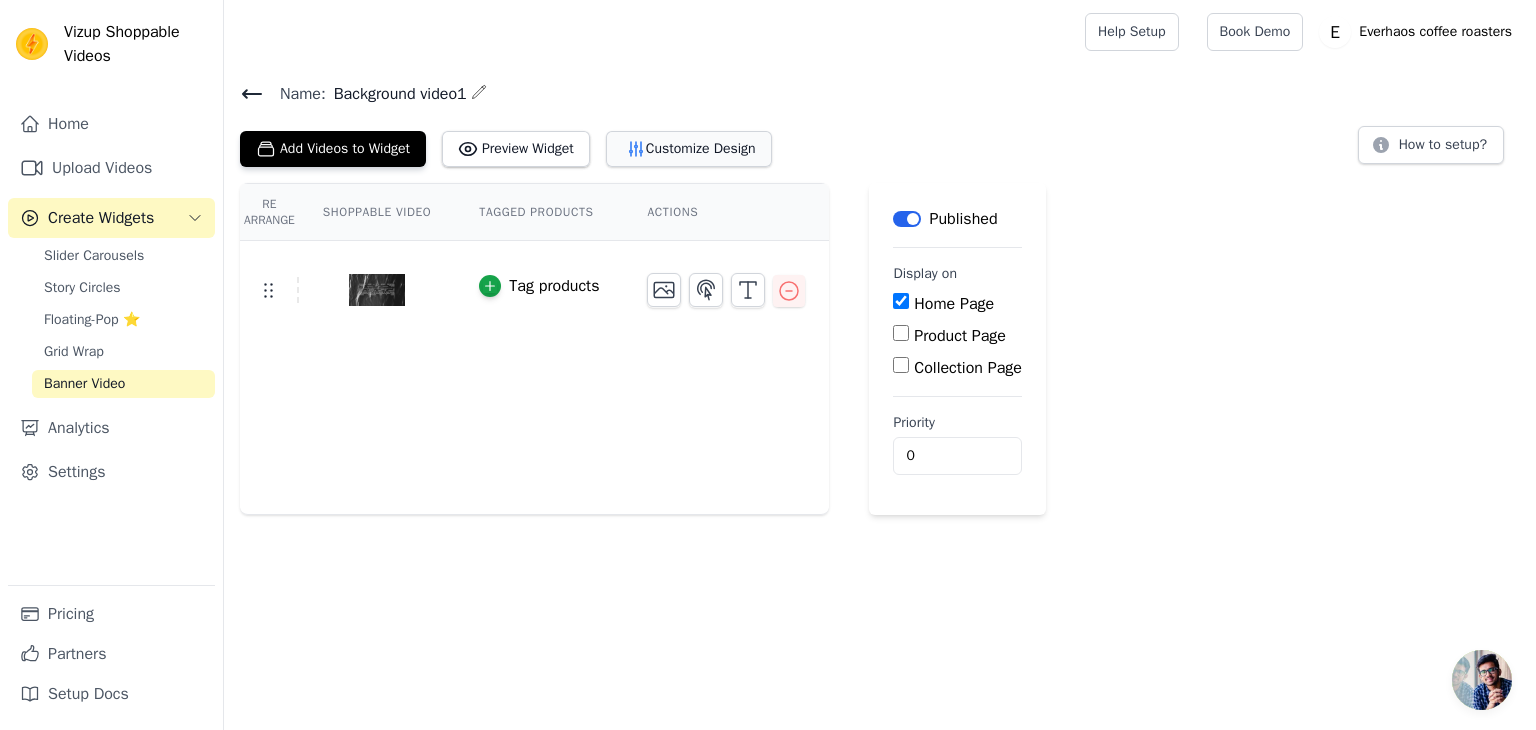 click on "Customize Design" at bounding box center (689, 149) 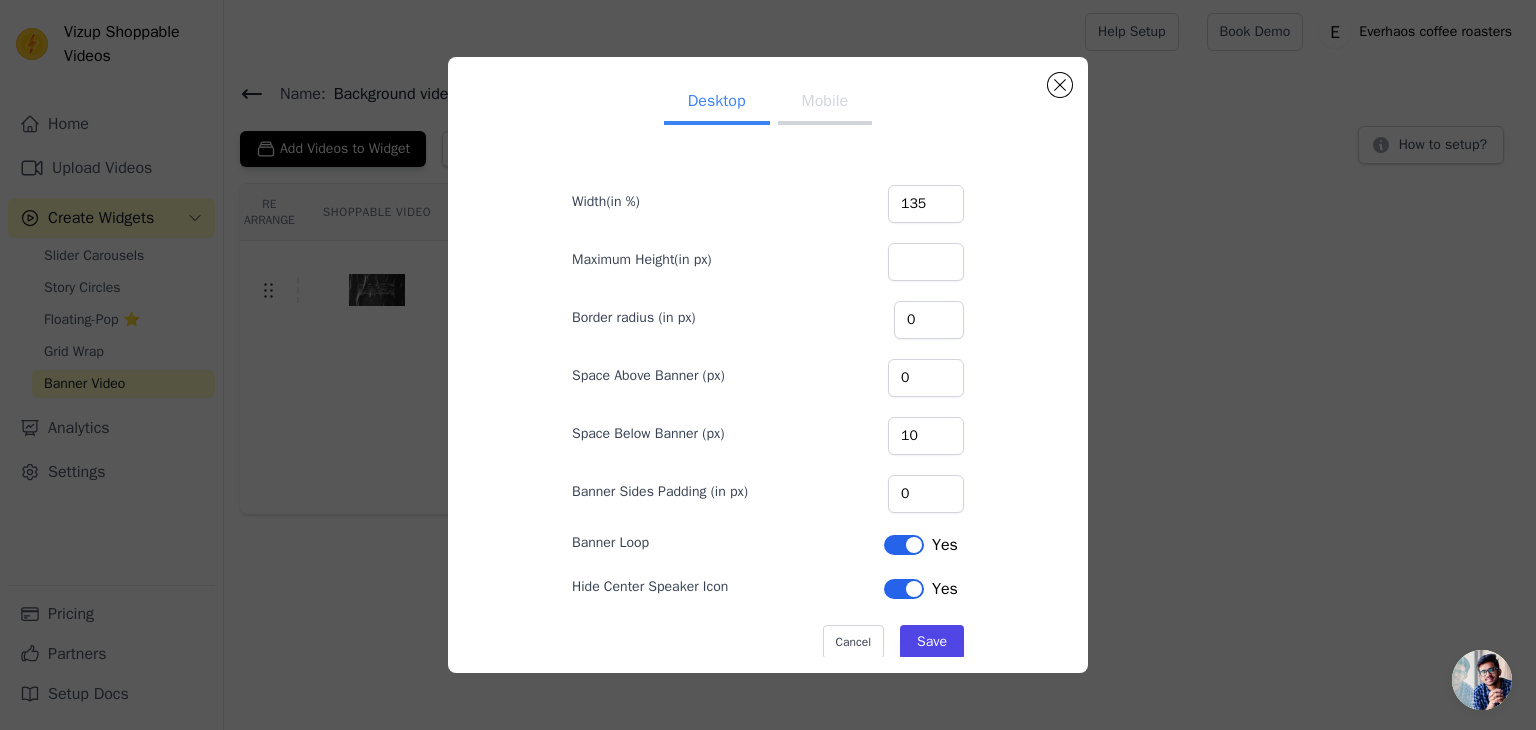 type 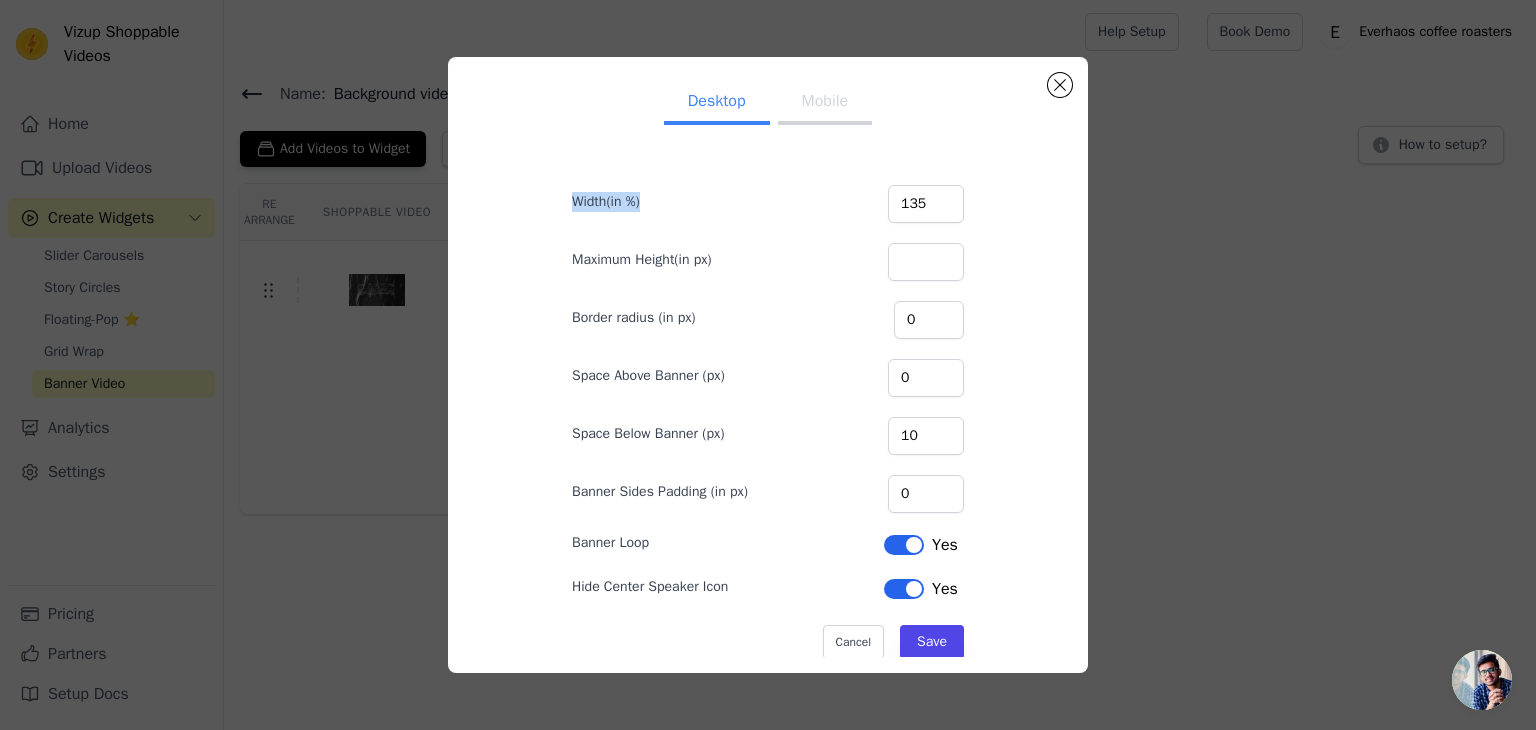 drag, startPoint x: 589, startPoint y: 203, endPoint x: 648, endPoint y: 205, distance: 59.03389 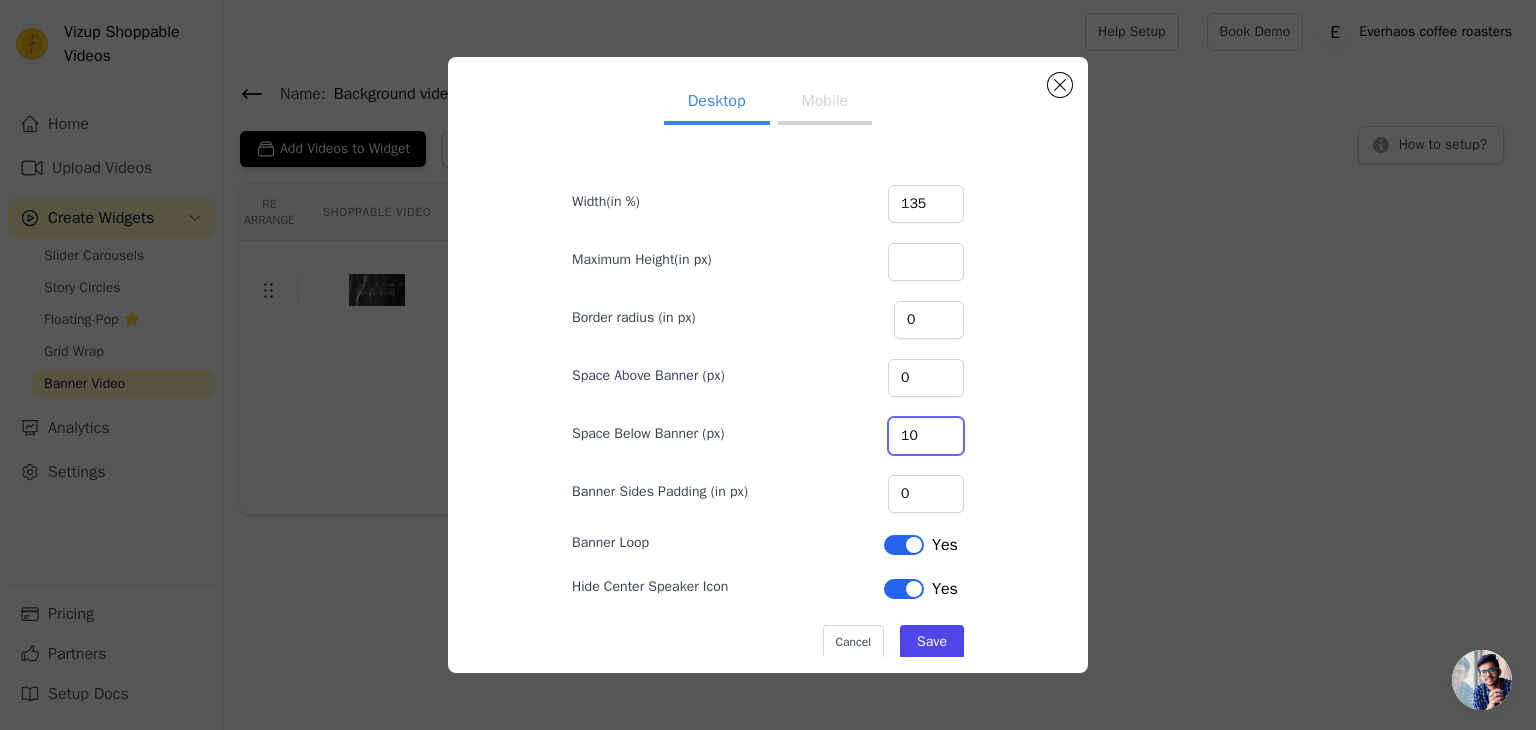 click on "10" at bounding box center [926, 436] 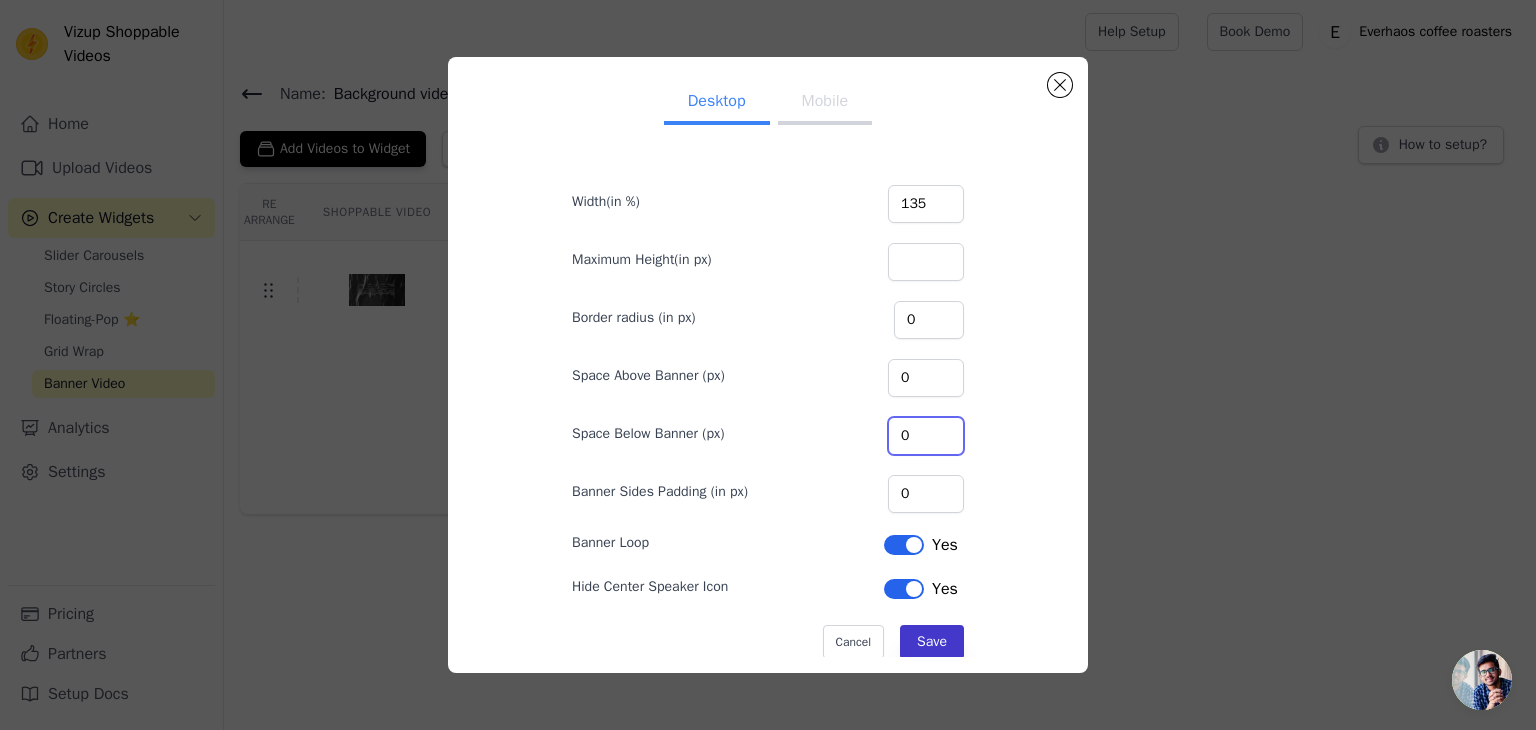 type on "0" 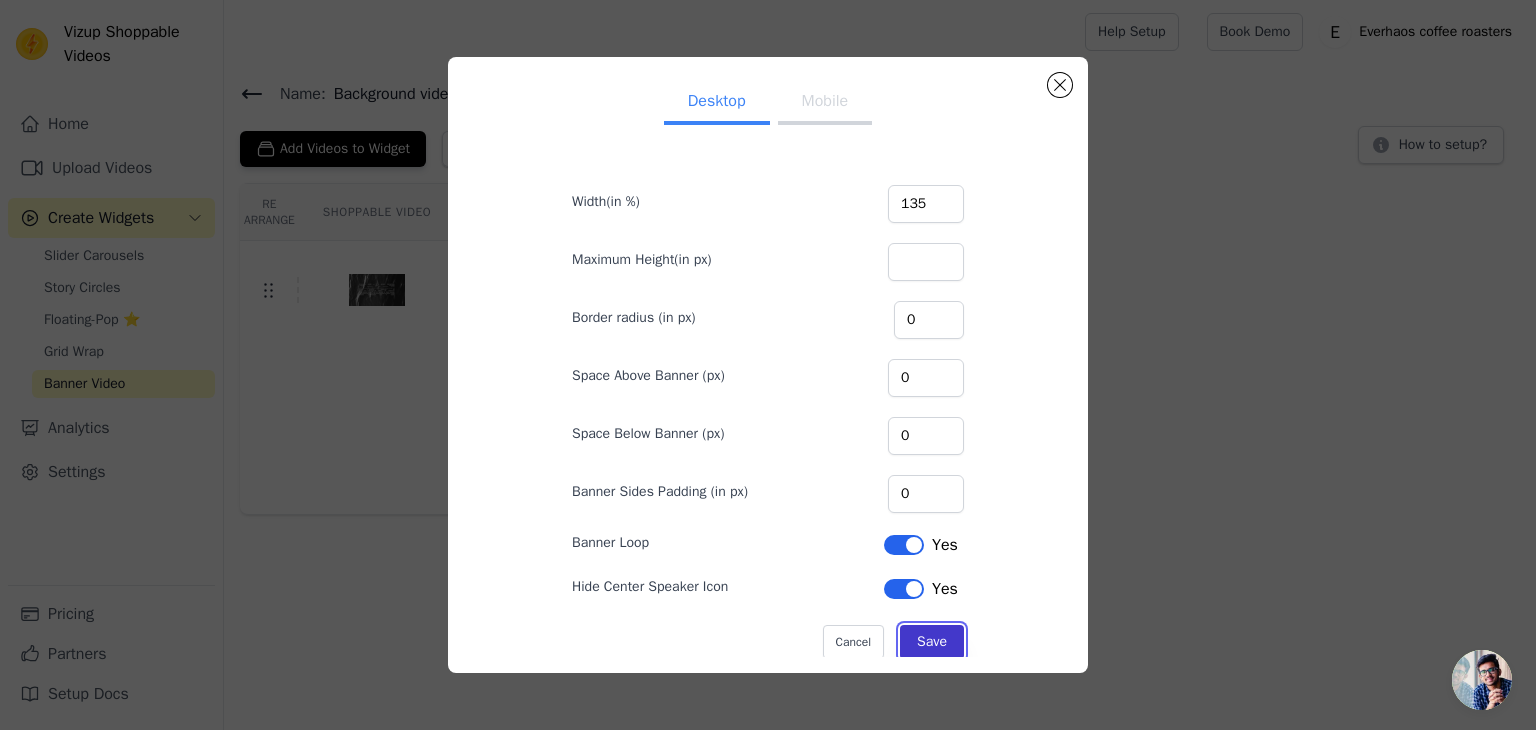 click on "Save" at bounding box center (932, 642) 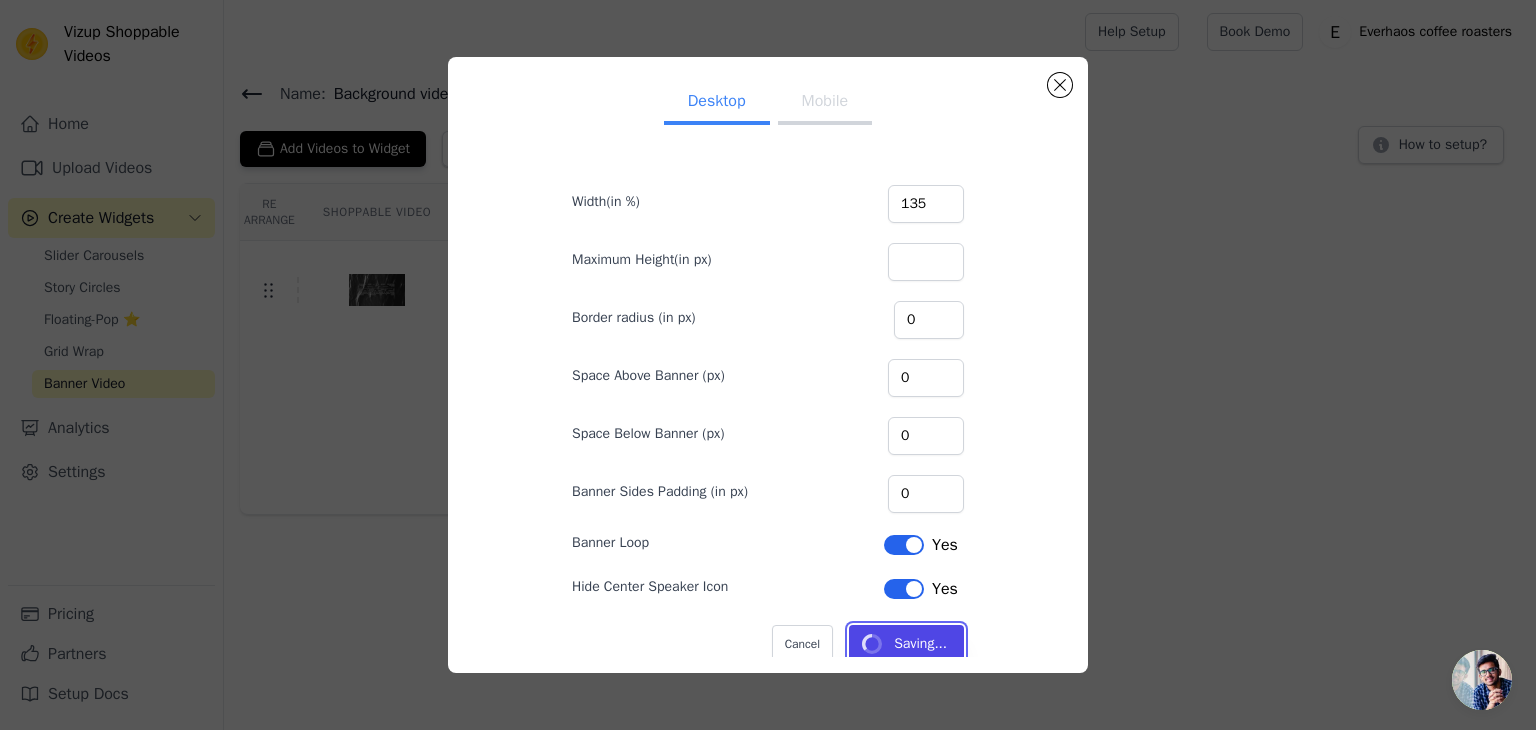 type 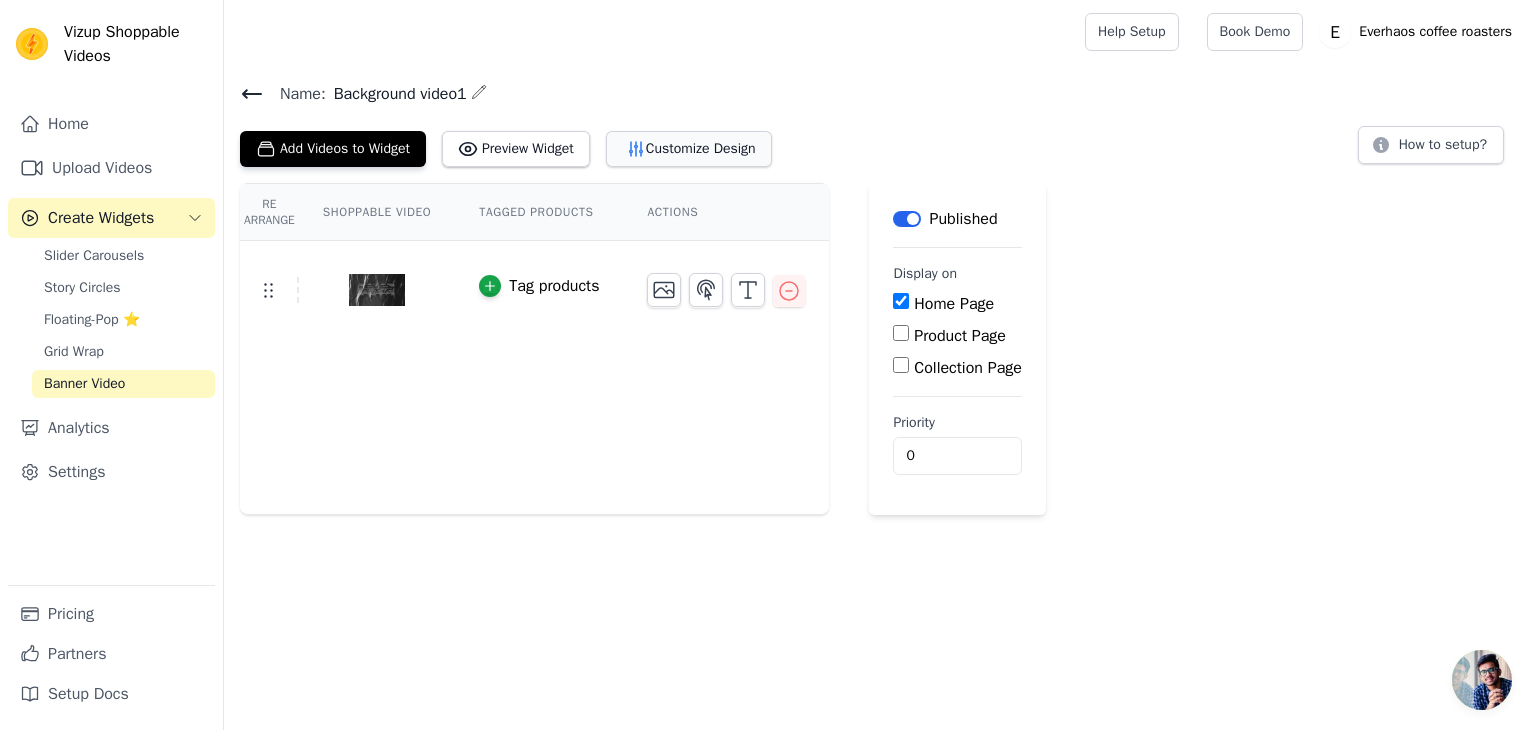 click on "Customize Design" at bounding box center [689, 149] 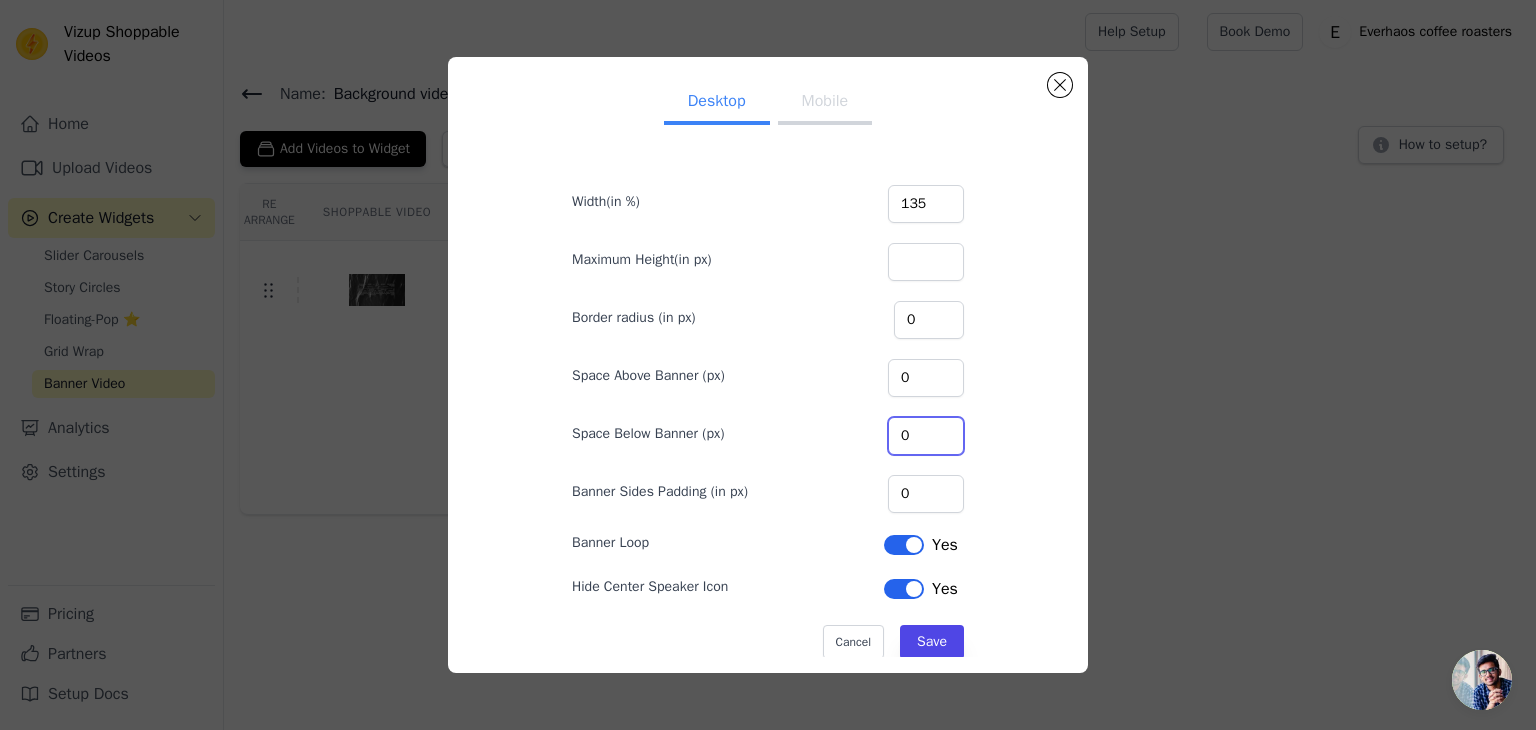 drag, startPoint x: 881, startPoint y: 440, endPoint x: 860, endPoint y: 441, distance: 21.023796 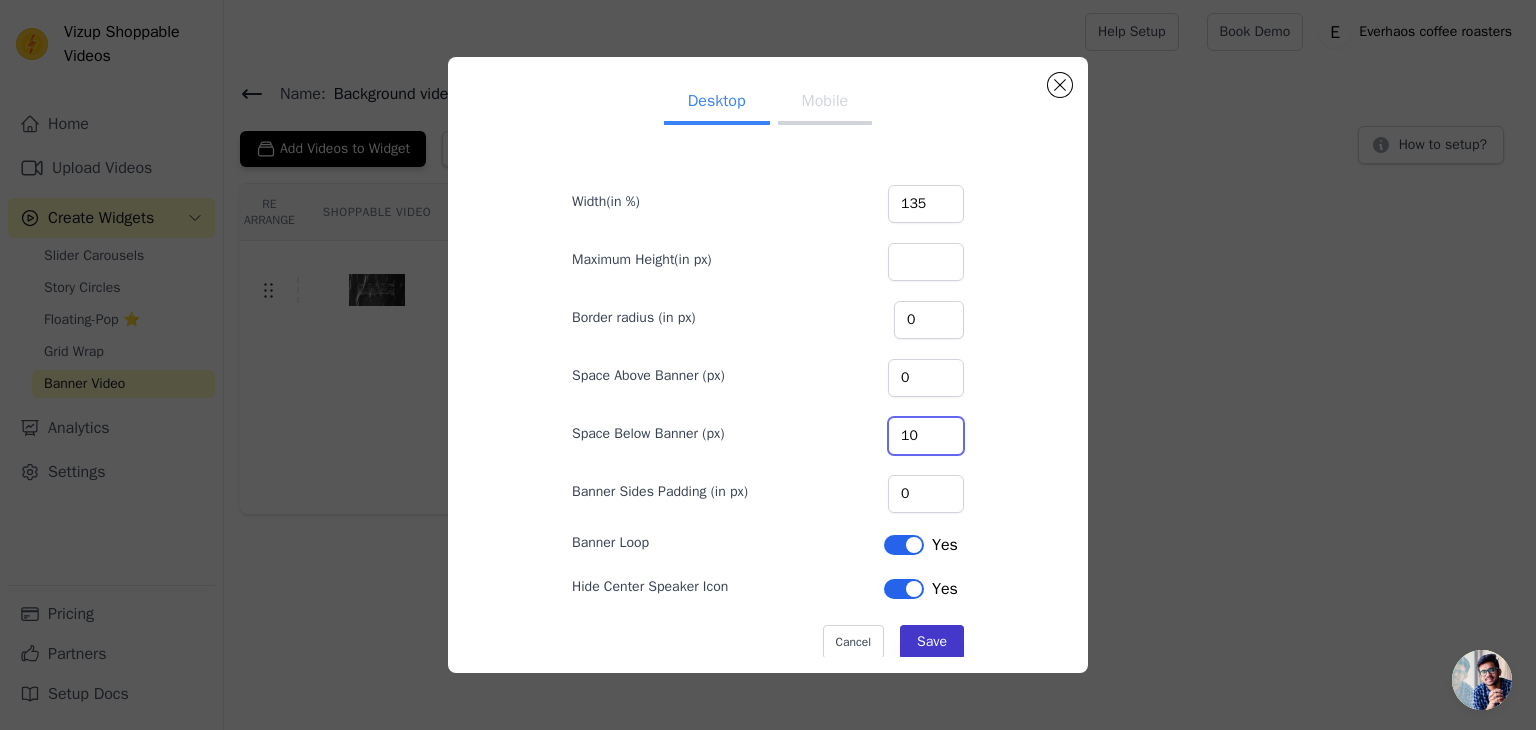 type on "10" 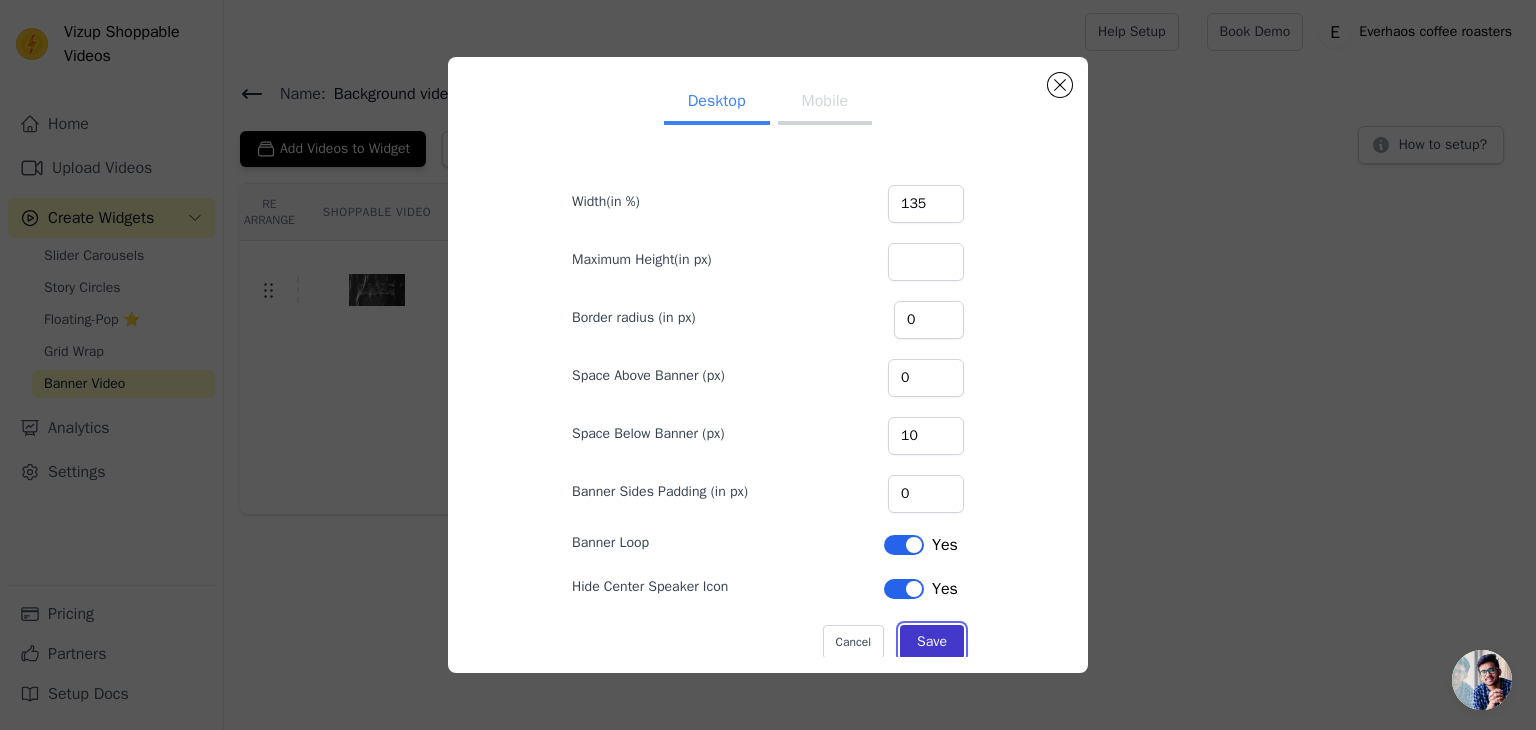 click on "Save" at bounding box center (932, 642) 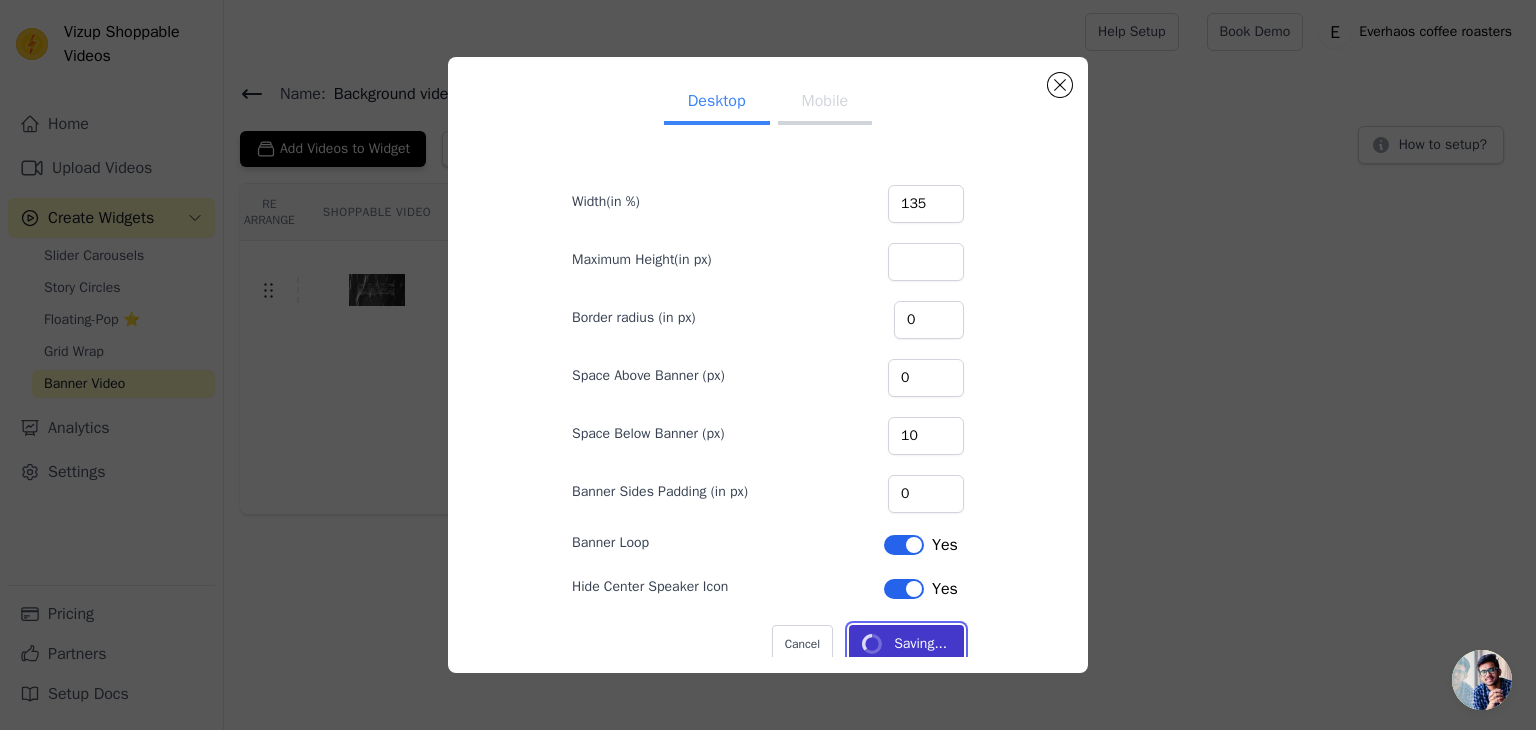 type 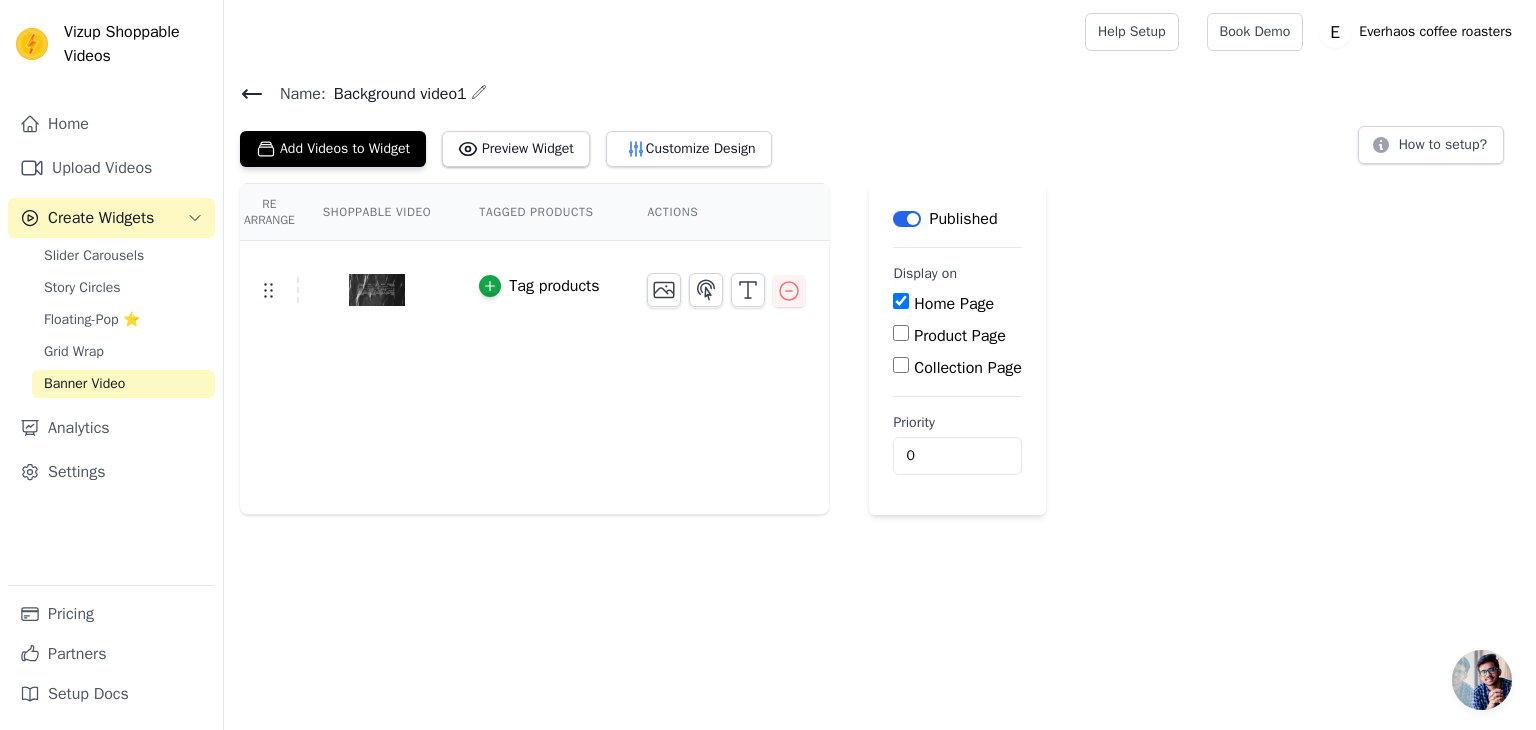 click on "Home Page" at bounding box center (954, 304) 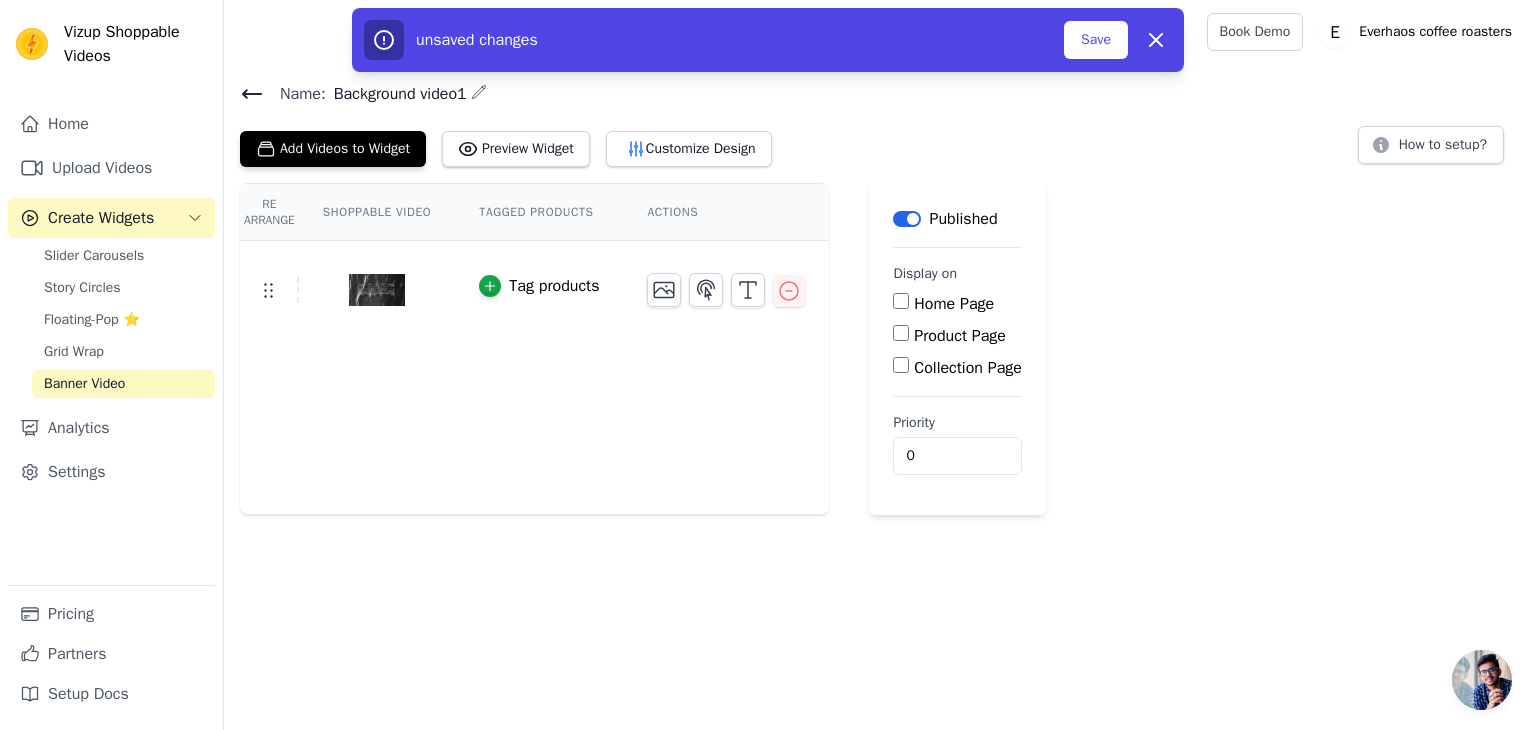 click on "Home Page" at bounding box center (954, 304) 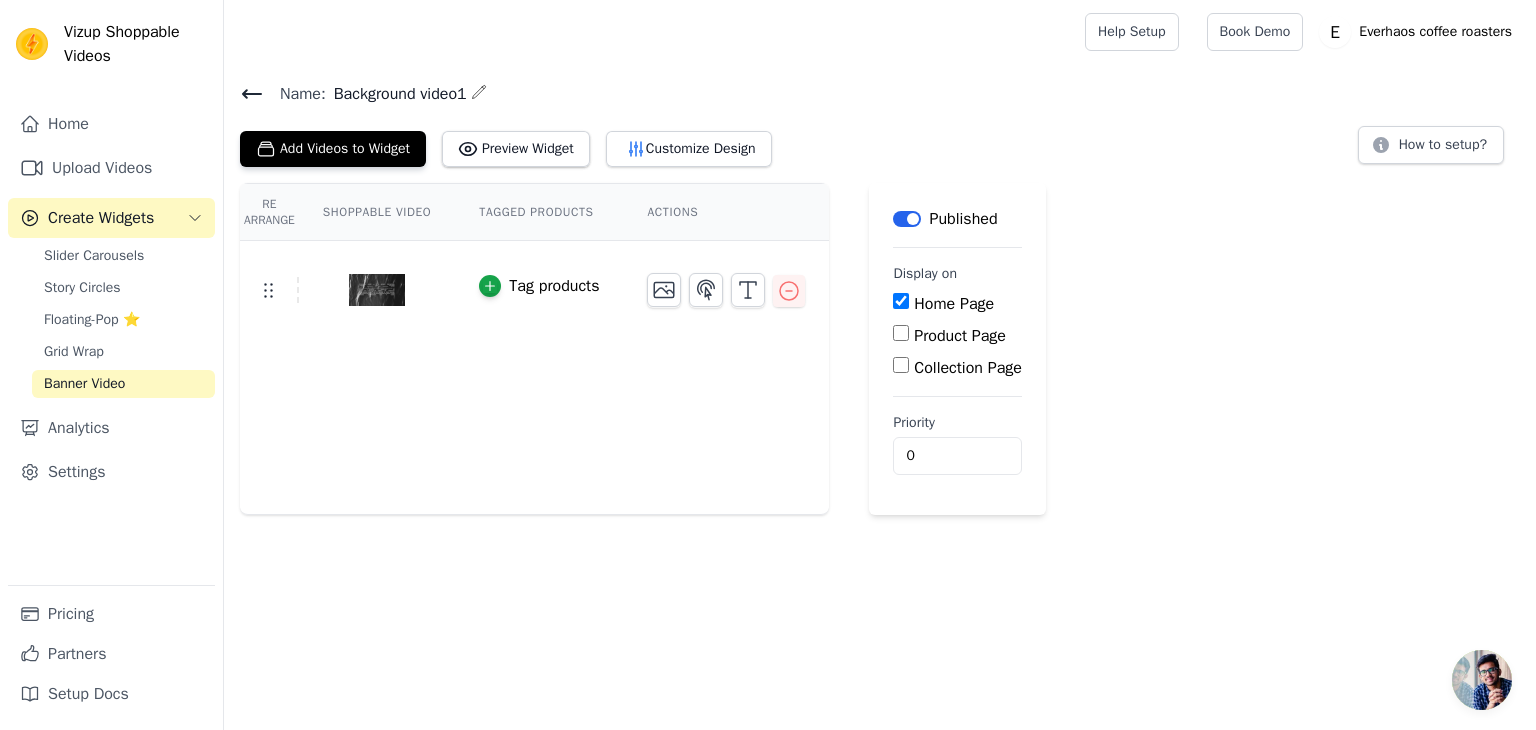 click on "Home Page" at bounding box center (954, 304) 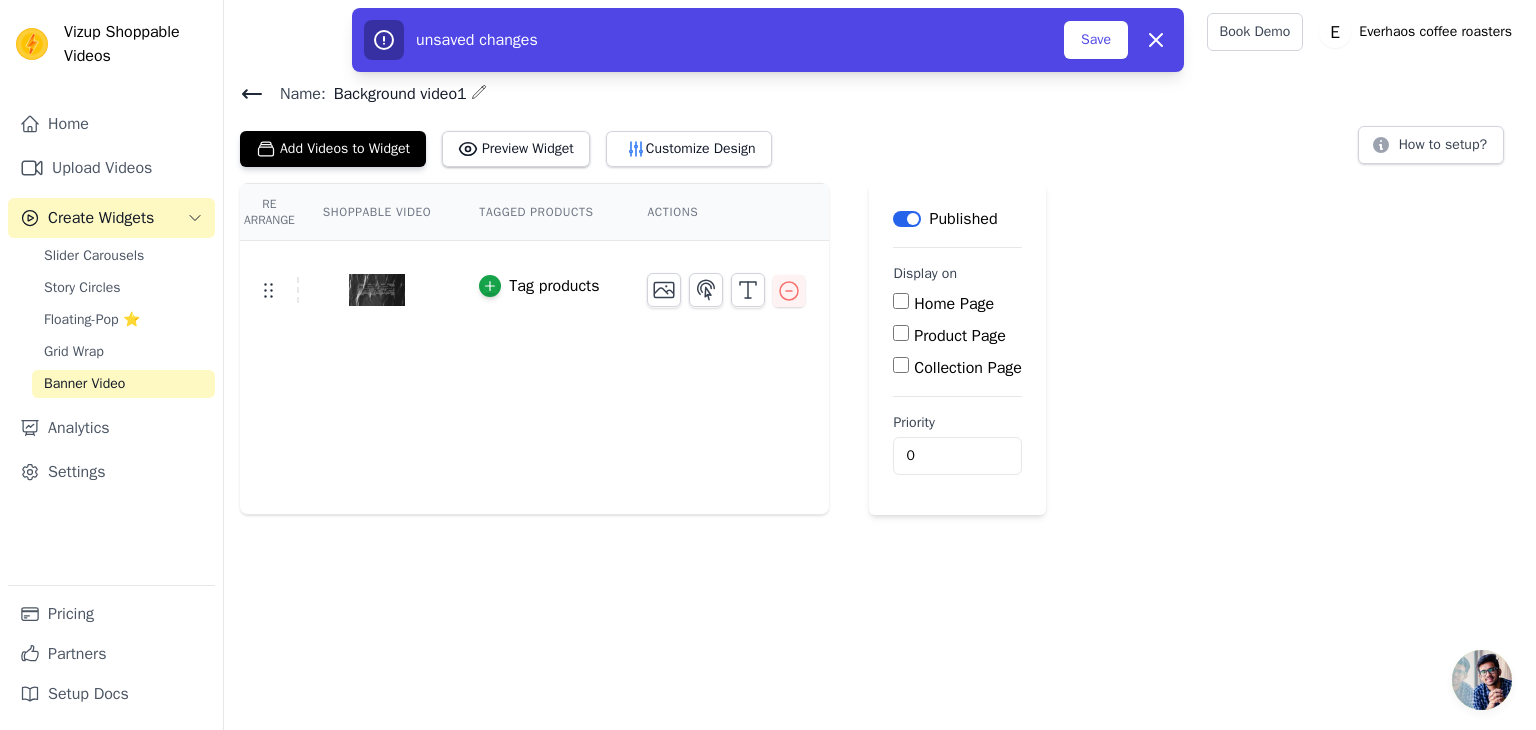 click on "unsaved changes   Save   Dismiss" at bounding box center (768, 40) 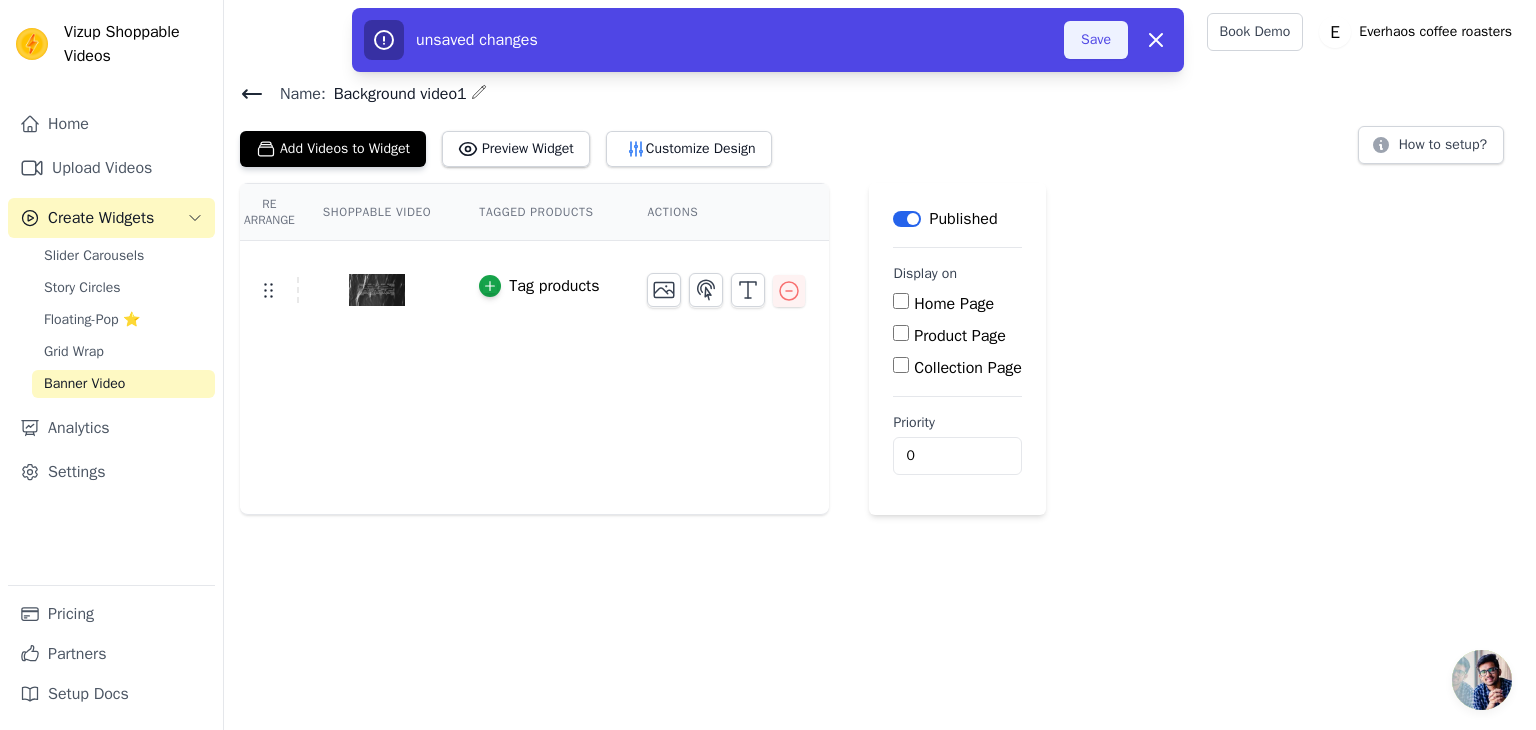 click on "Save" at bounding box center [1096, 40] 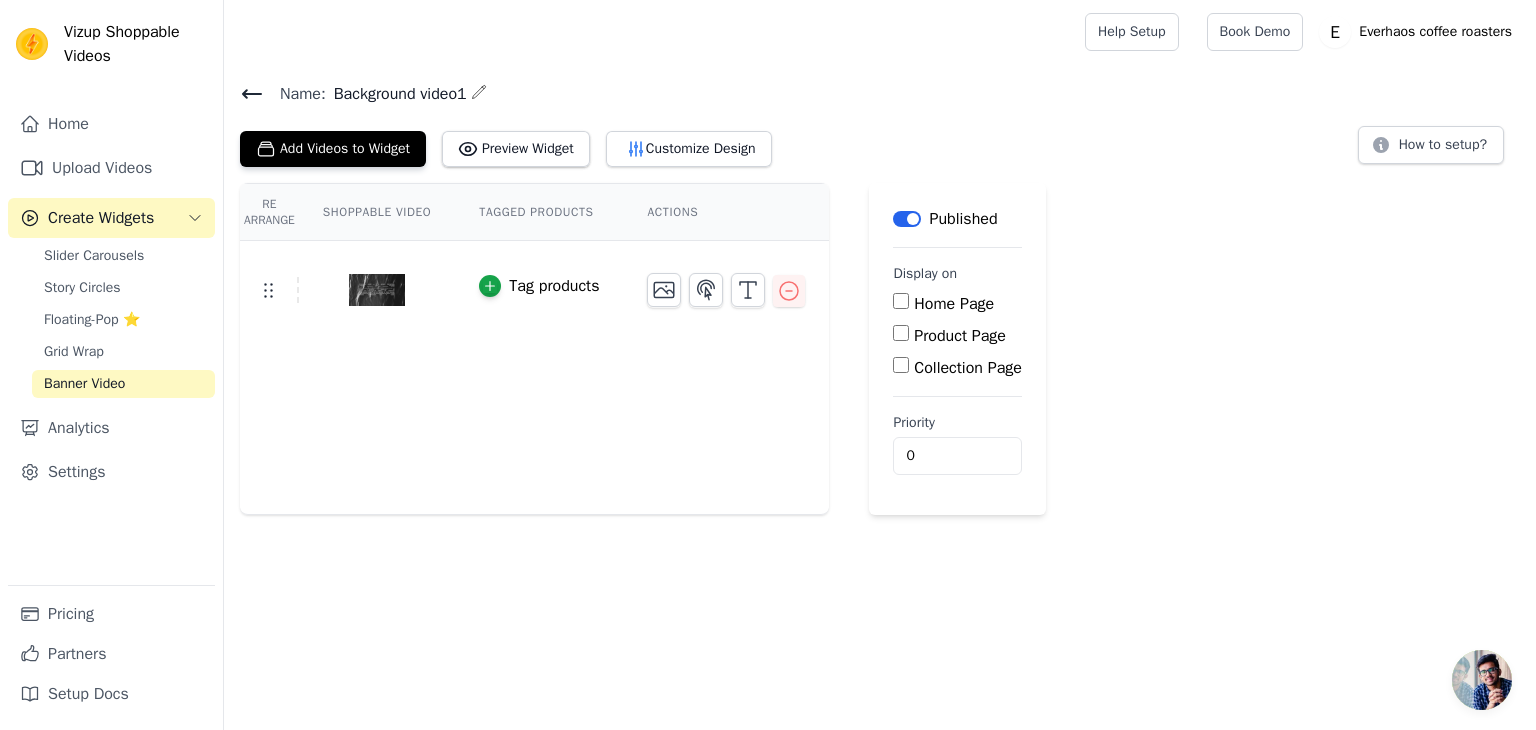 click on "Home Page" at bounding box center [901, 301] 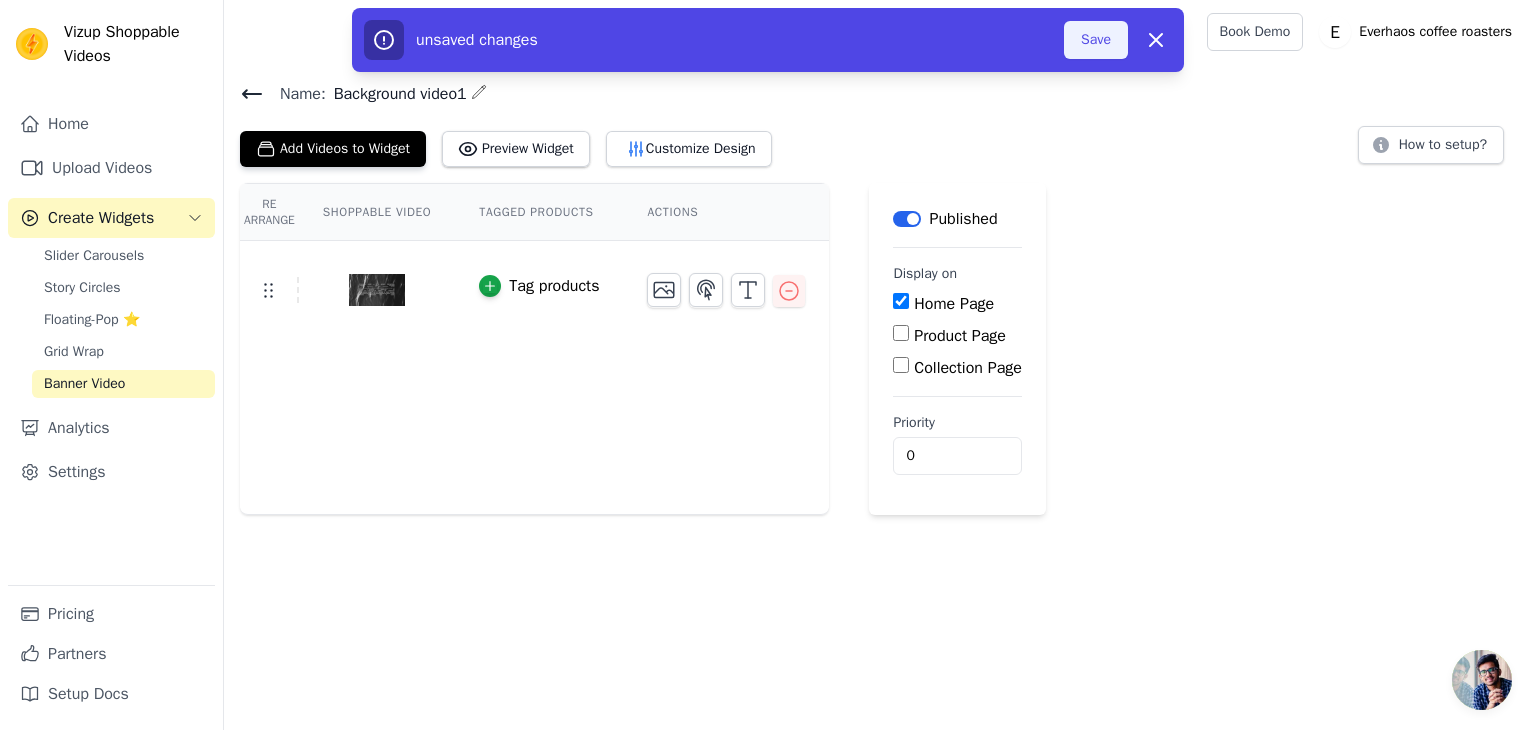 click on "Save" at bounding box center (1096, 40) 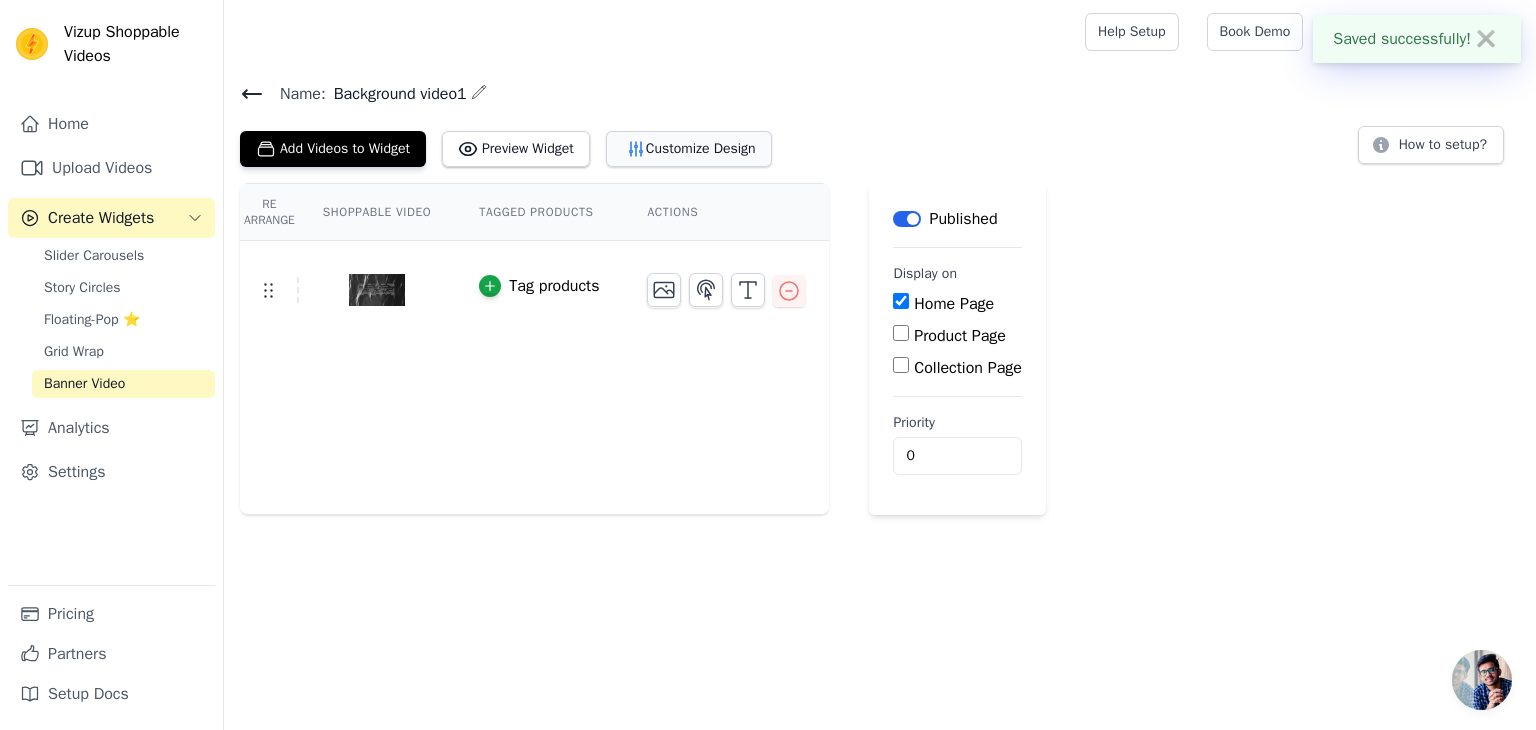 click 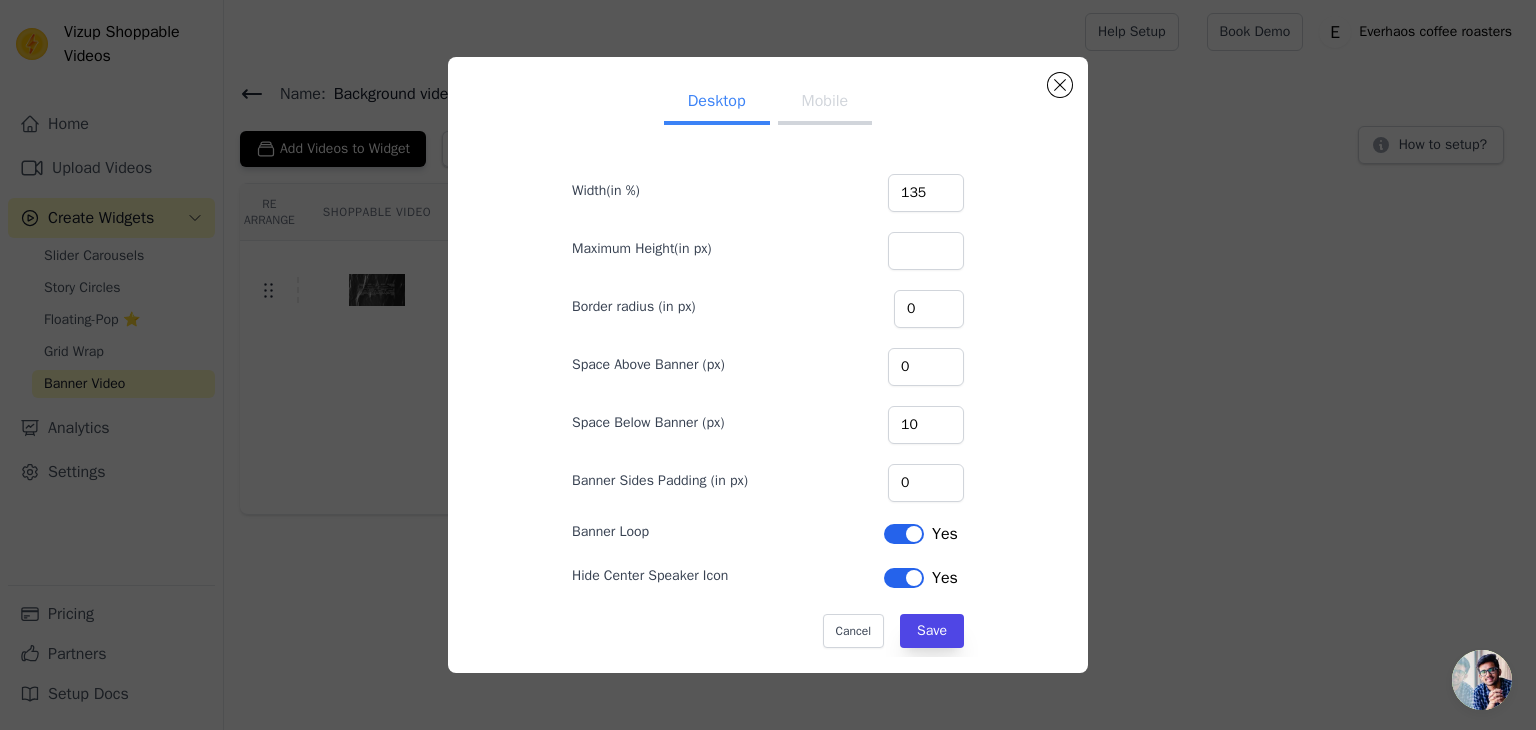scroll, scrollTop: 0, scrollLeft: 0, axis: both 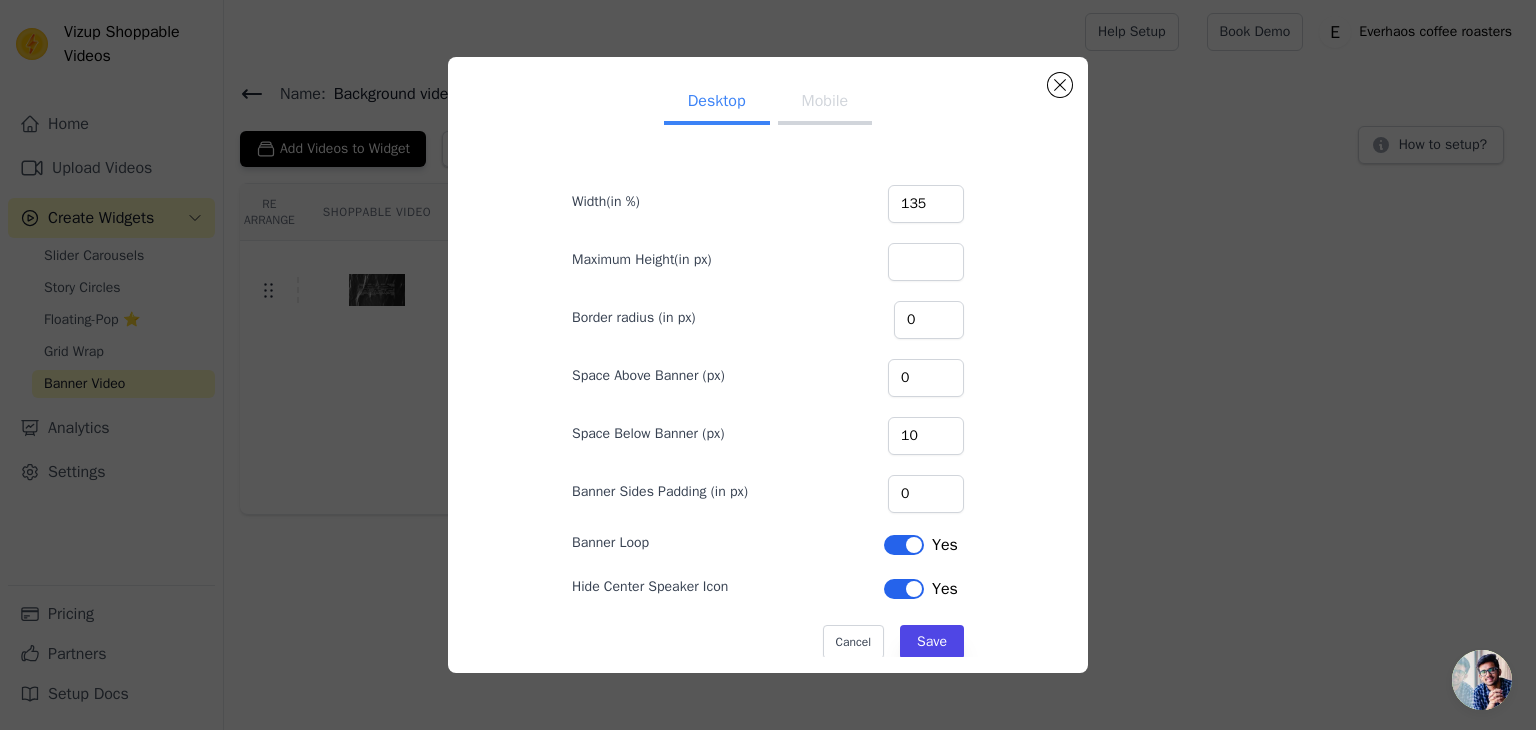click on "Mobile" at bounding box center [825, 103] 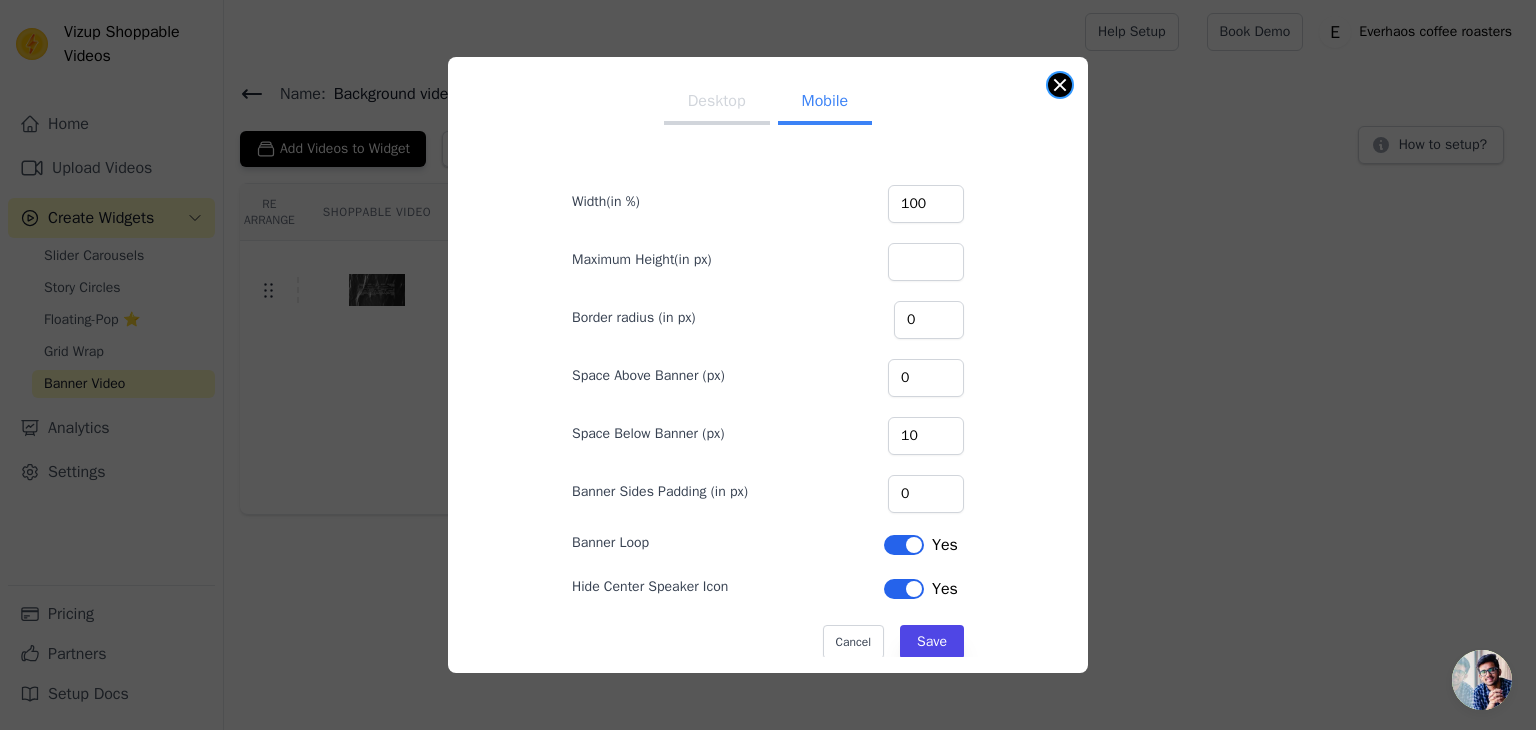 click at bounding box center (1060, 85) 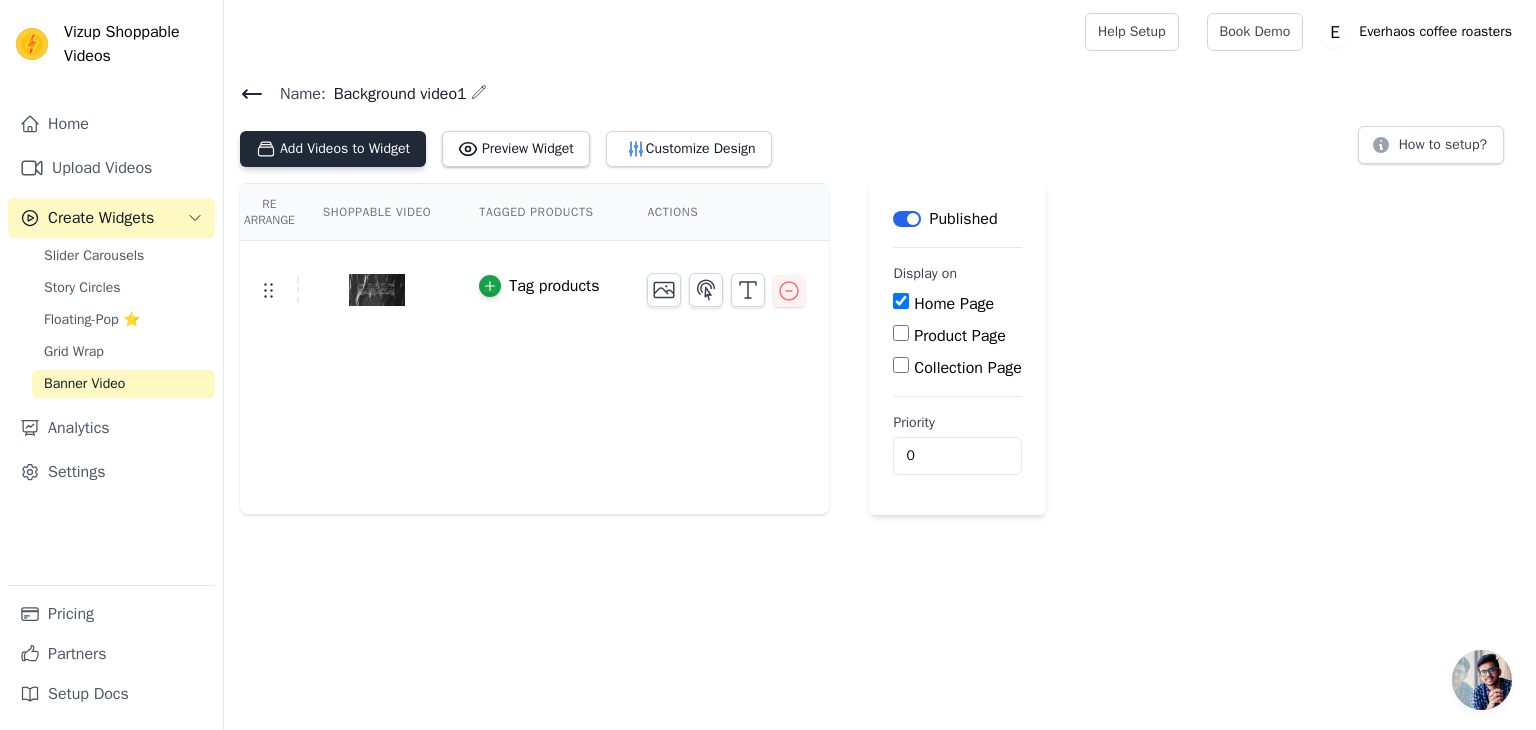 click on "Add Videos to Widget" at bounding box center (333, 149) 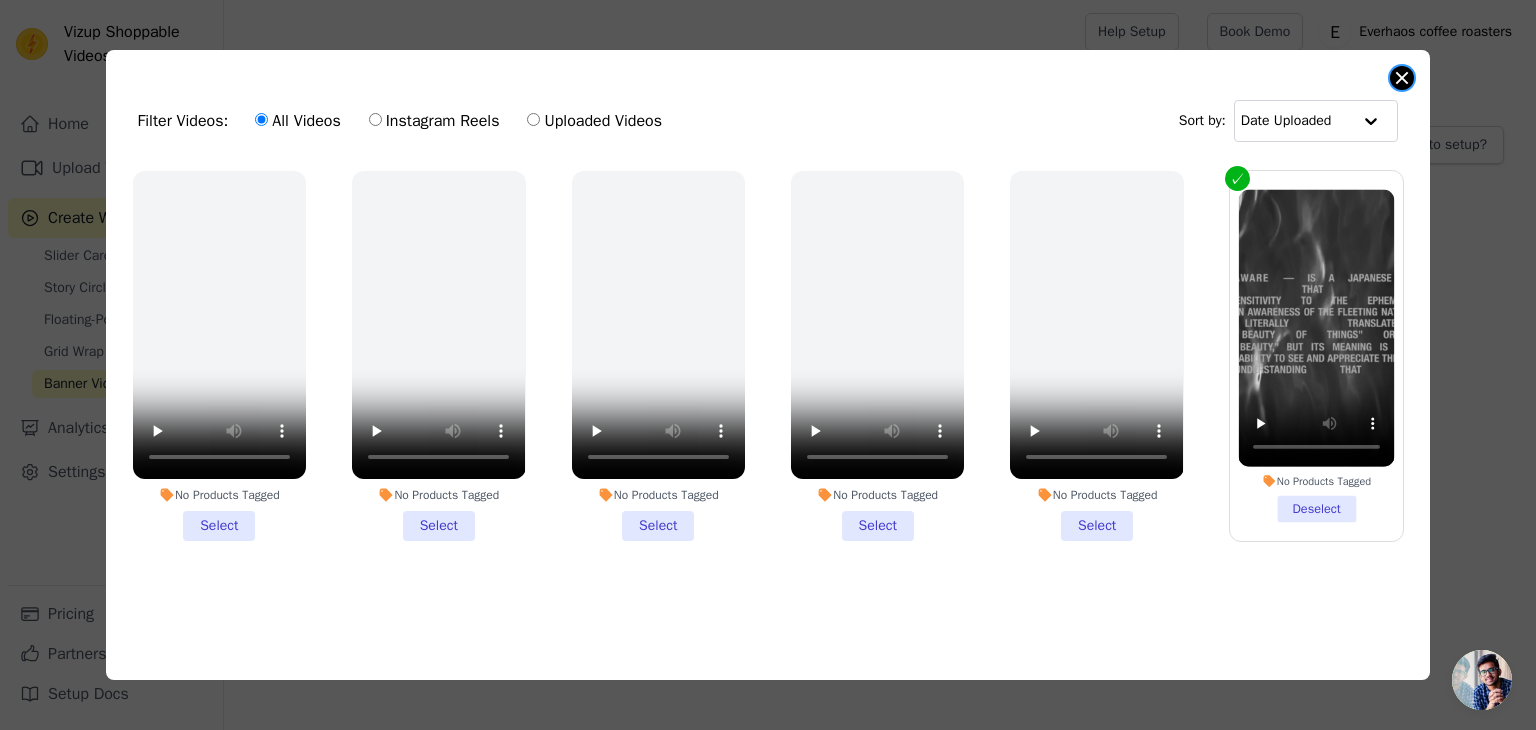 click at bounding box center (1402, 78) 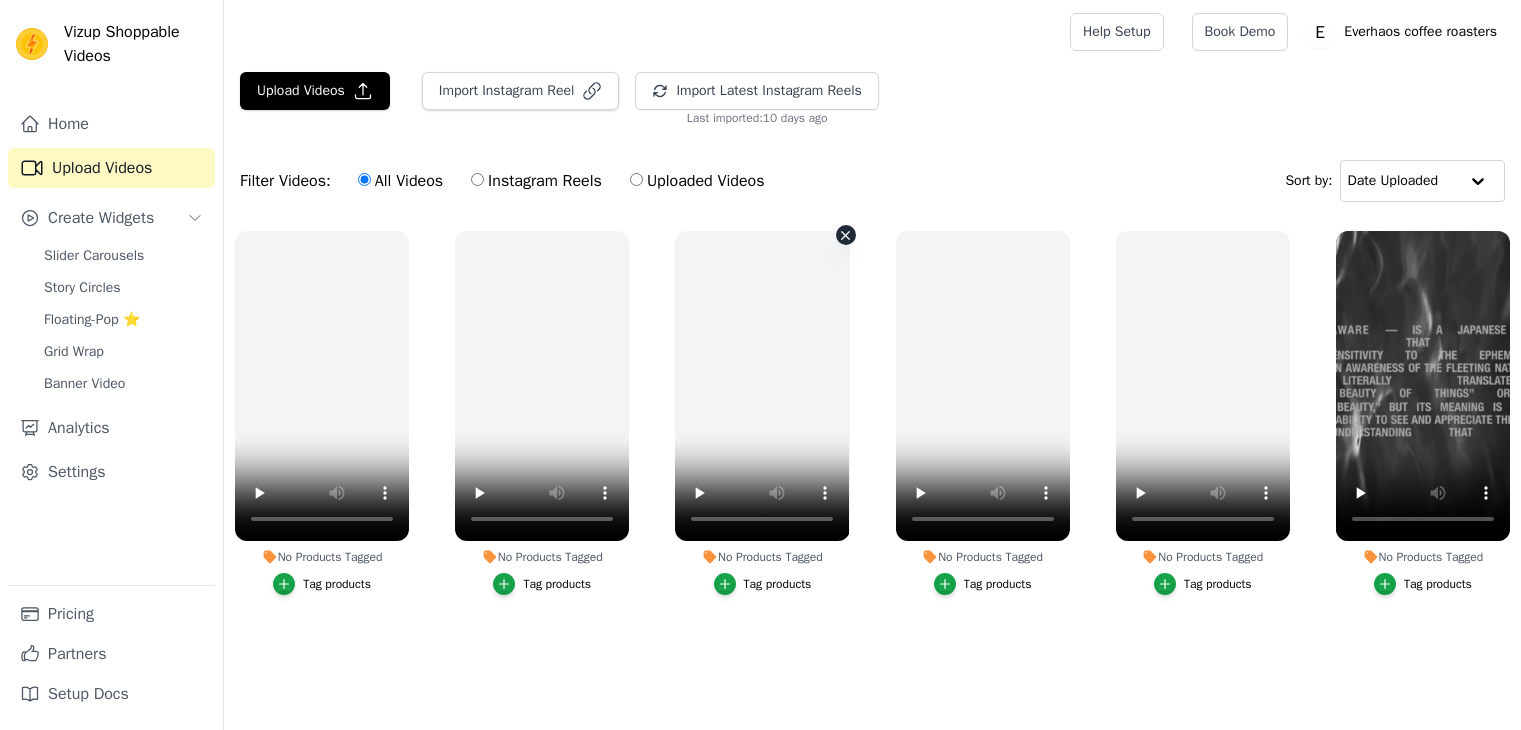 scroll, scrollTop: 0, scrollLeft: 0, axis: both 